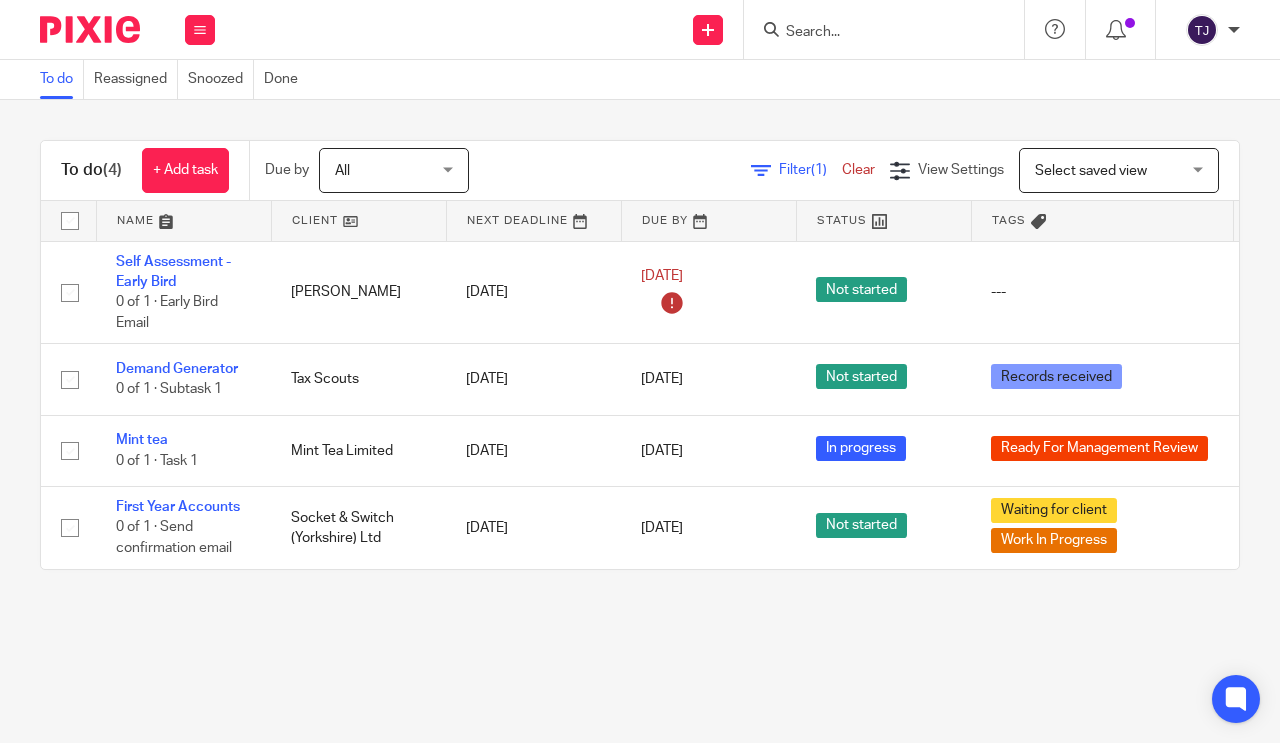 scroll, scrollTop: 0, scrollLeft: 0, axis: both 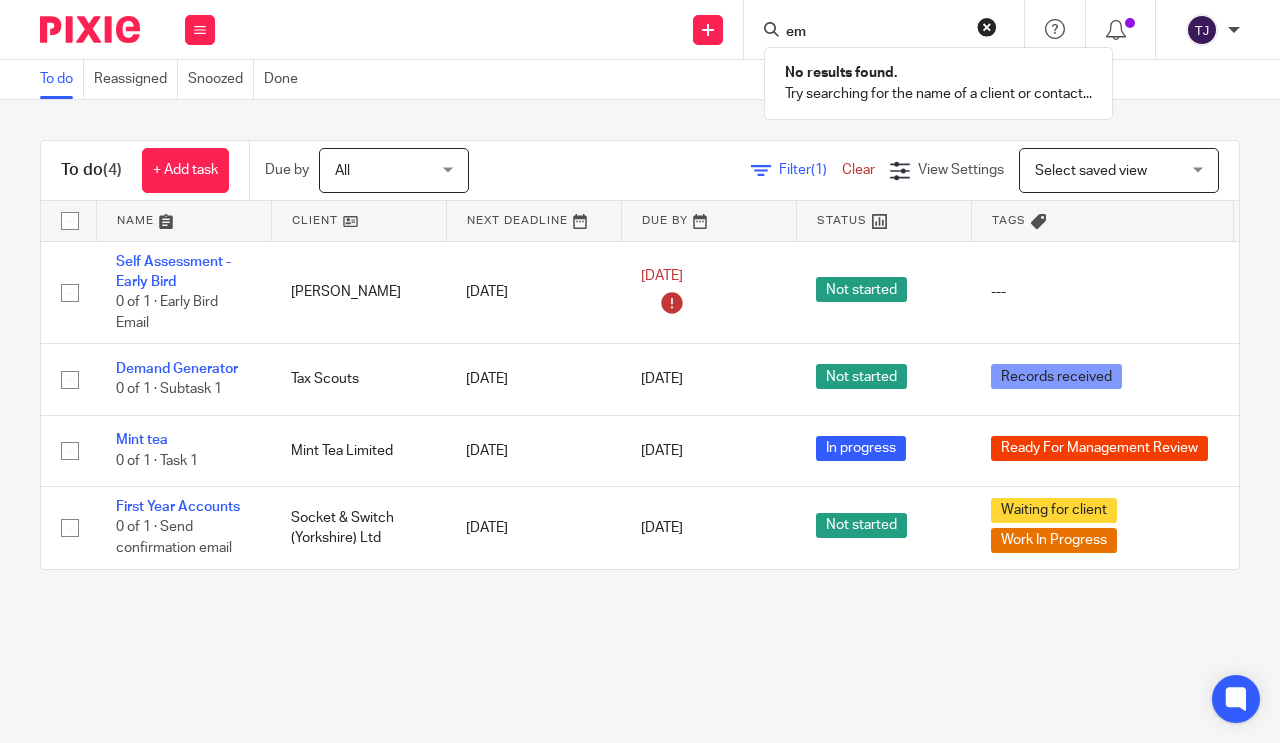 type on "e" 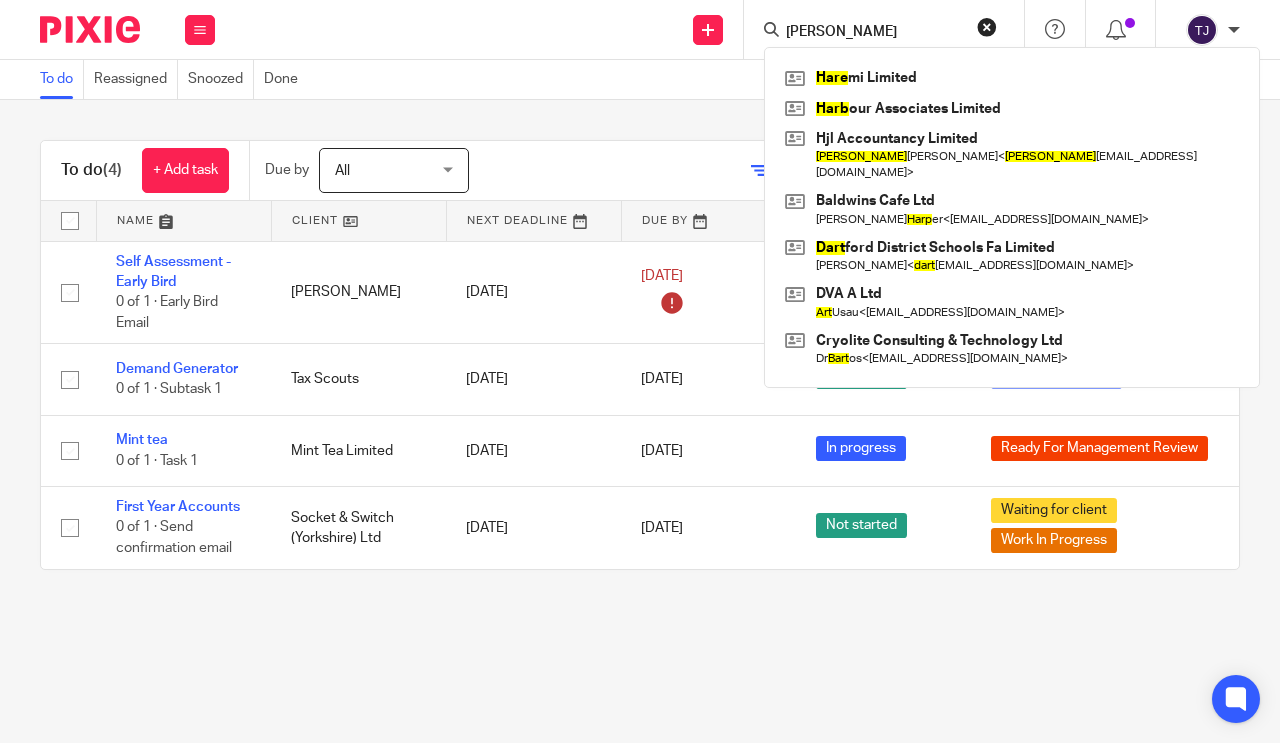 type on "hart" 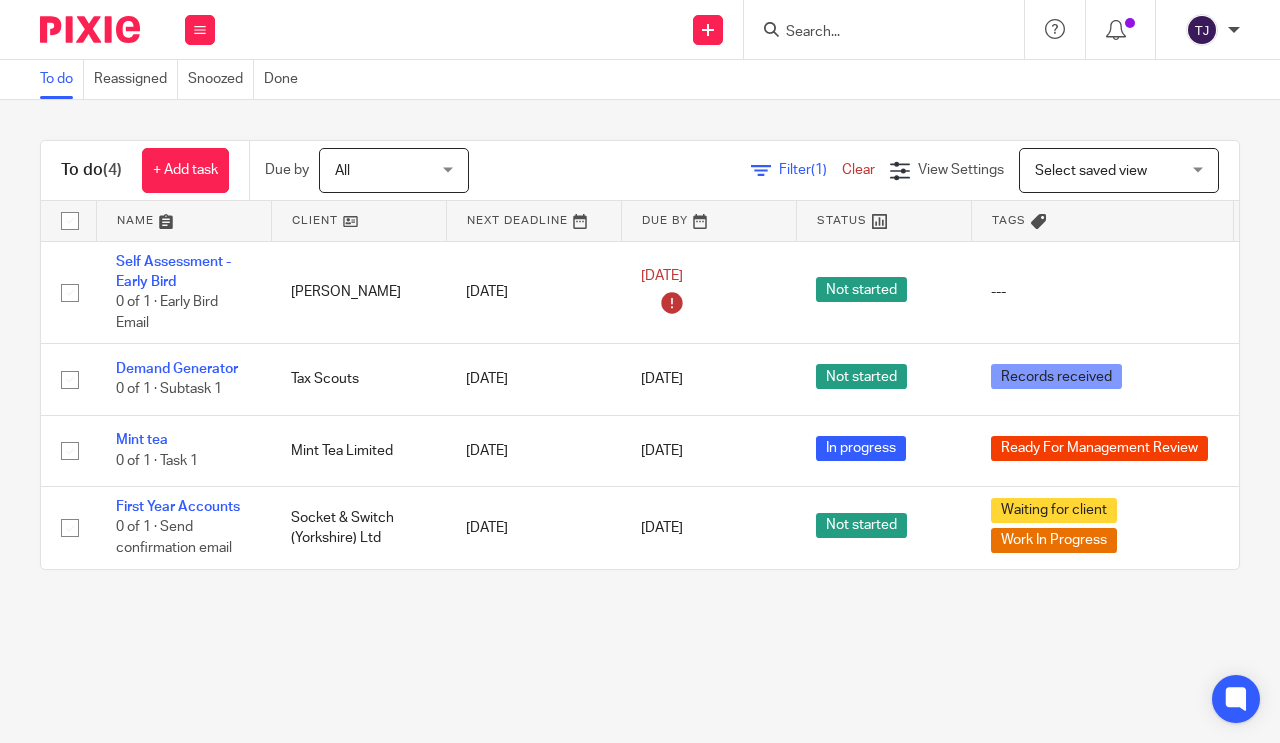 click on "+ Add task" at bounding box center (185, 170) 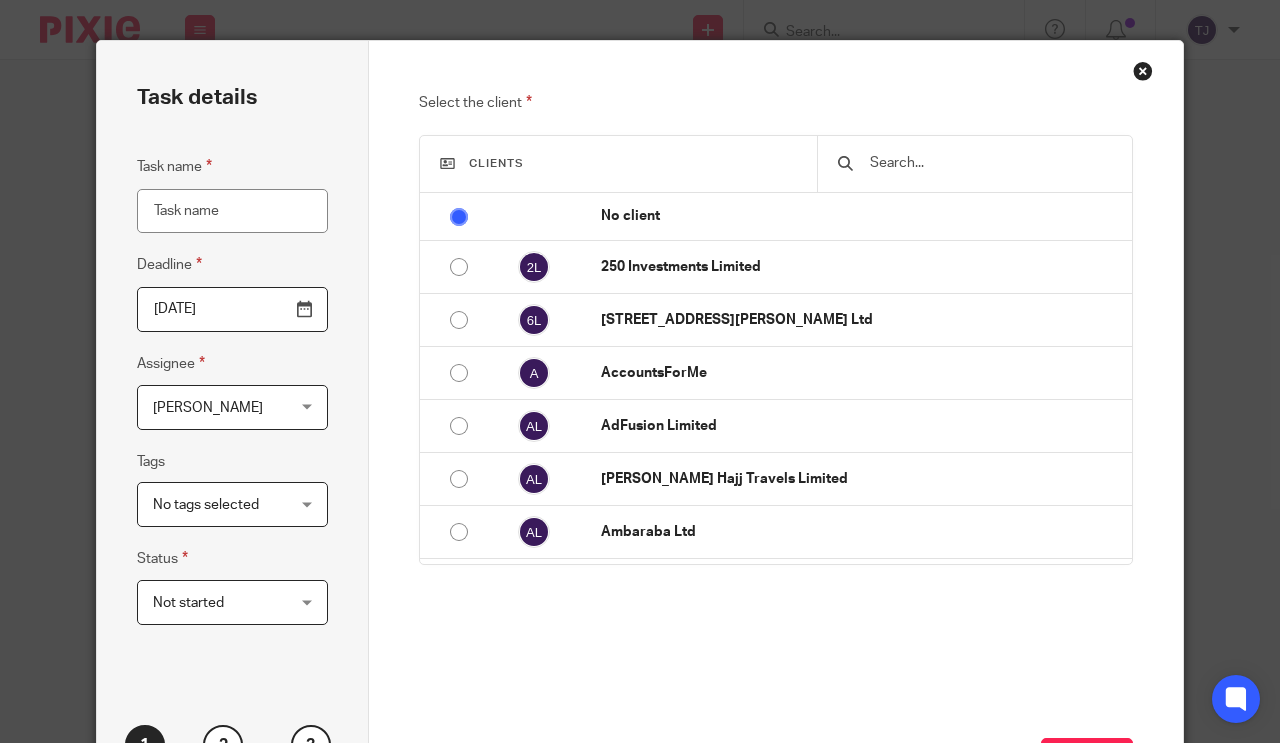 scroll, scrollTop: 0, scrollLeft: 0, axis: both 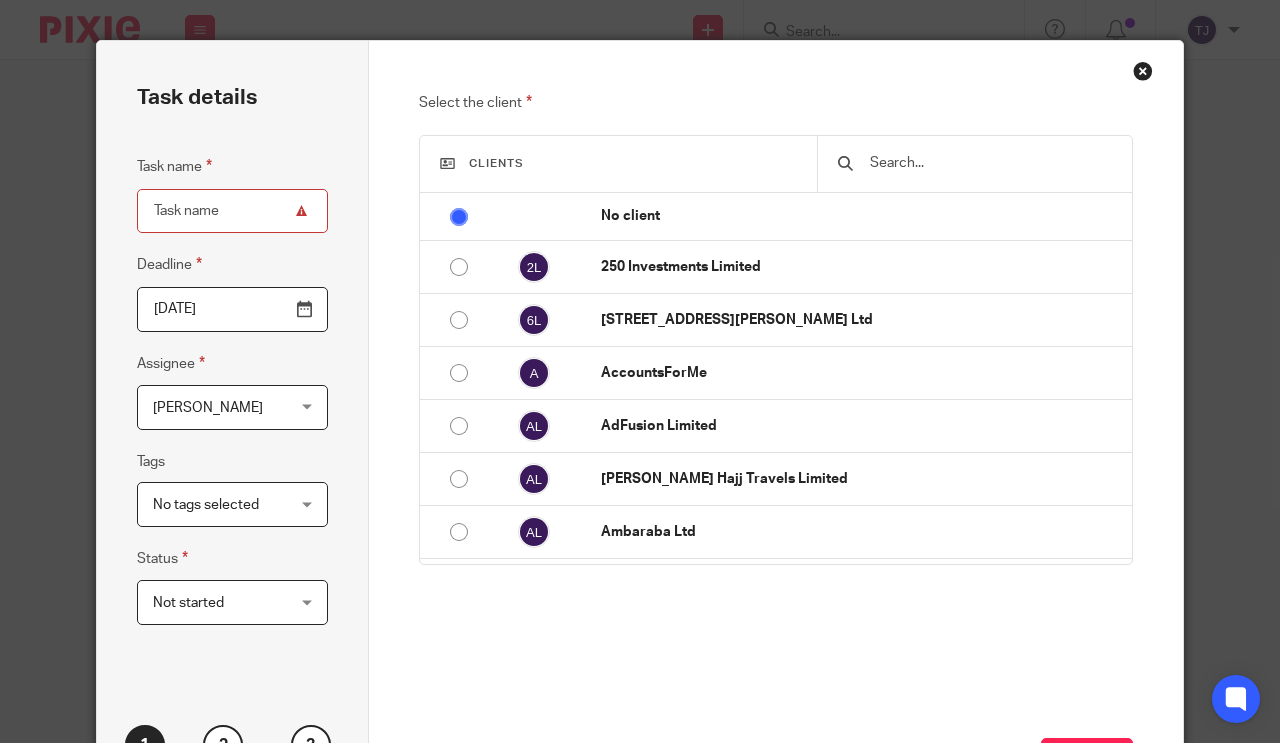 click at bounding box center [990, 163] 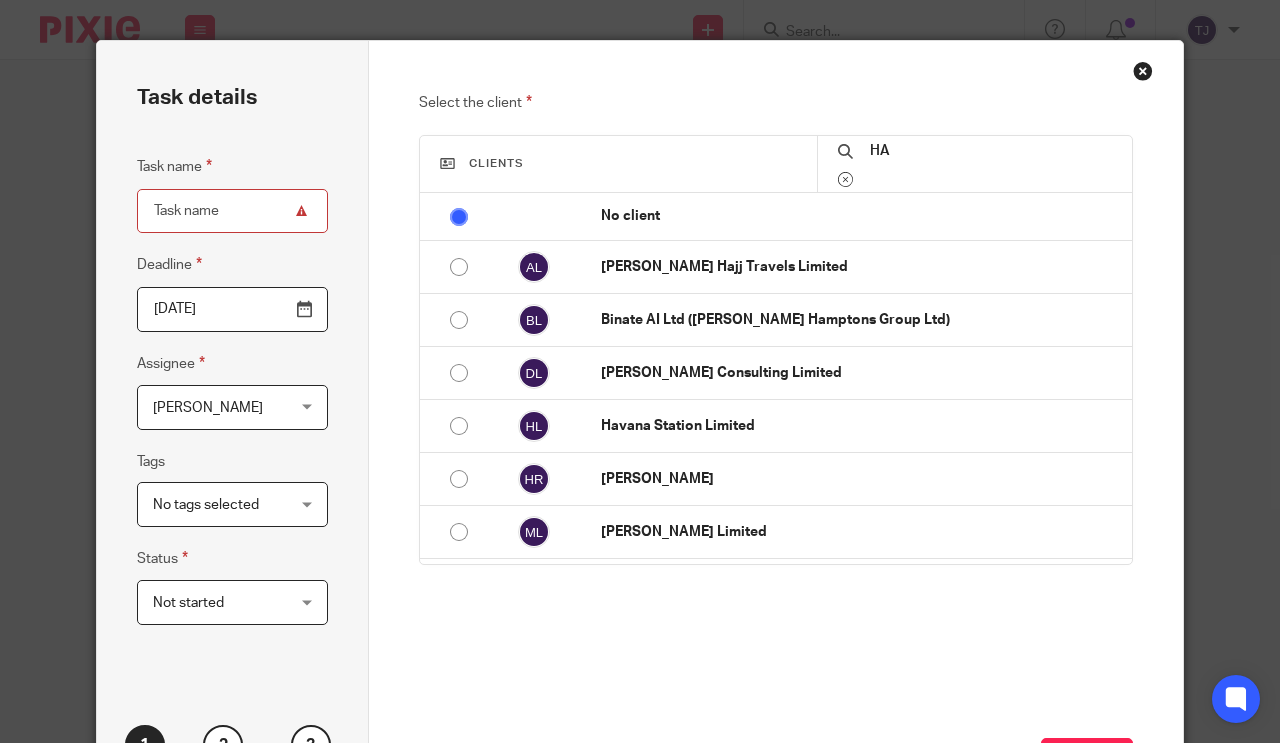 type on "H" 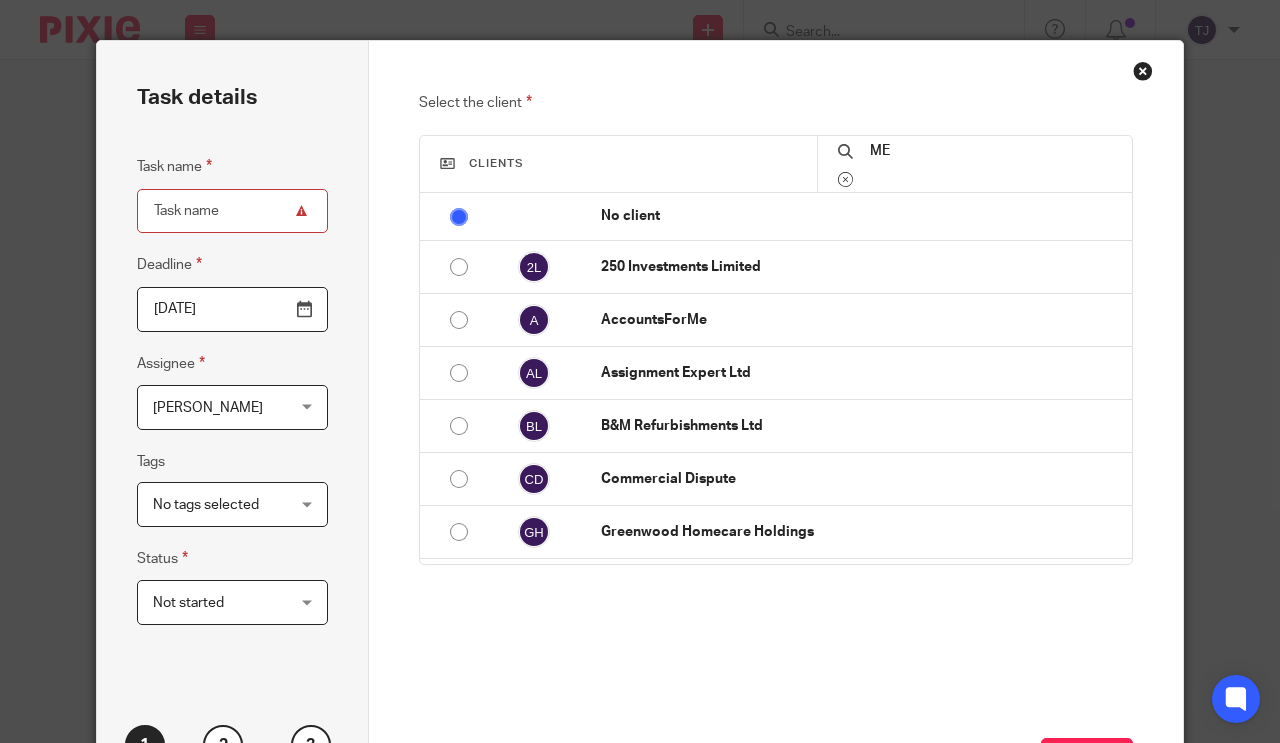 type on "M" 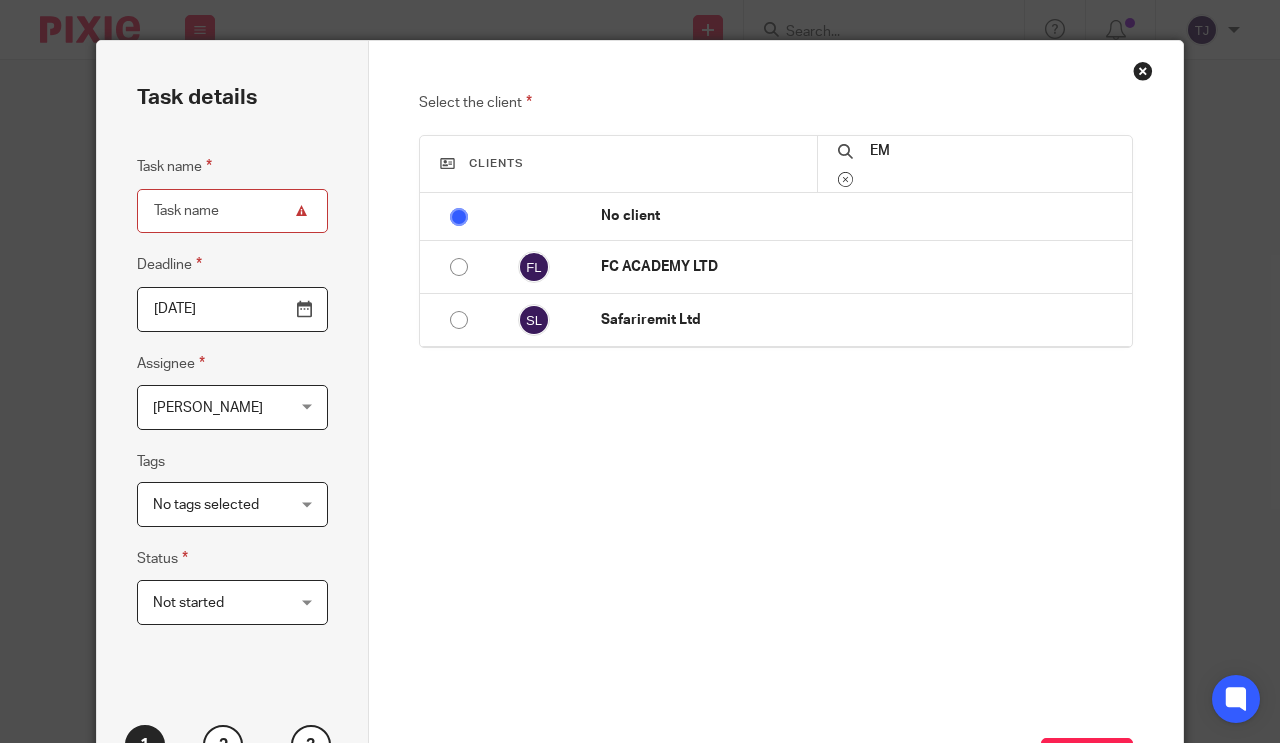 type on "E" 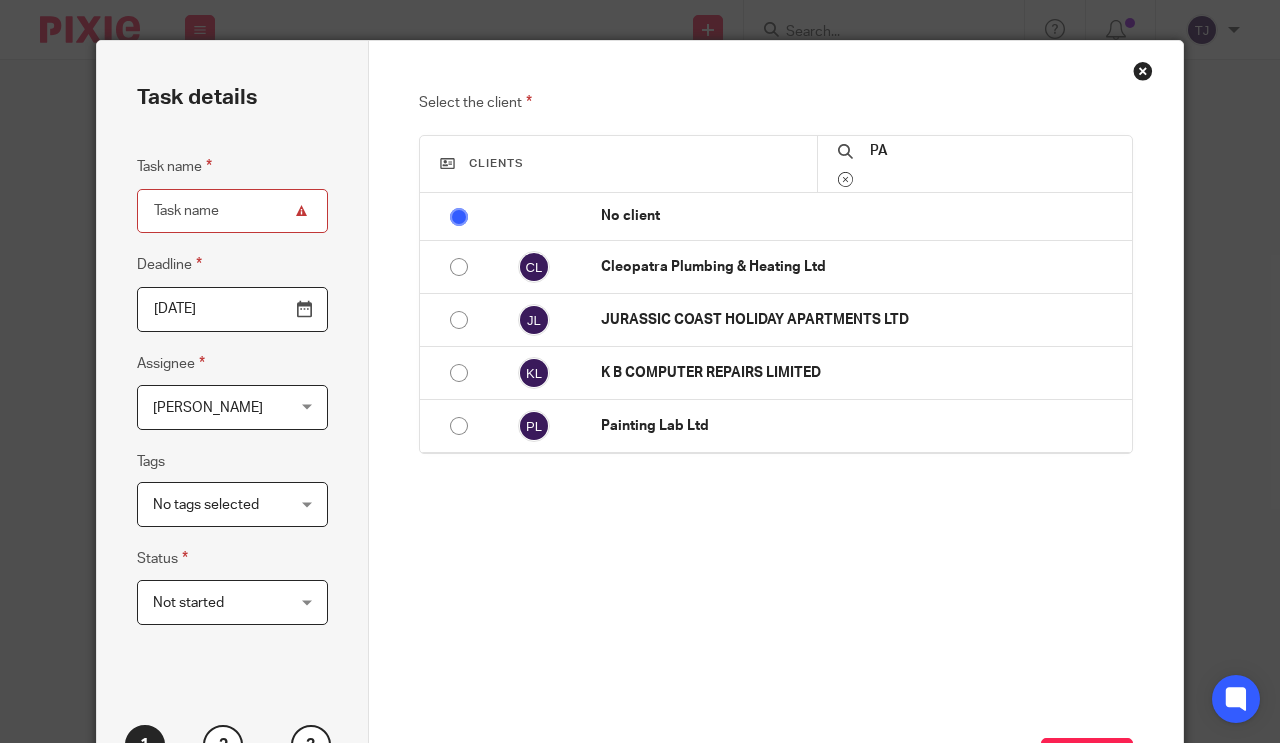 type on "P" 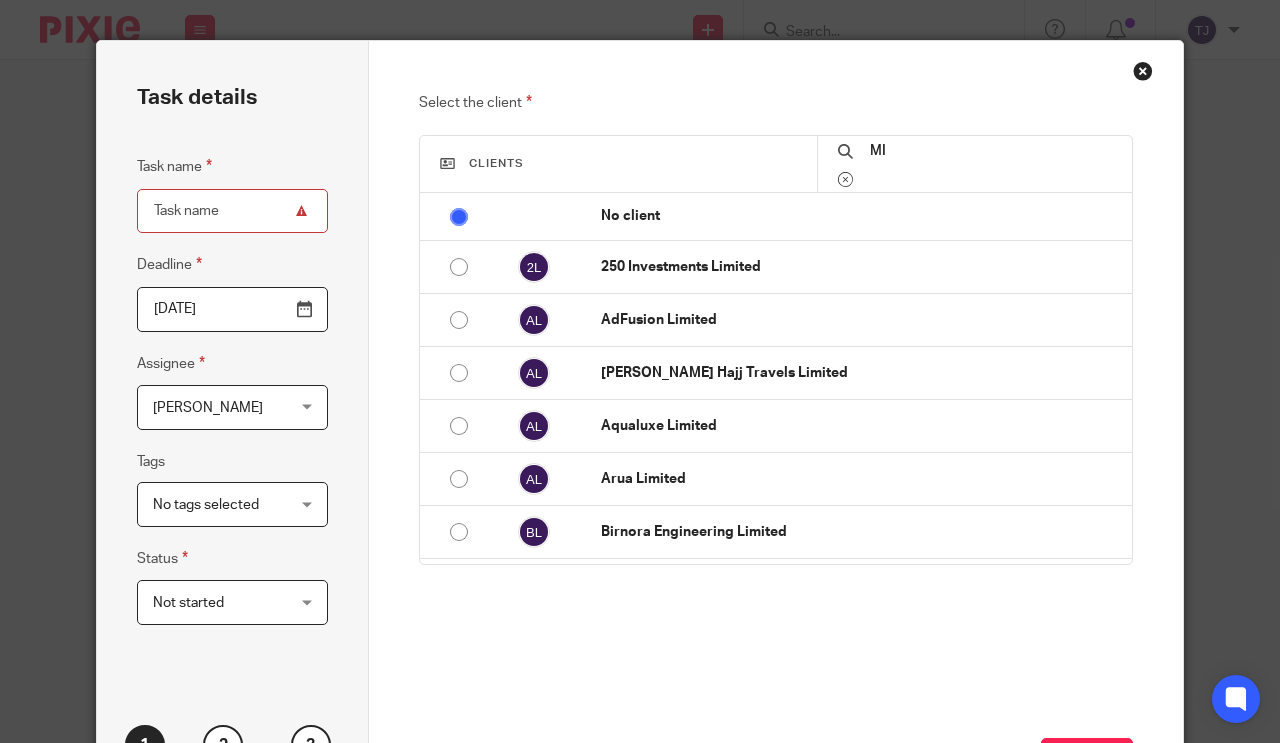 type on "M" 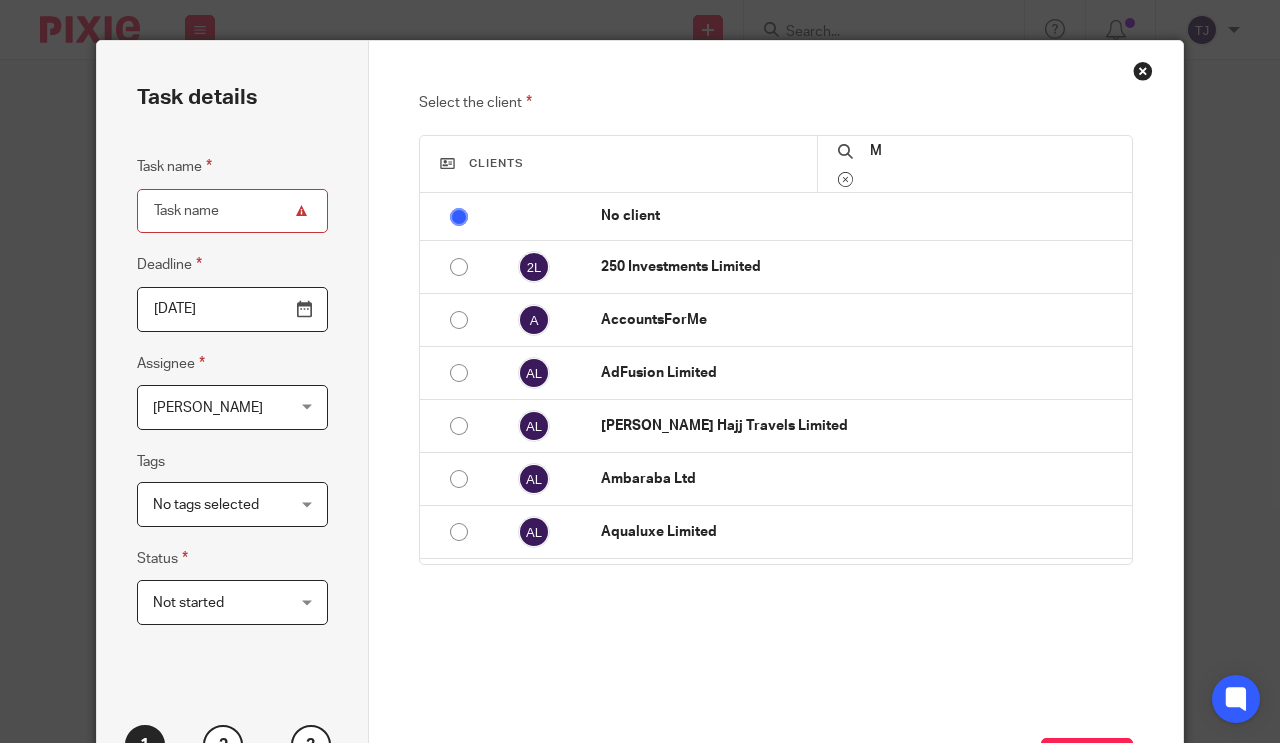 type 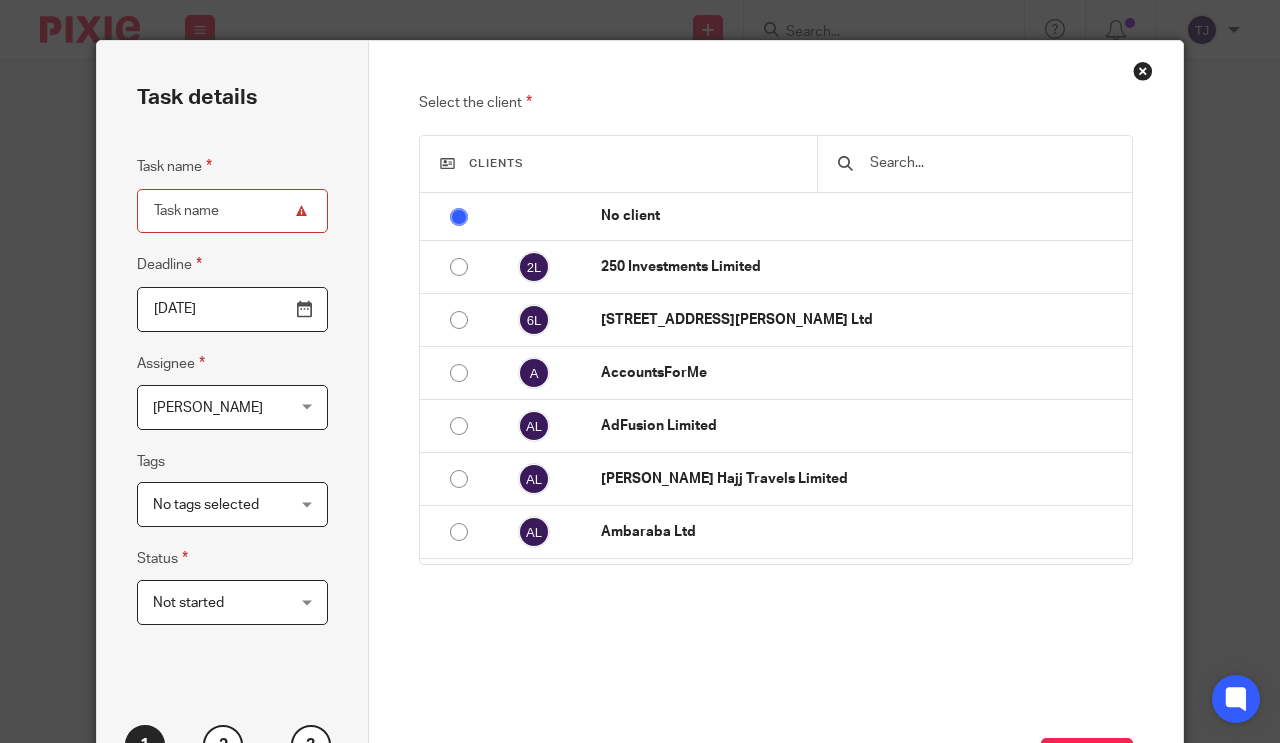 click on "Task name" at bounding box center (232, 211) 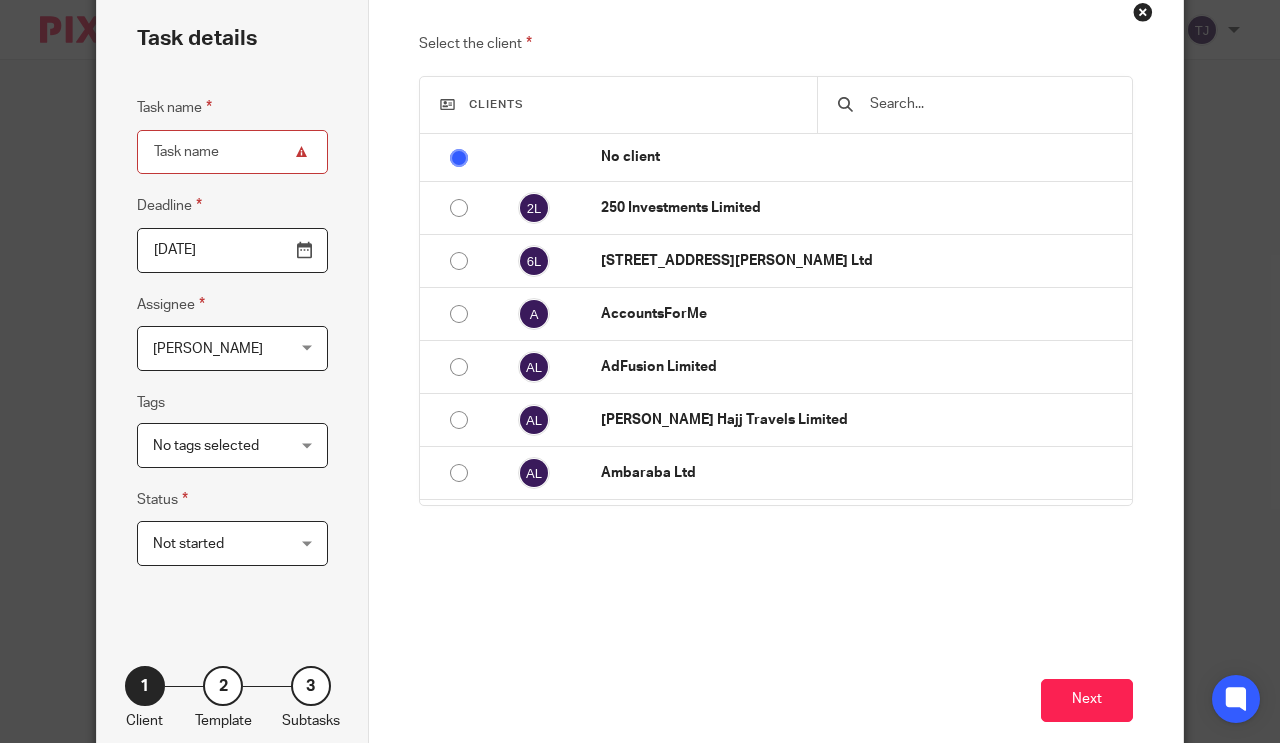 scroll, scrollTop: 0, scrollLeft: 0, axis: both 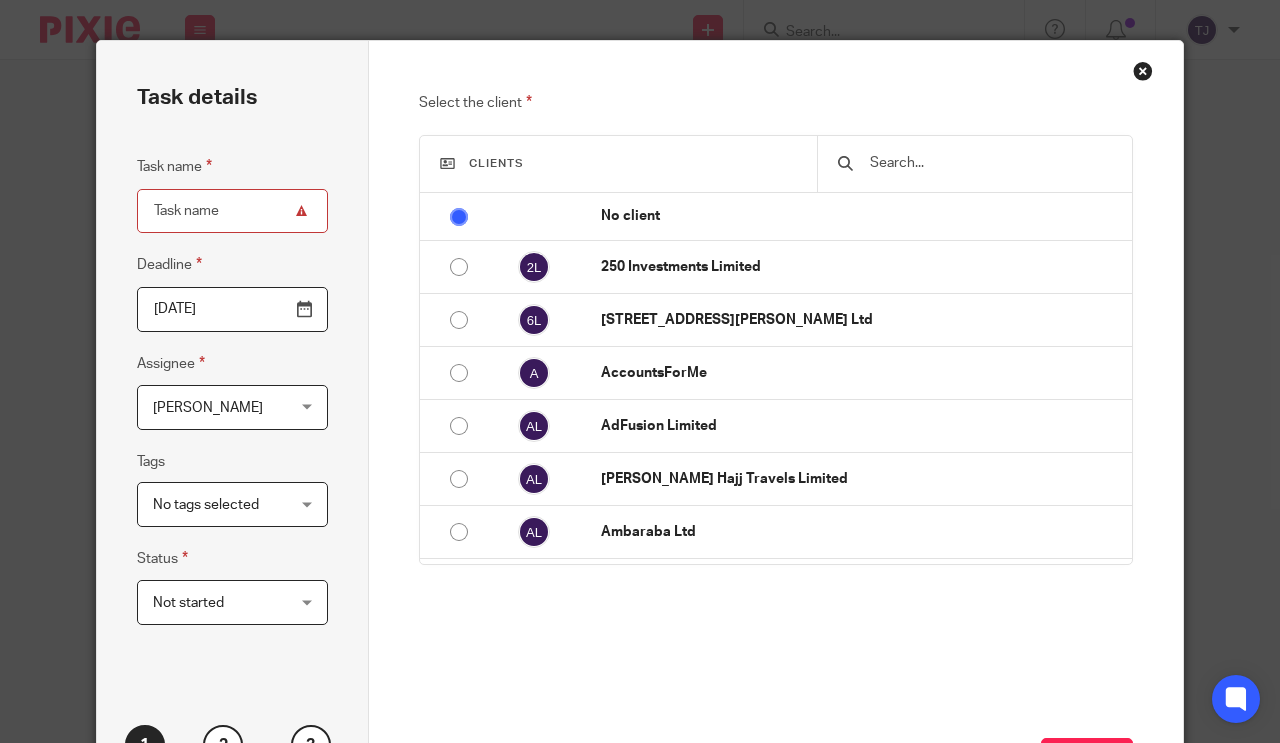 click on "Task name" at bounding box center (232, 211) 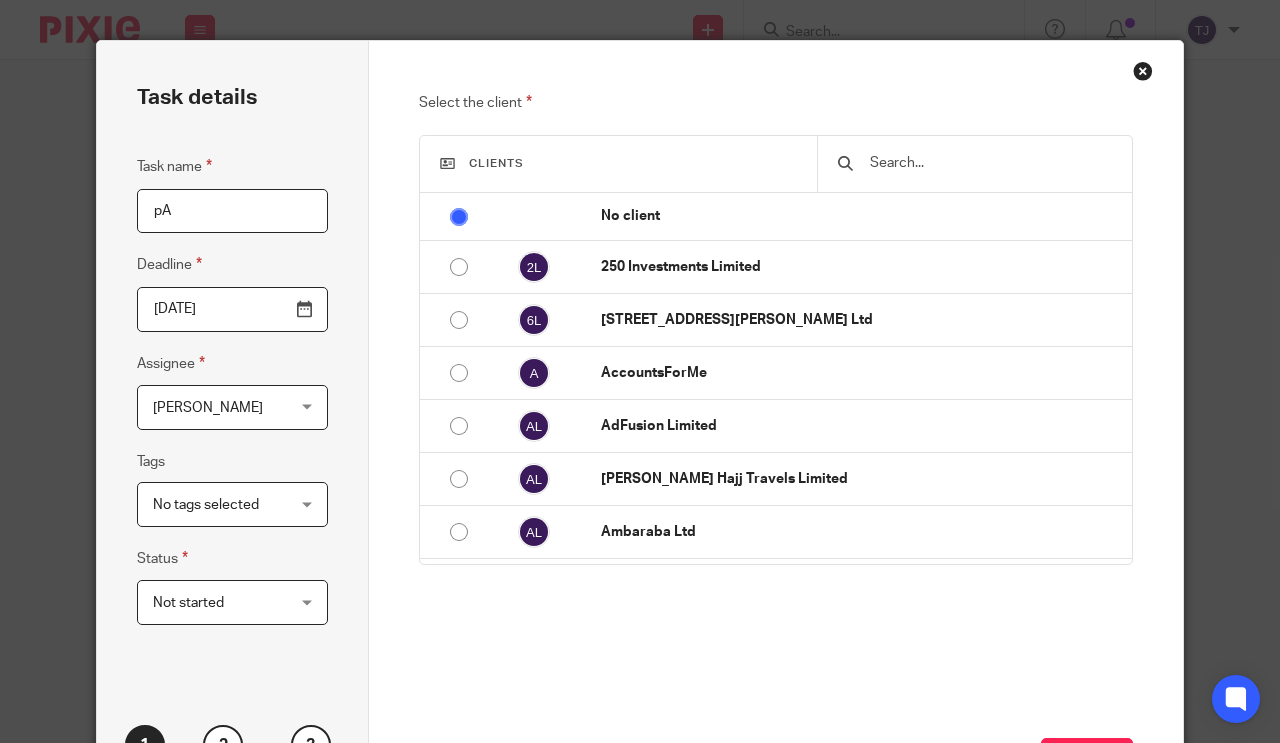 type on "p" 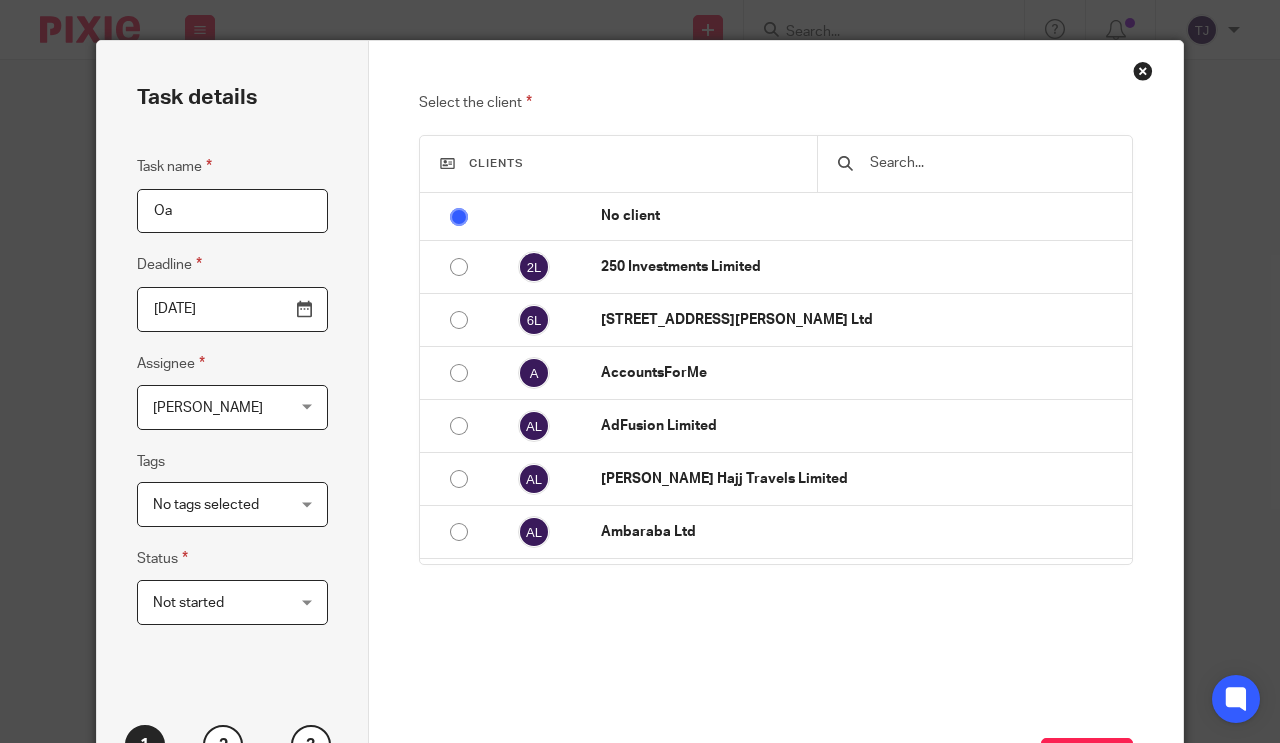 type on "O" 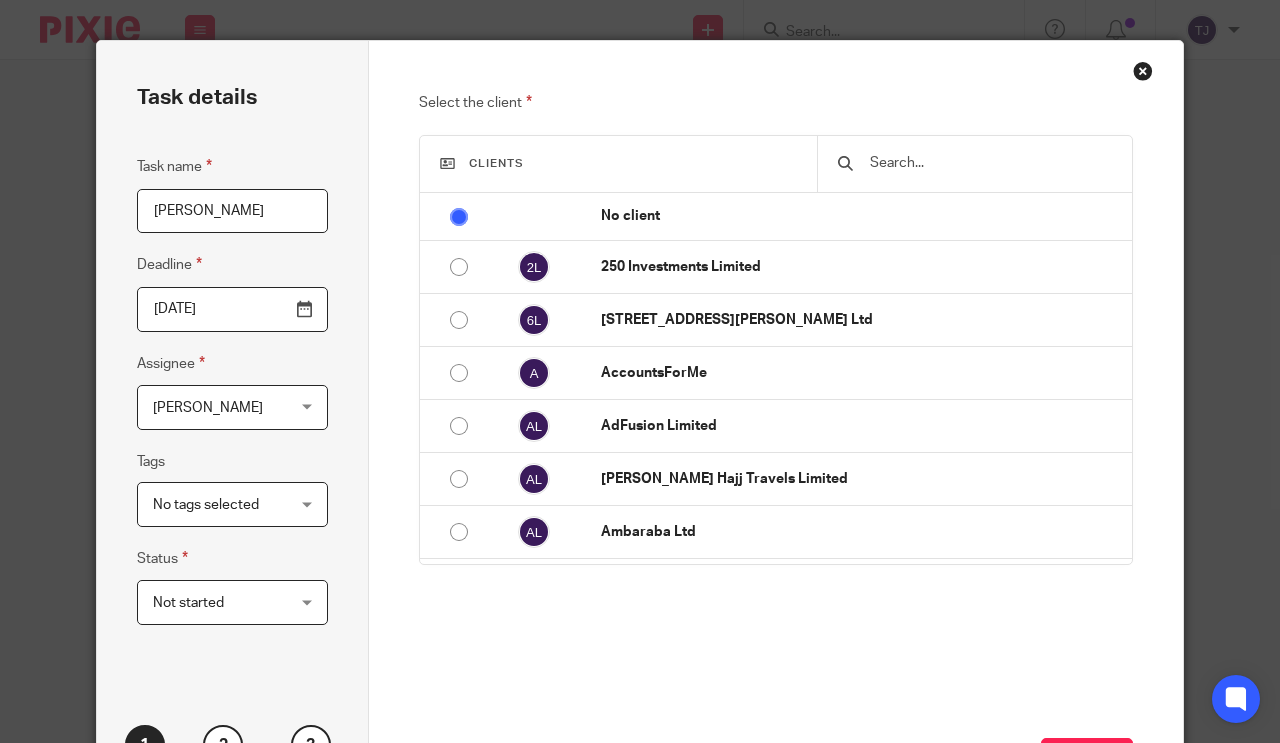 type on "[PERSON_NAME]" 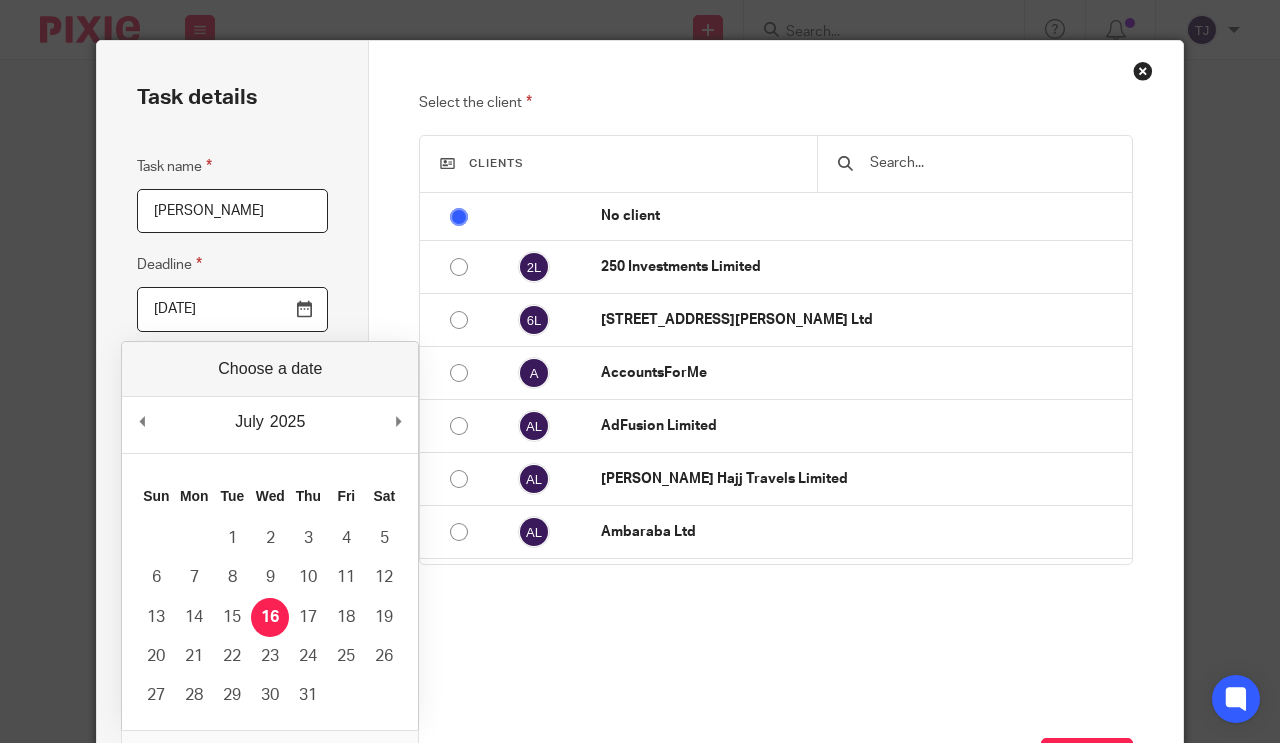 click on "2025-07-16" at bounding box center [232, 309] 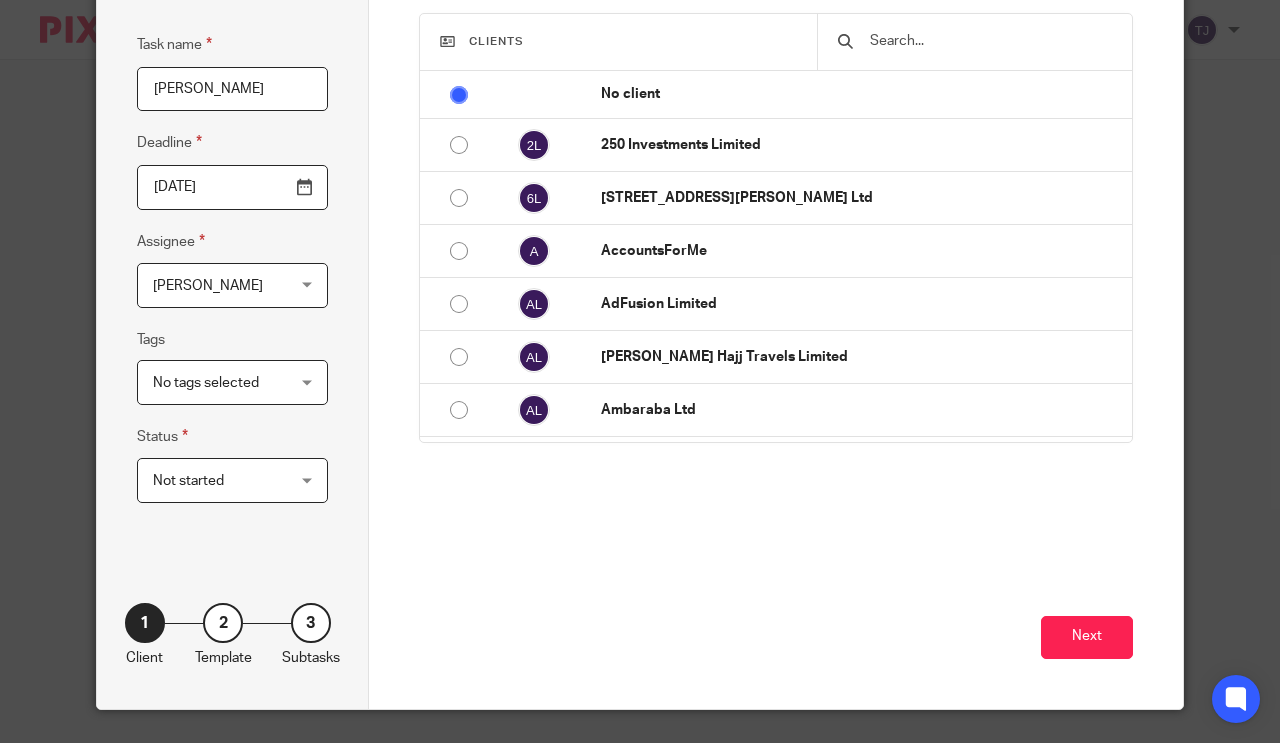 scroll, scrollTop: 127, scrollLeft: 0, axis: vertical 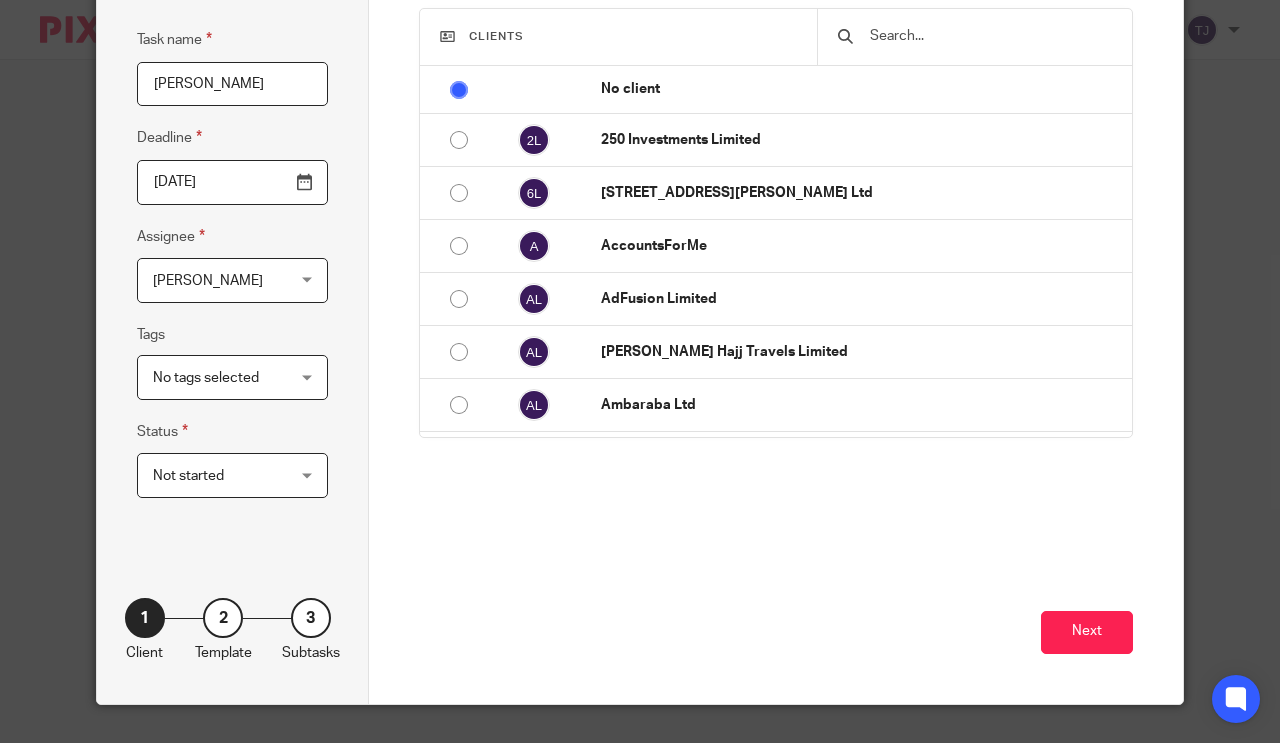 click on "Next" at bounding box center (1087, 632) 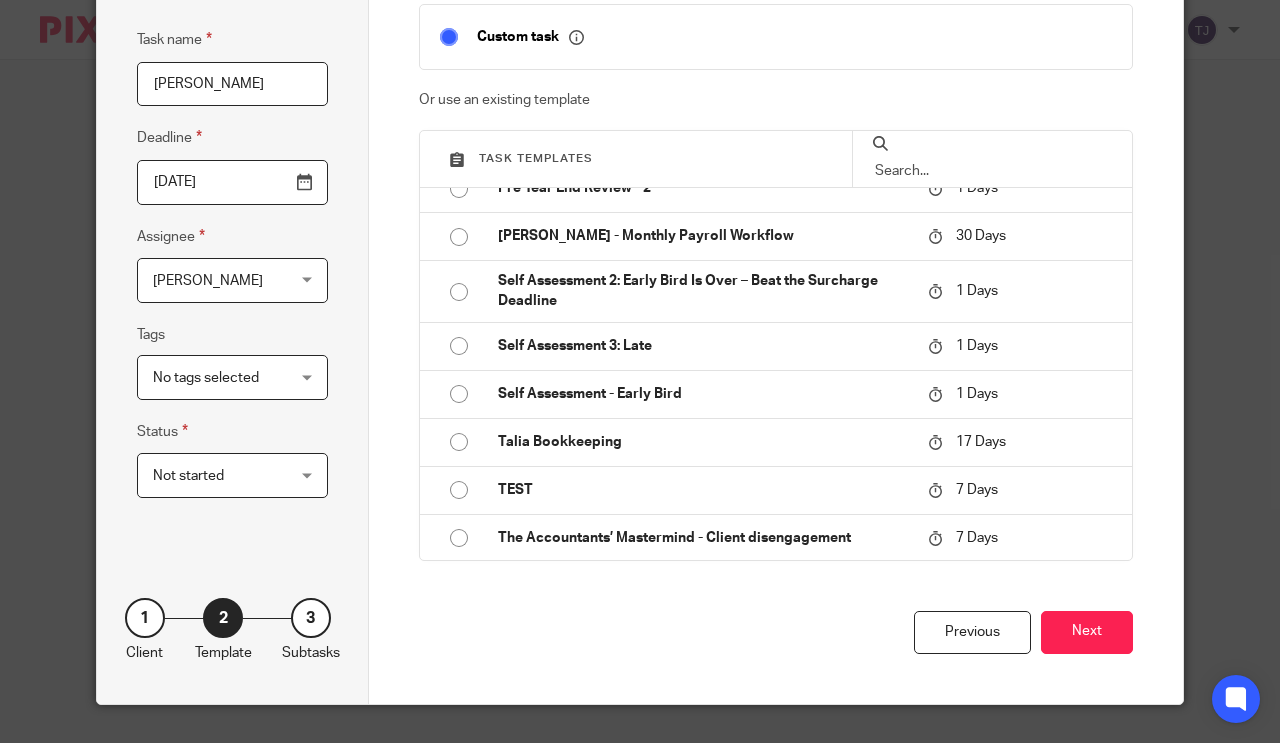 scroll, scrollTop: 800, scrollLeft: 0, axis: vertical 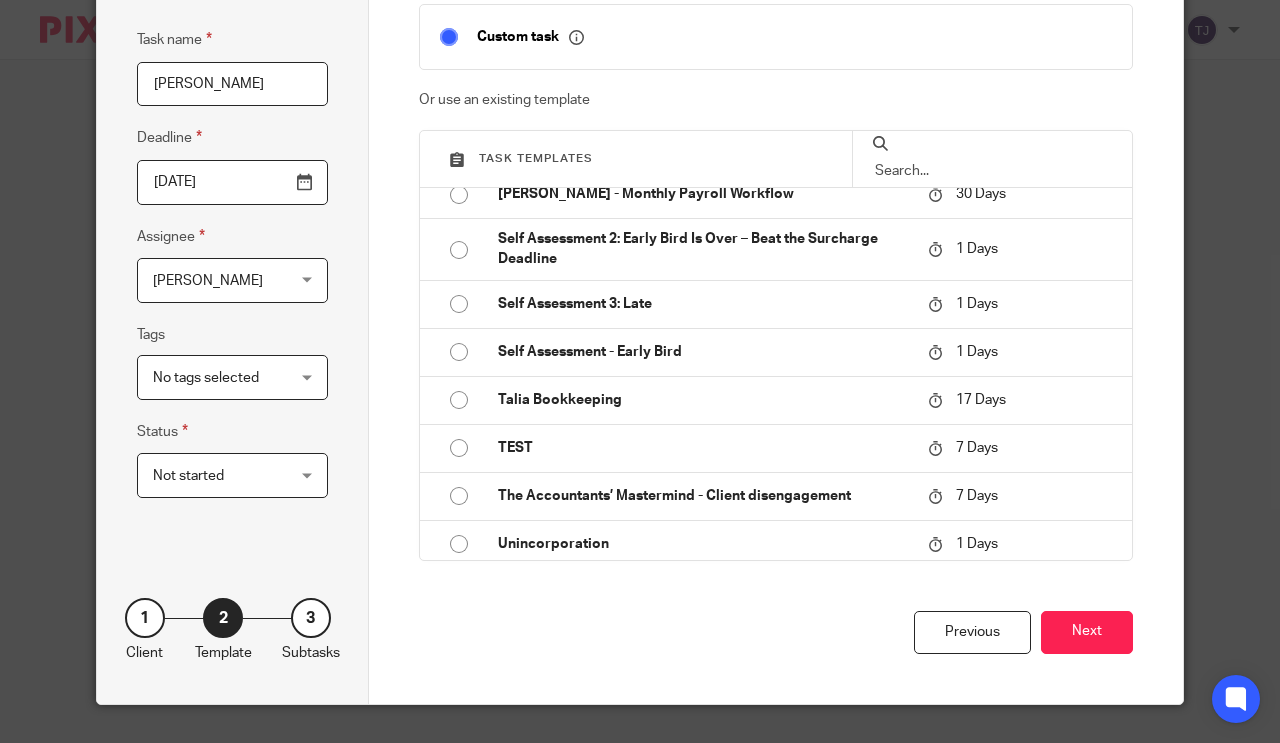 click on "Self Assessment - Early Bird" at bounding box center [703, 352] 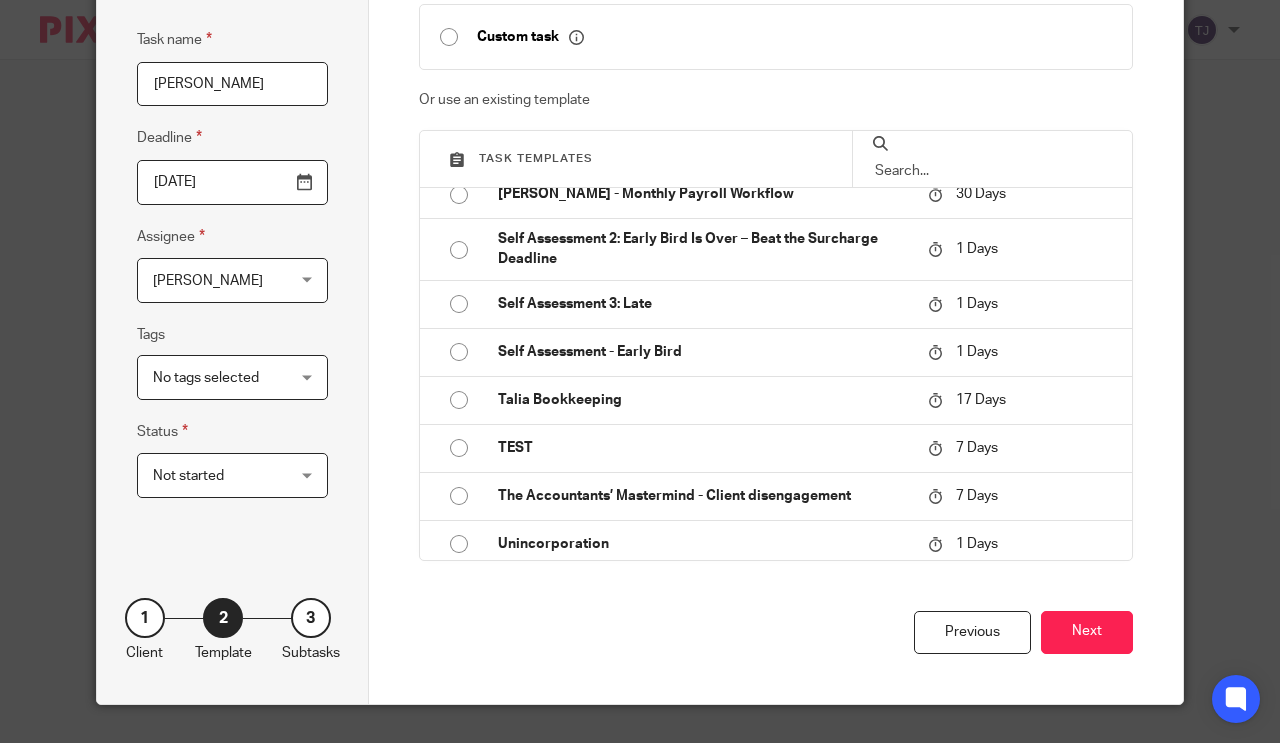 type on "2025-07-17" 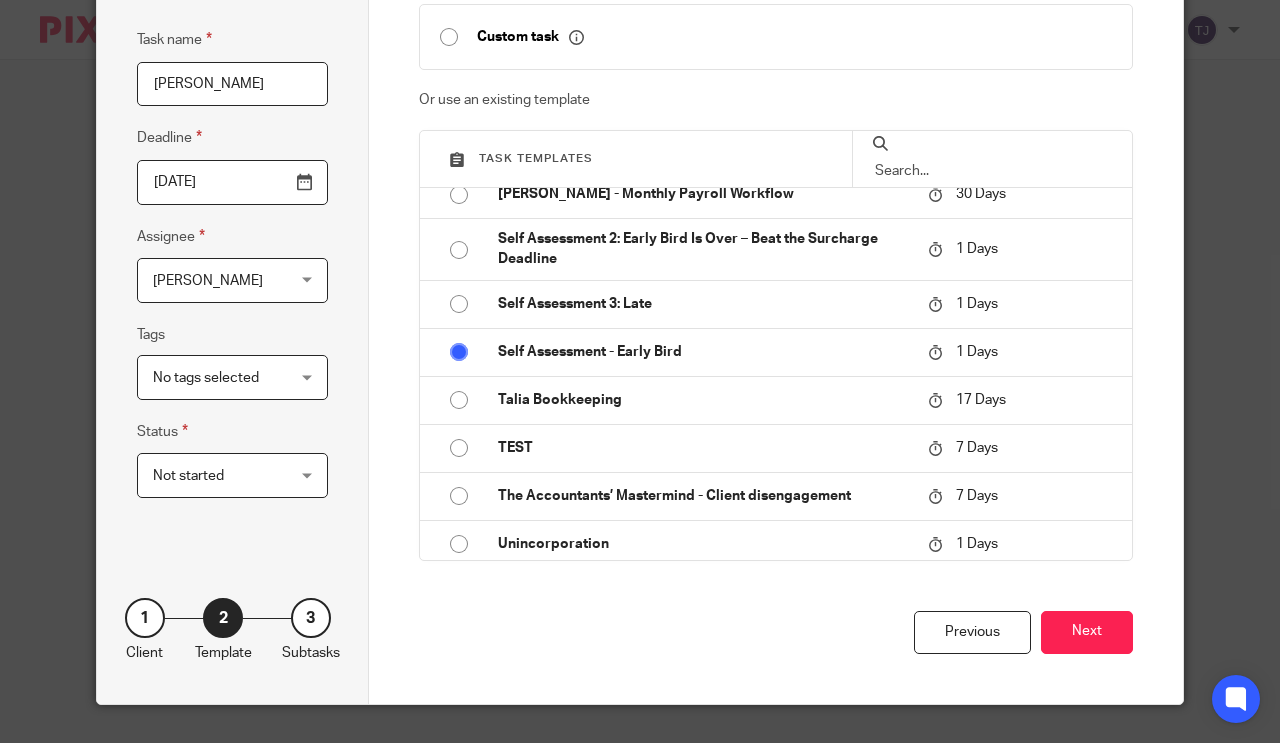 checkbox on "false" 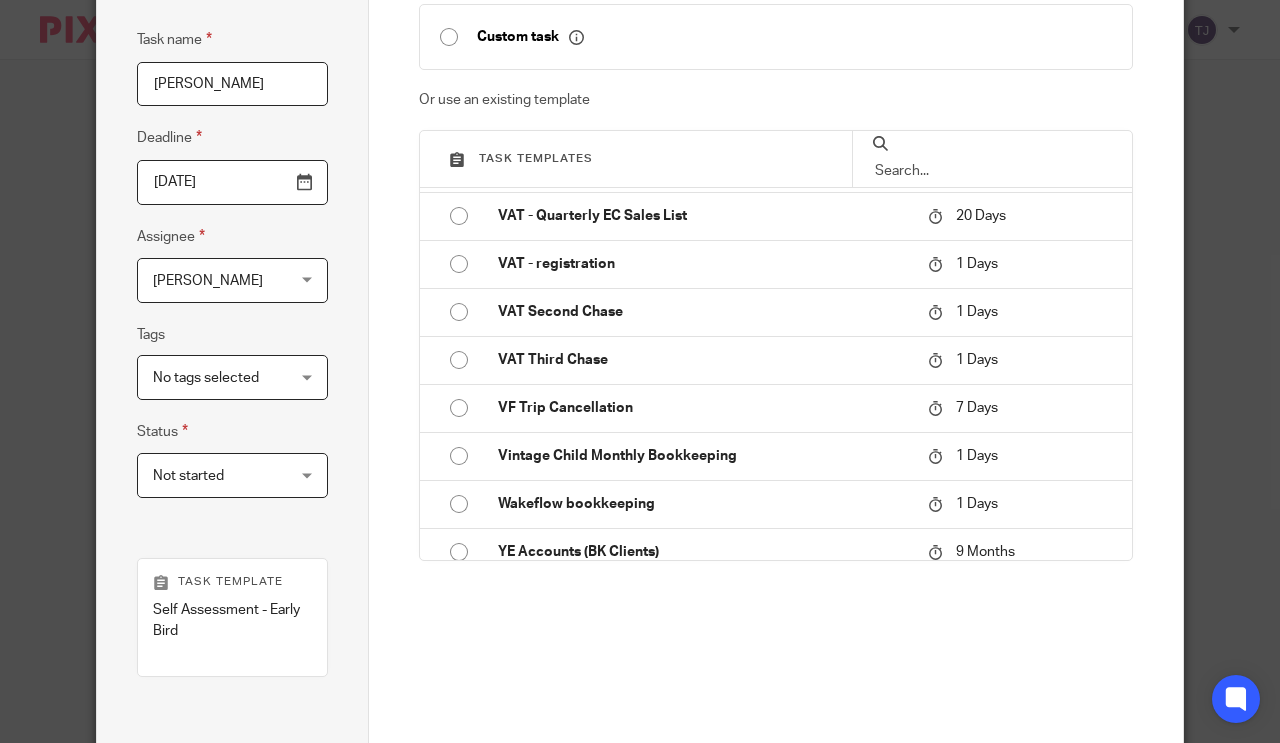 scroll, scrollTop: 1400, scrollLeft: 0, axis: vertical 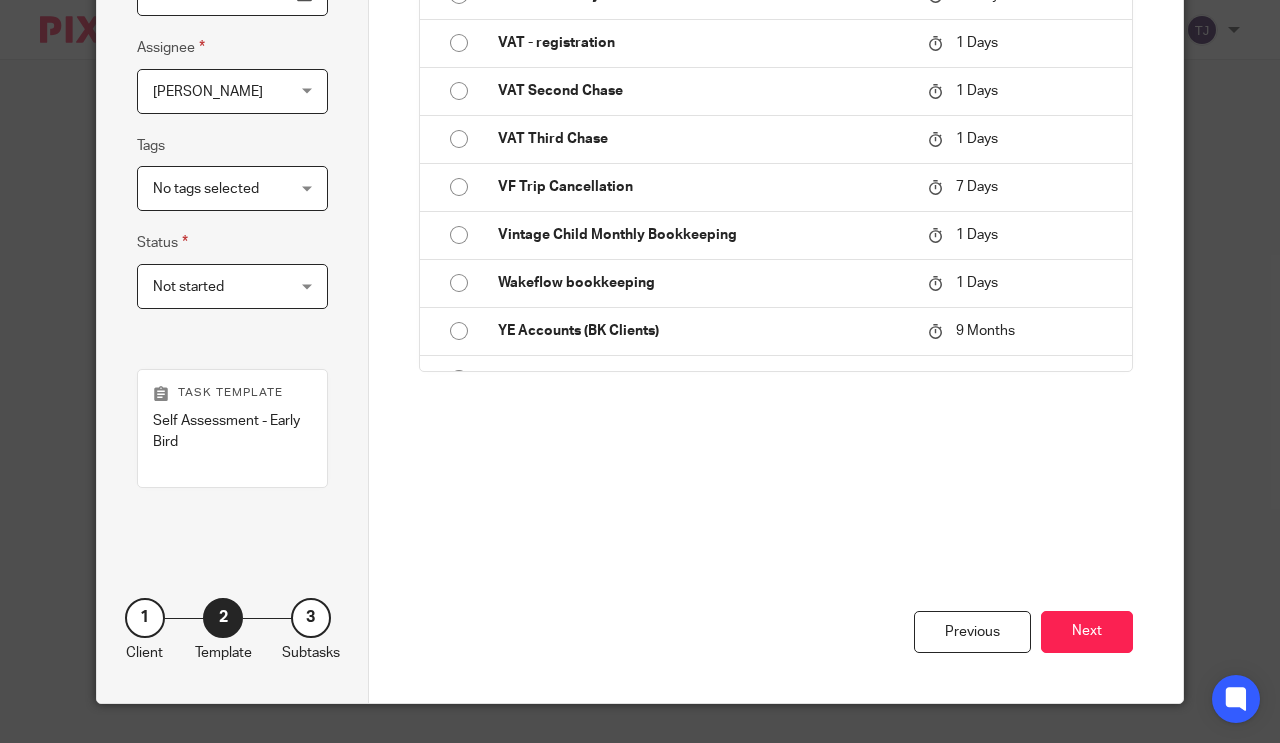 click on "Next" at bounding box center (1087, 632) 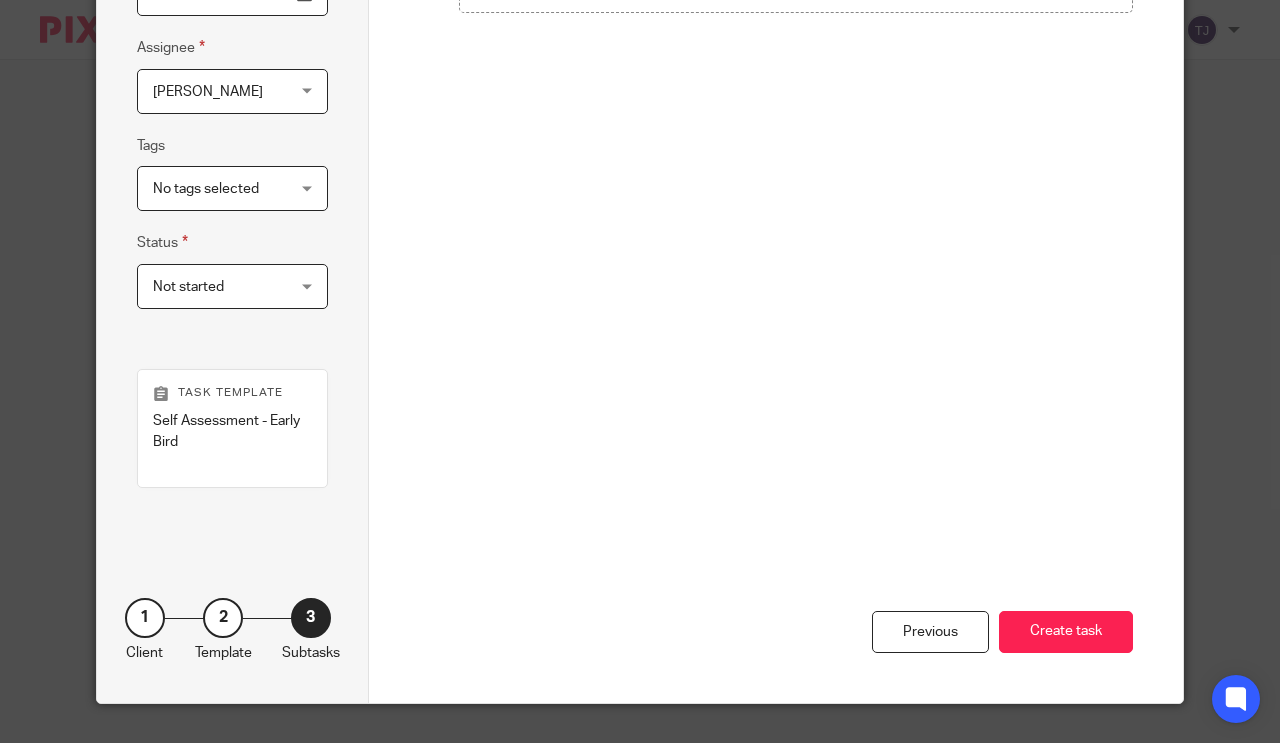 click on "Create task" at bounding box center (1066, 632) 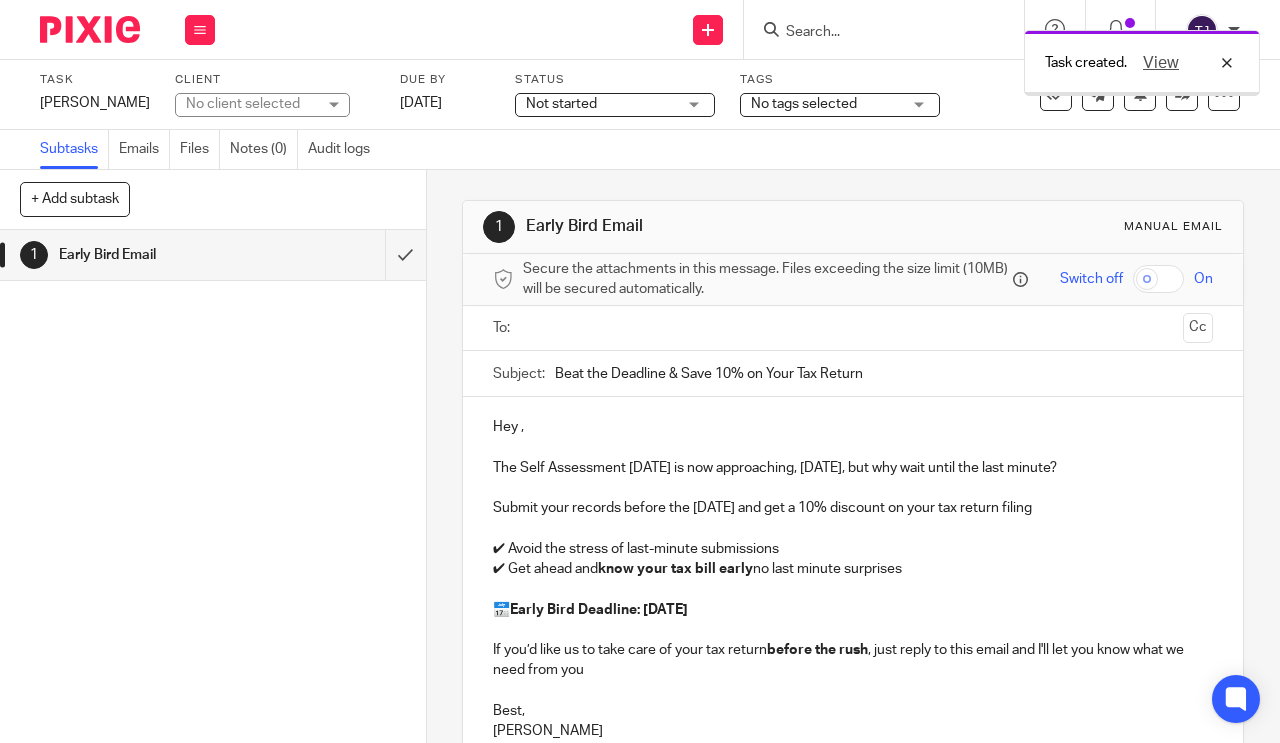 scroll, scrollTop: 0, scrollLeft: 0, axis: both 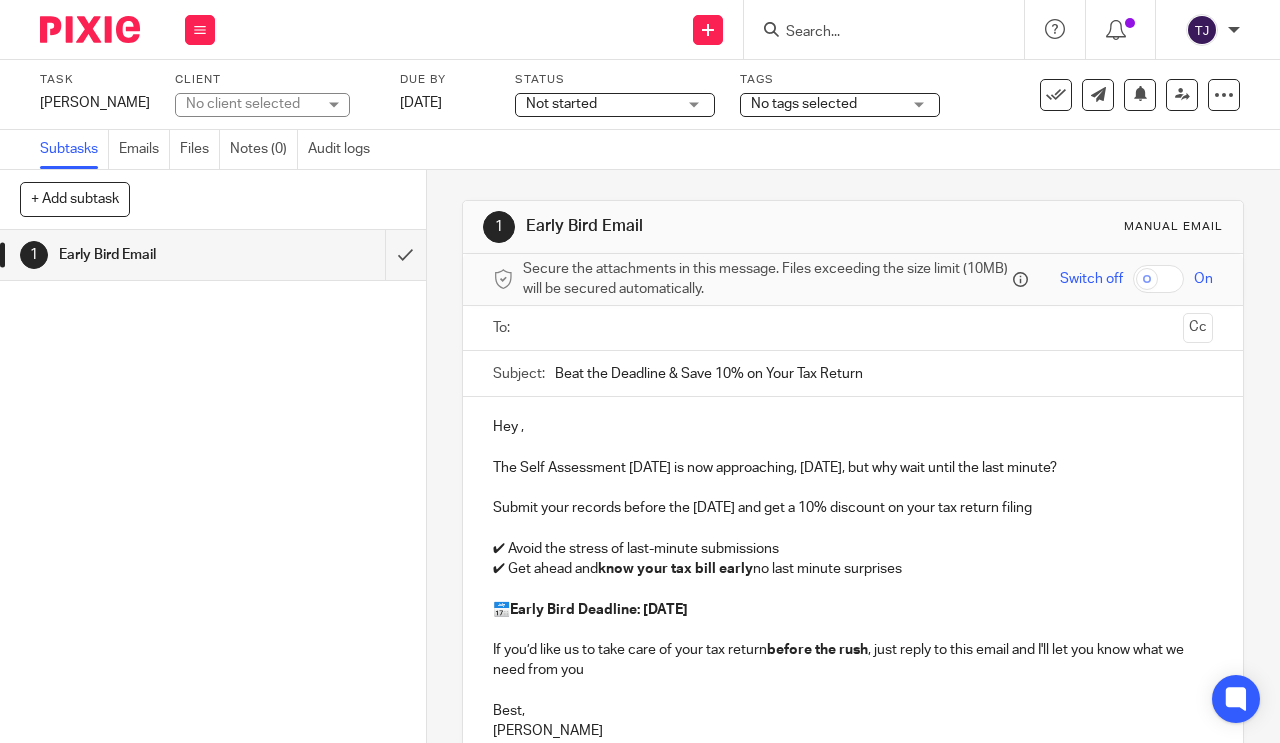 click on "Not started
Not started" at bounding box center [615, 105] 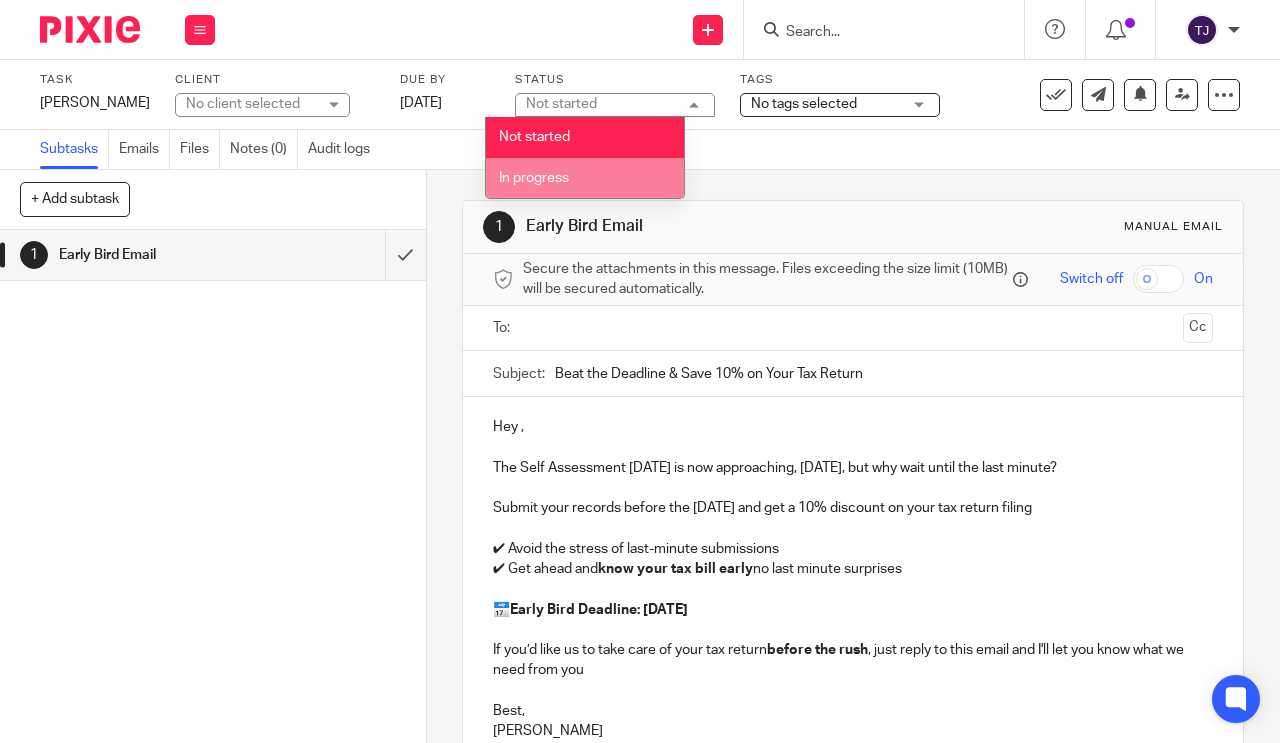 click on "In progress" at bounding box center (534, 178) 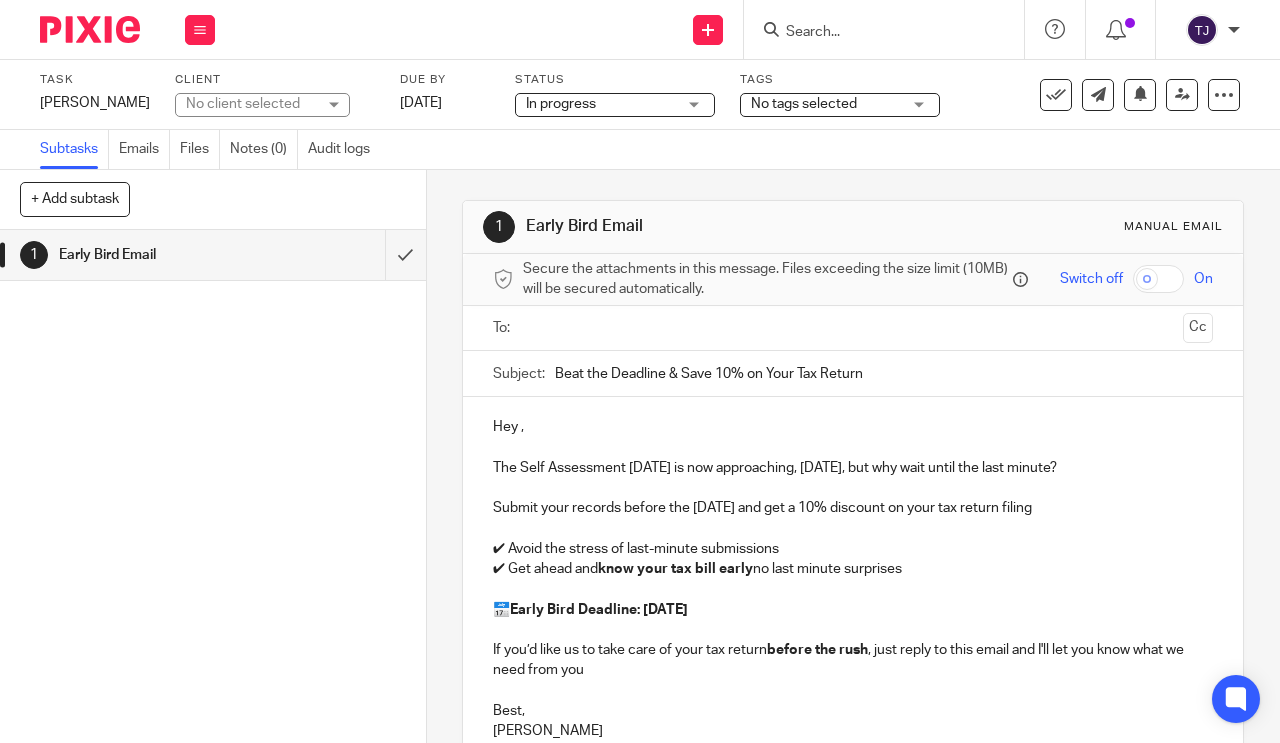 click at bounding box center [200, 30] 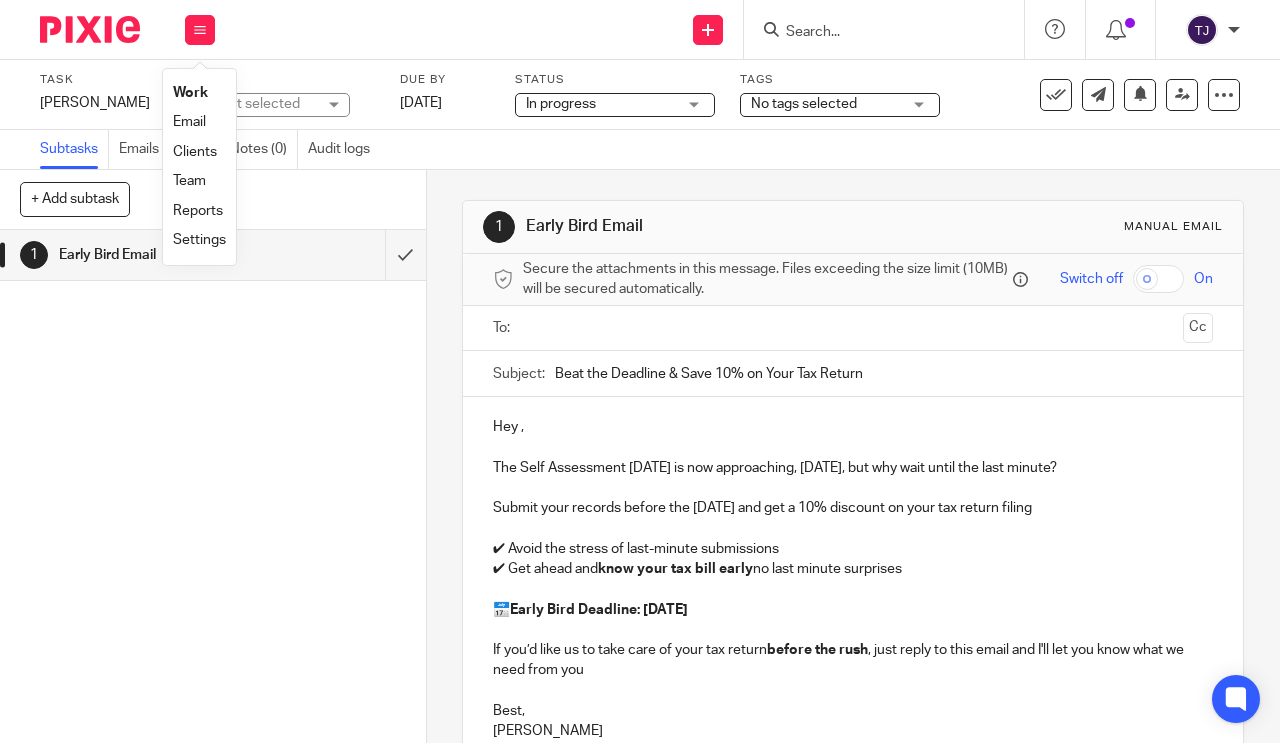 click on "Work" at bounding box center (190, 93) 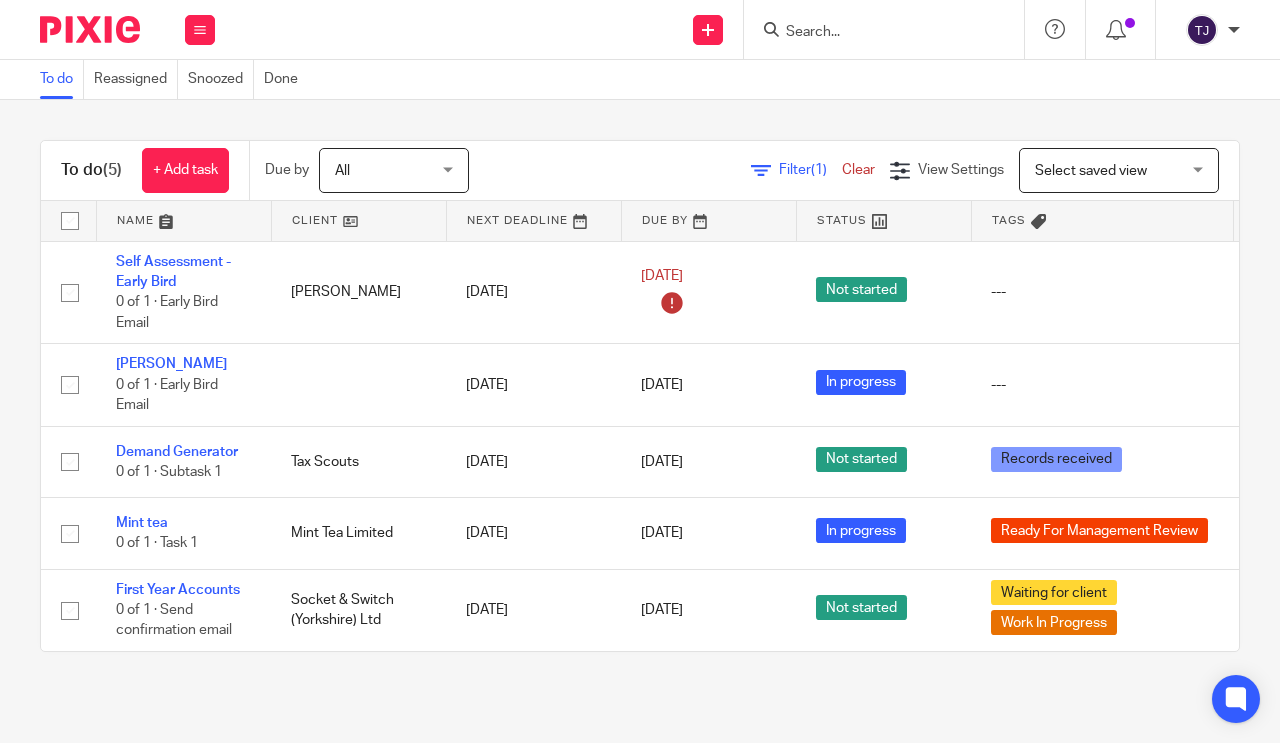 scroll, scrollTop: 0, scrollLeft: 0, axis: both 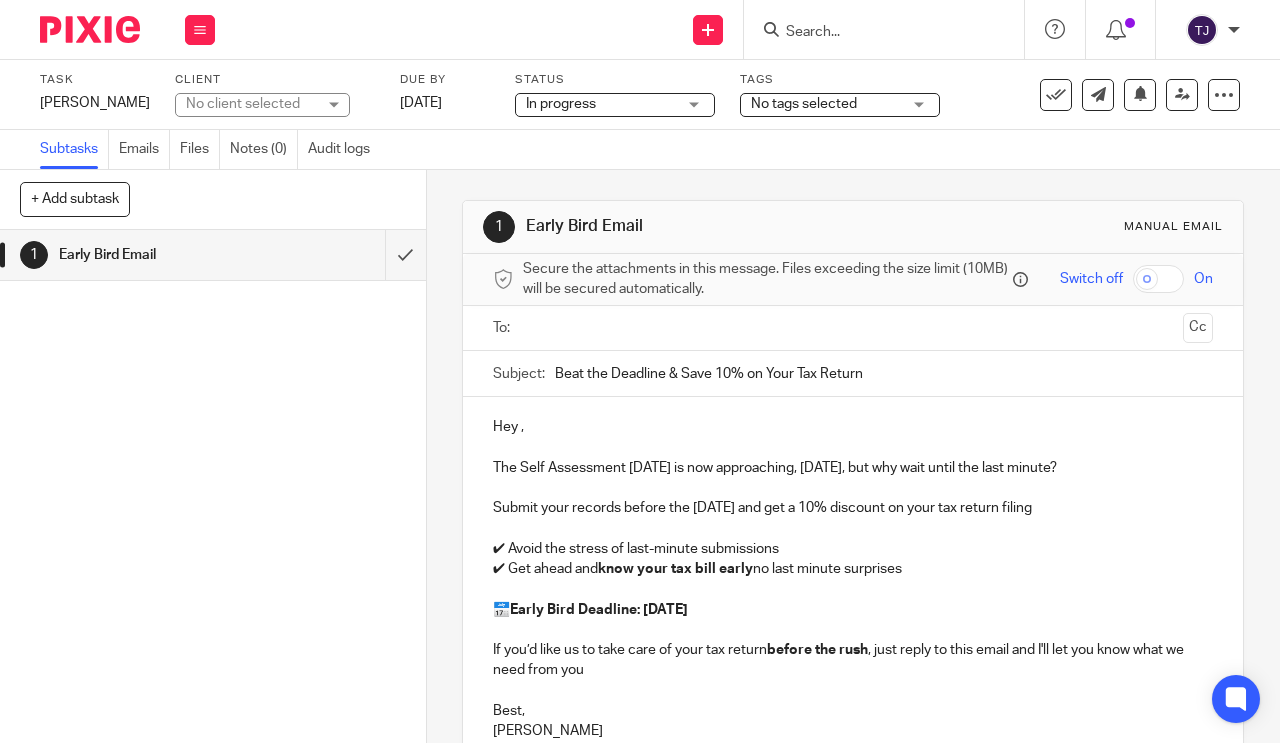 click on "No client selected" at bounding box center (262, 105) 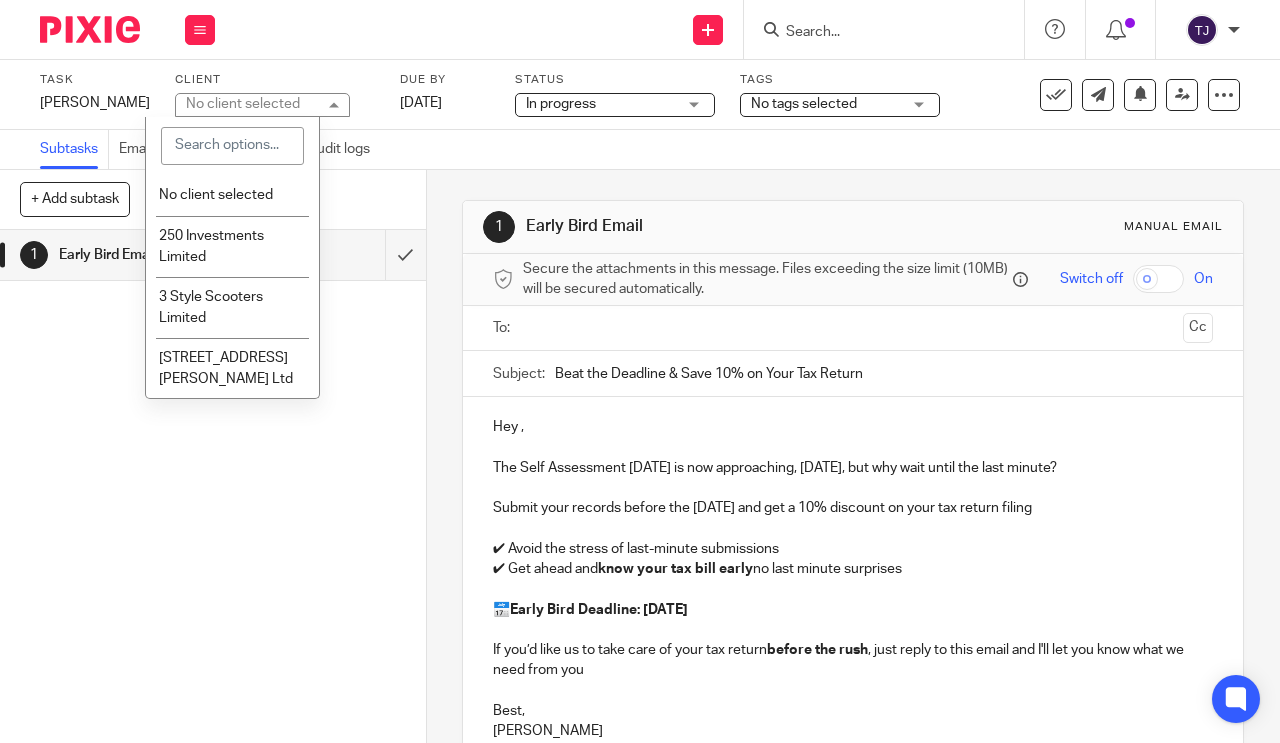click at bounding box center (232, 146) 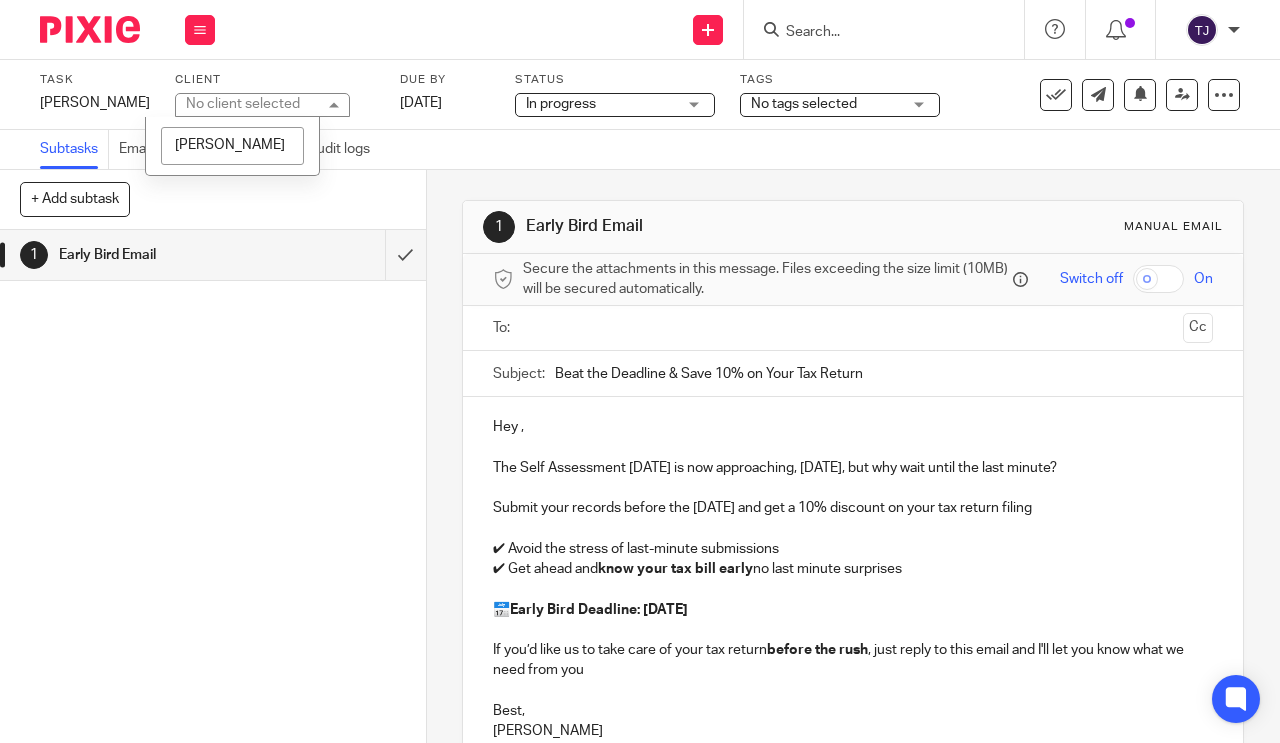 type on "[PERSON_NAME]" 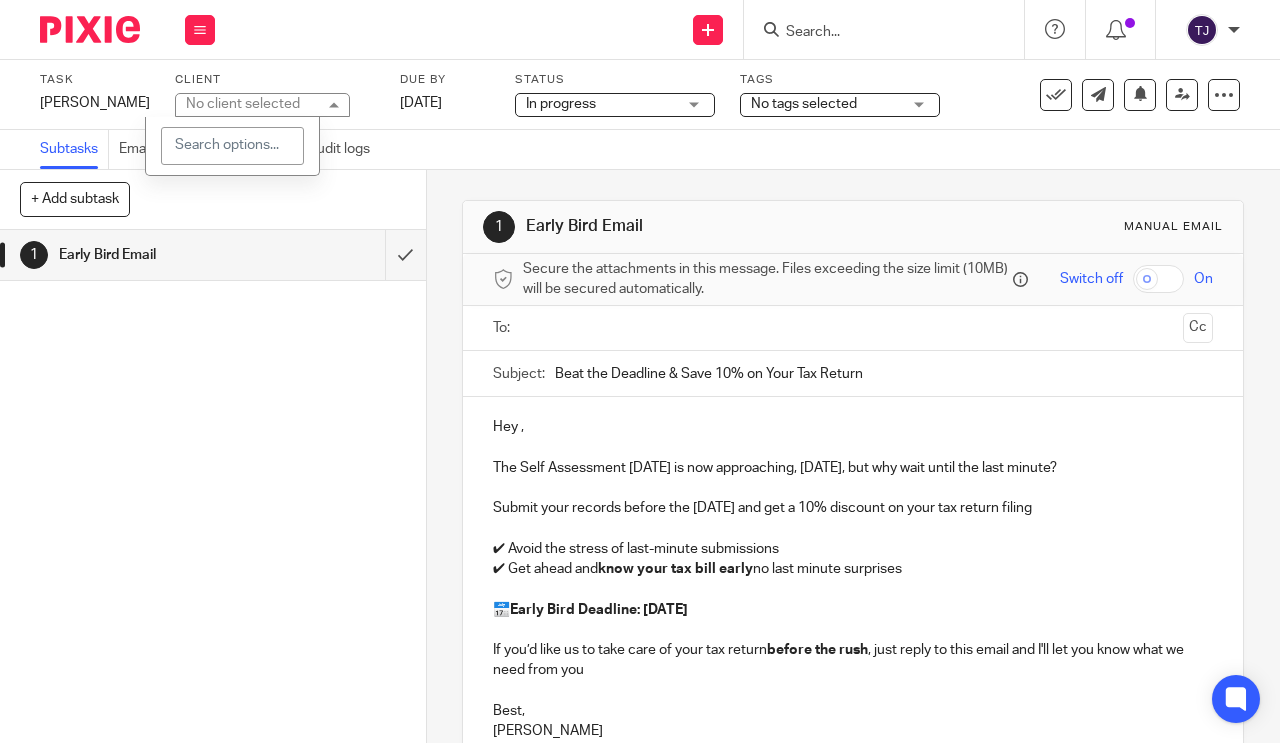 click on "1
Early Bird Email" at bounding box center (213, 486) 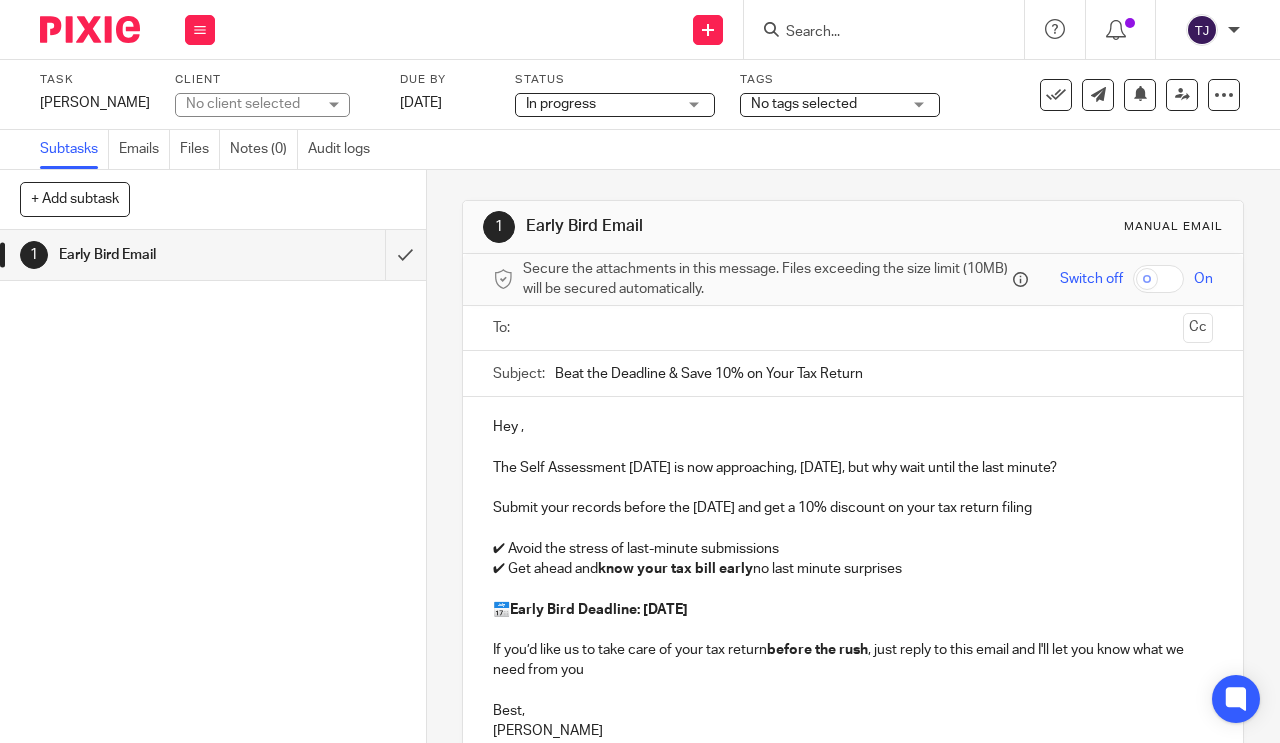 click on "Emails" at bounding box center (144, 149) 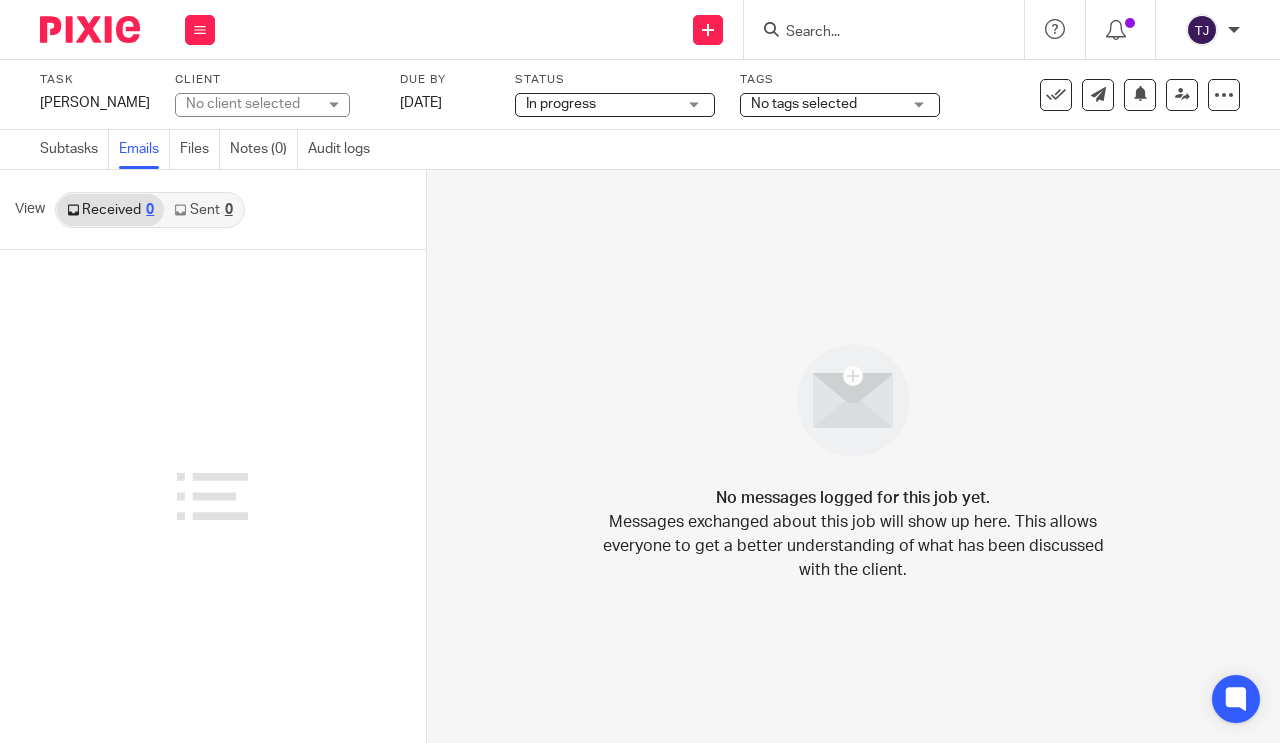 scroll, scrollTop: 0, scrollLeft: 0, axis: both 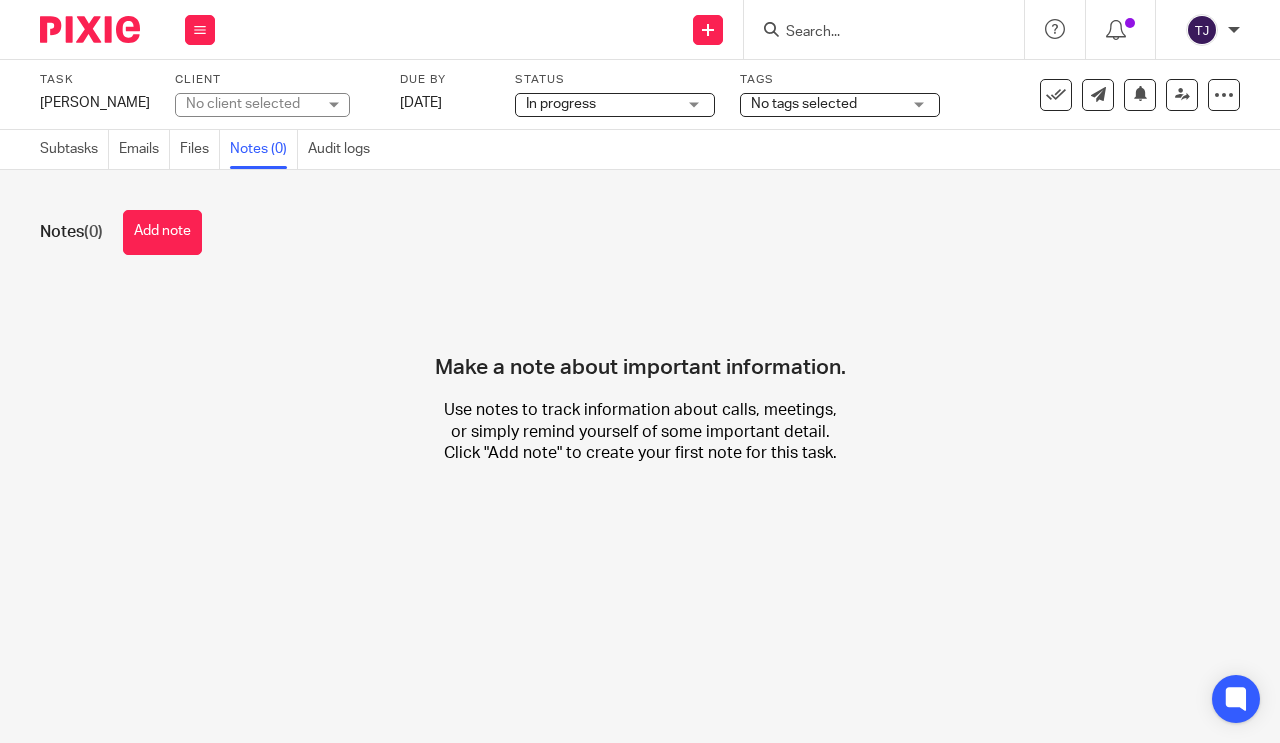 click on "Add note" at bounding box center (162, 232) 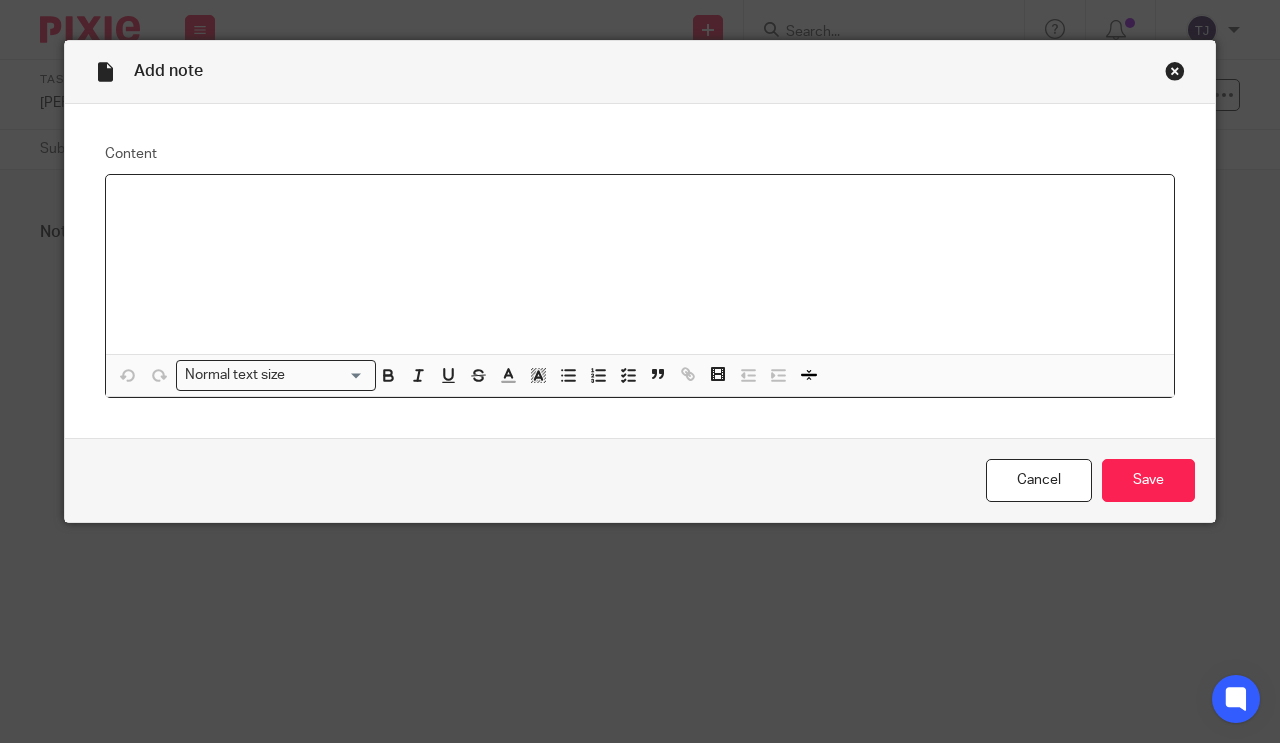 type 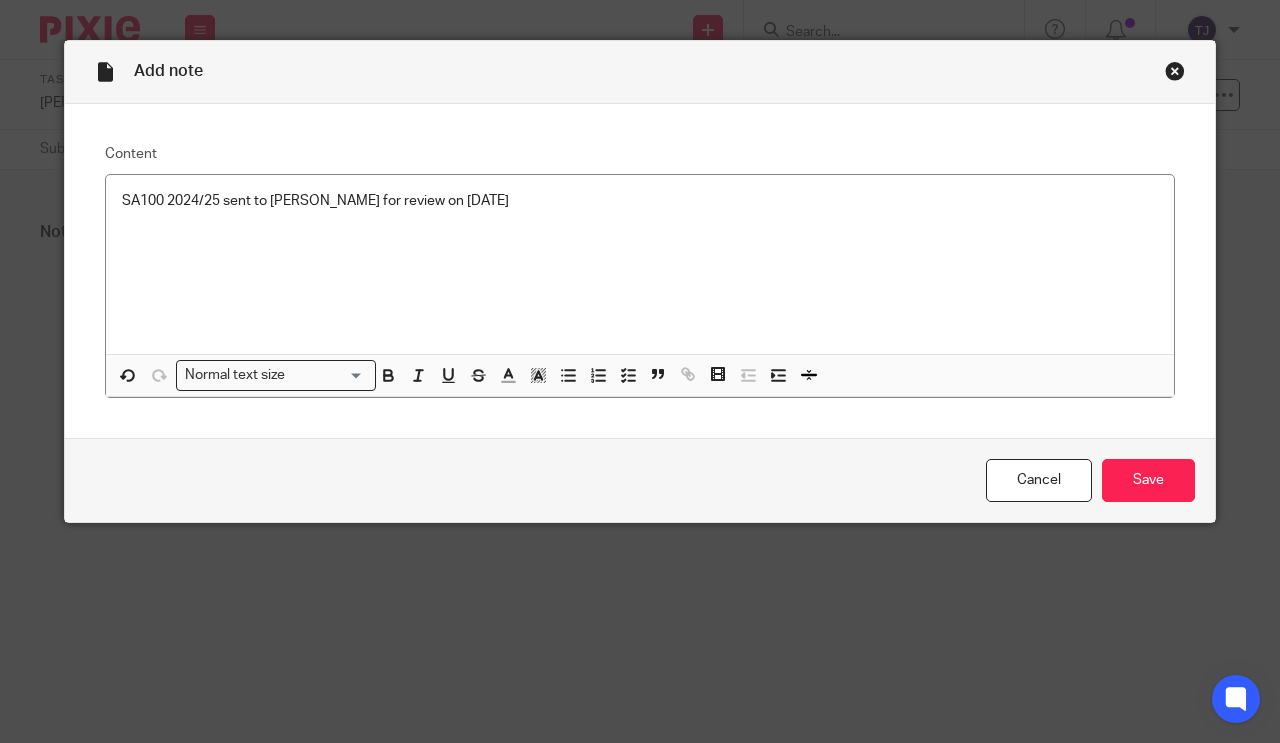 click on "Save" at bounding box center [1148, 480] 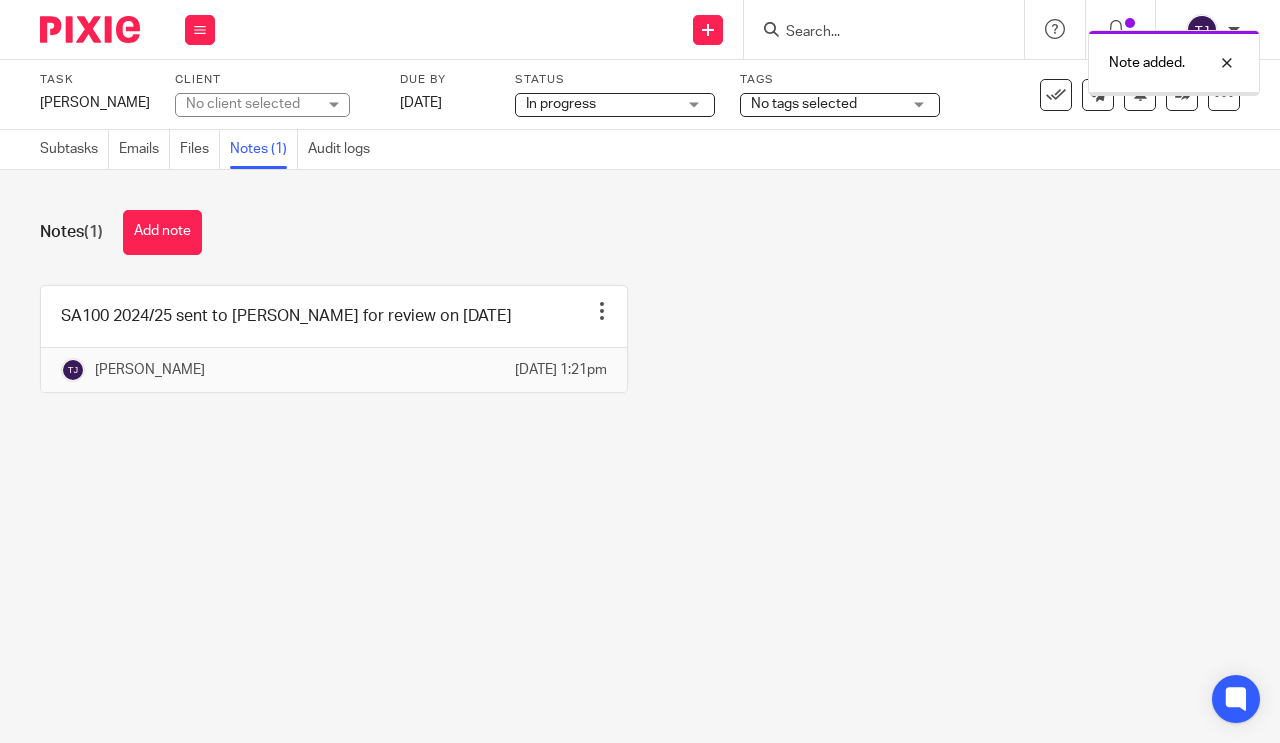 scroll, scrollTop: 0, scrollLeft: 0, axis: both 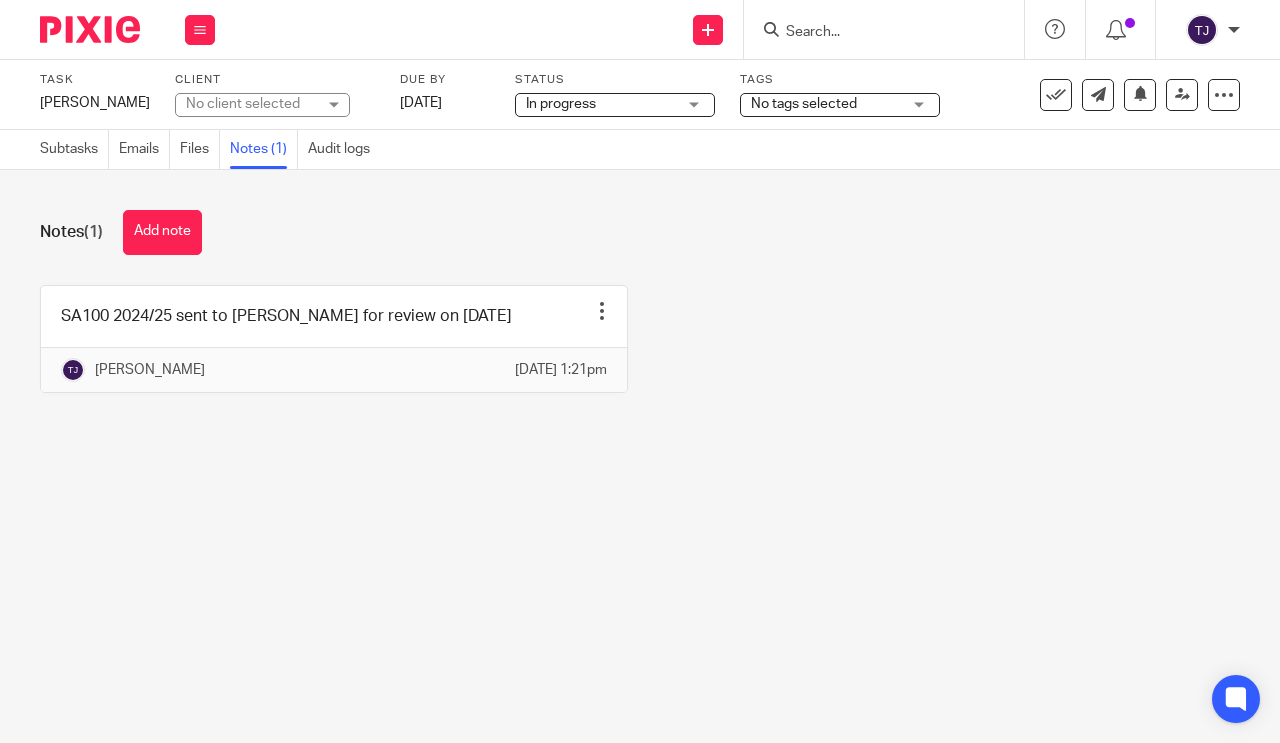 click on "[PERSON_NAME]   Save
[PERSON_NAME]" at bounding box center [95, 103] 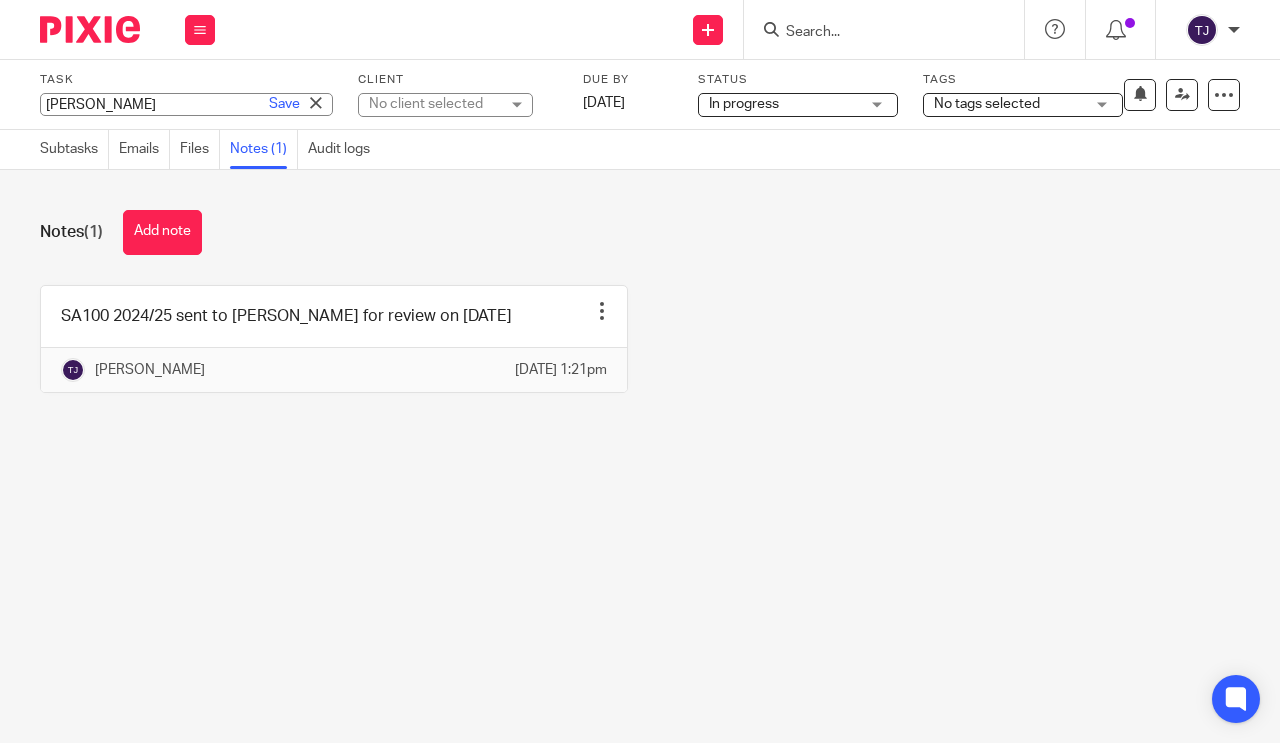 click on "Task
[PERSON_NAME]   Save
[PERSON_NAME]
0 /1
Client
No client selected
No client selected
250 Investments Limited
3 Style Scooters Limited
[STREET_ADDRESS][PERSON_NAME] Ltd
Absolute Travel Limited
Acclivity Advisors
AccountsForMe
AdFusion Limited
Ad-Hoc
Agile Property and Homes Limited
Alert Cascade
[PERSON_NAME] Hajj Travels Limited
Ambaraba Ltd
Anteva Ltd
Anvil Hr Ltd
Aoife Design Ltd
Apex Net Krypton Ltd
Aqualuxe Limited" at bounding box center [490, 94] 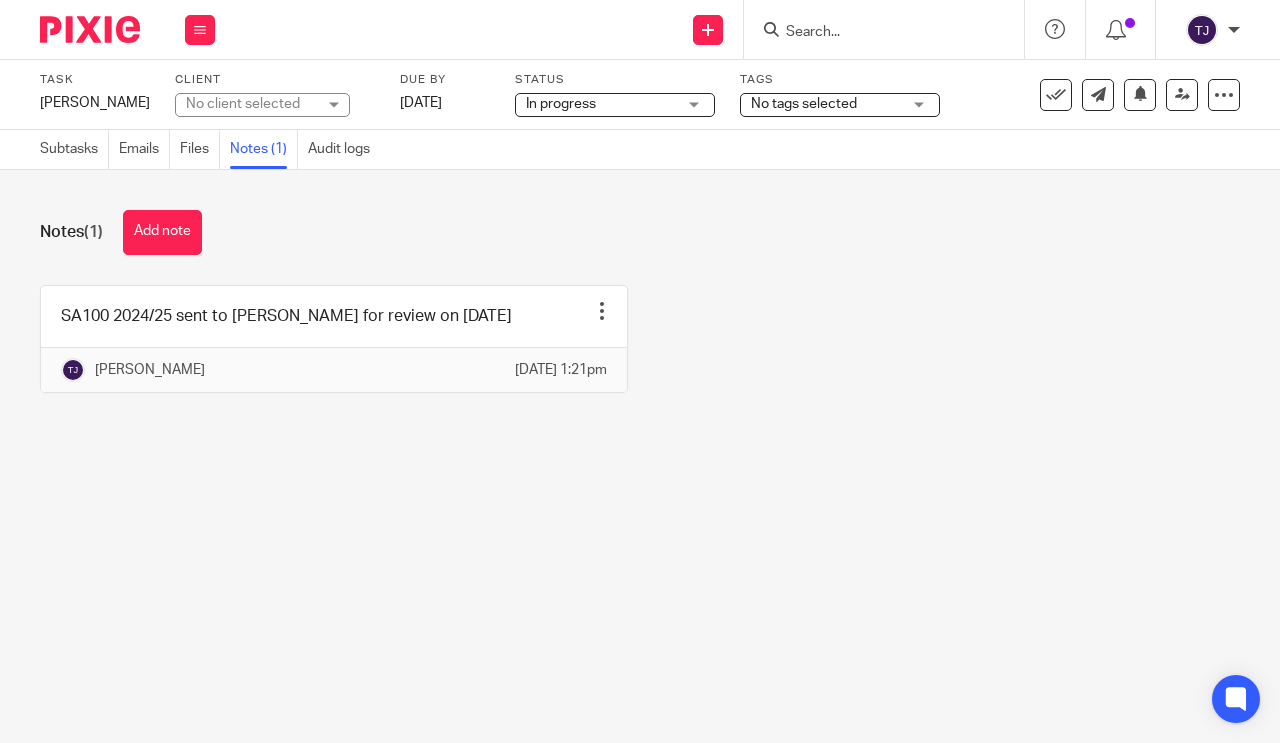 click on "No client selected" at bounding box center (262, 105) 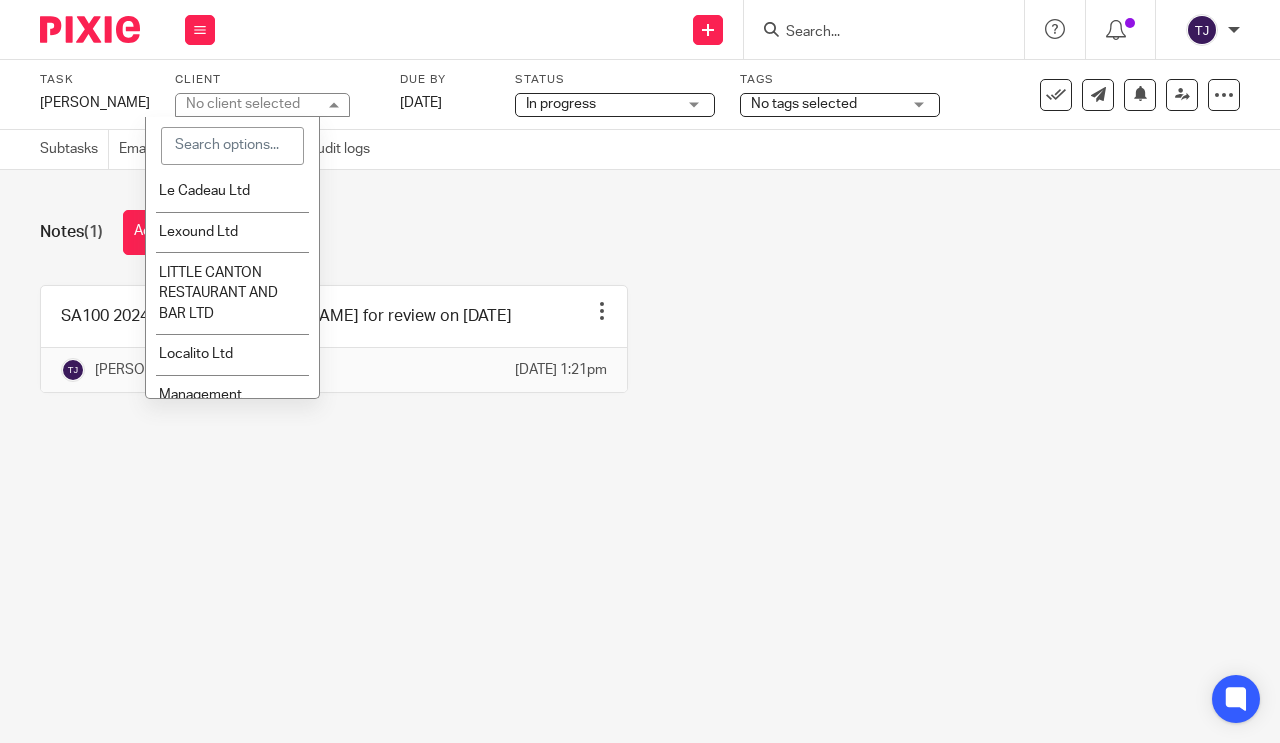 scroll, scrollTop: 7100, scrollLeft: 0, axis: vertical 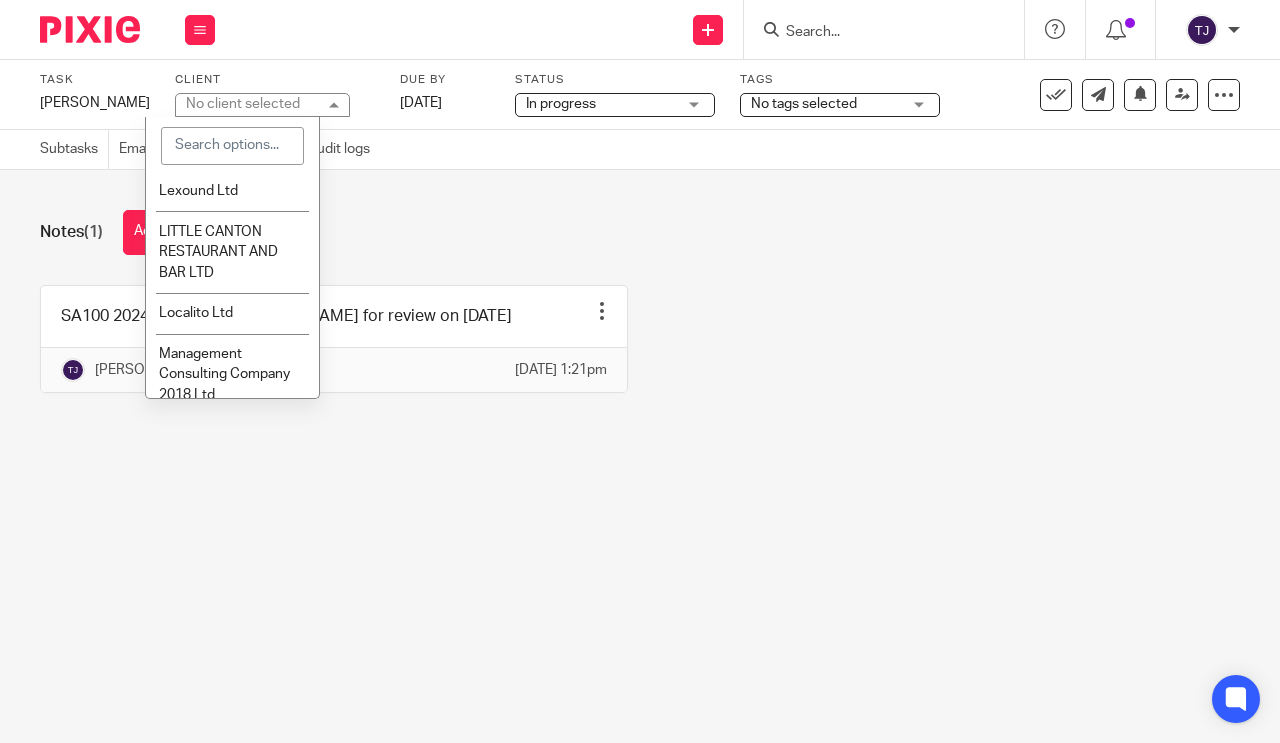 click on "Notes
(1)
Add note
SA100 2024/25 sent to Donna for review on 16/07/2025
Edit note
Delete note
Tony Junaid
16 Jul 2025  1:21pm" at bounding box center (640, 316) 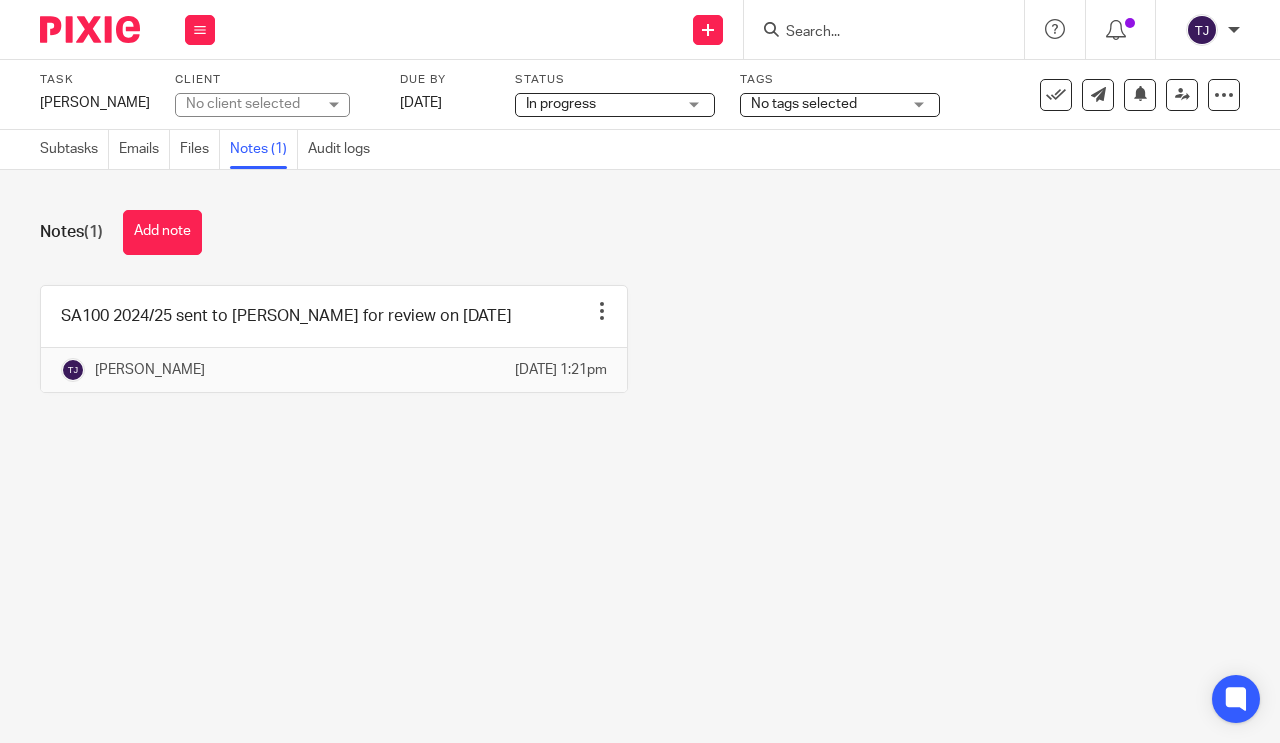 click at bounding box center (200, 30) 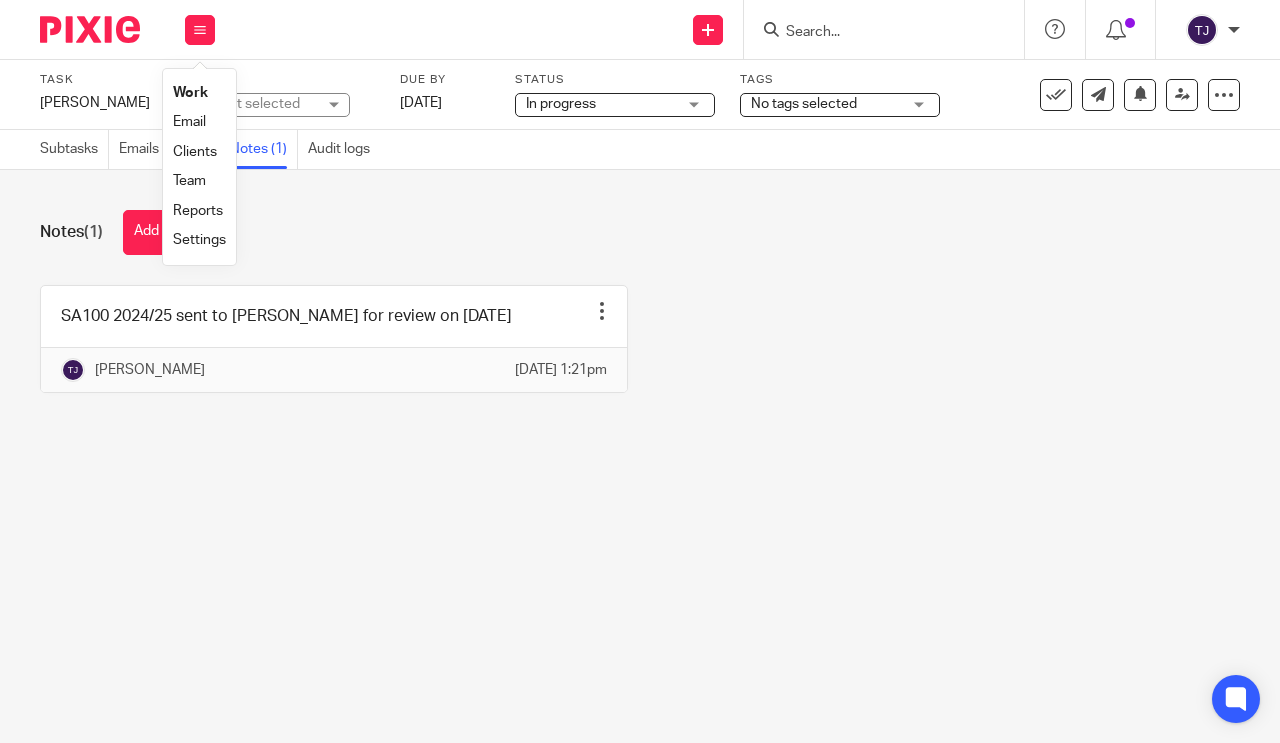 click on "Work" at bounding box center (199, 93) 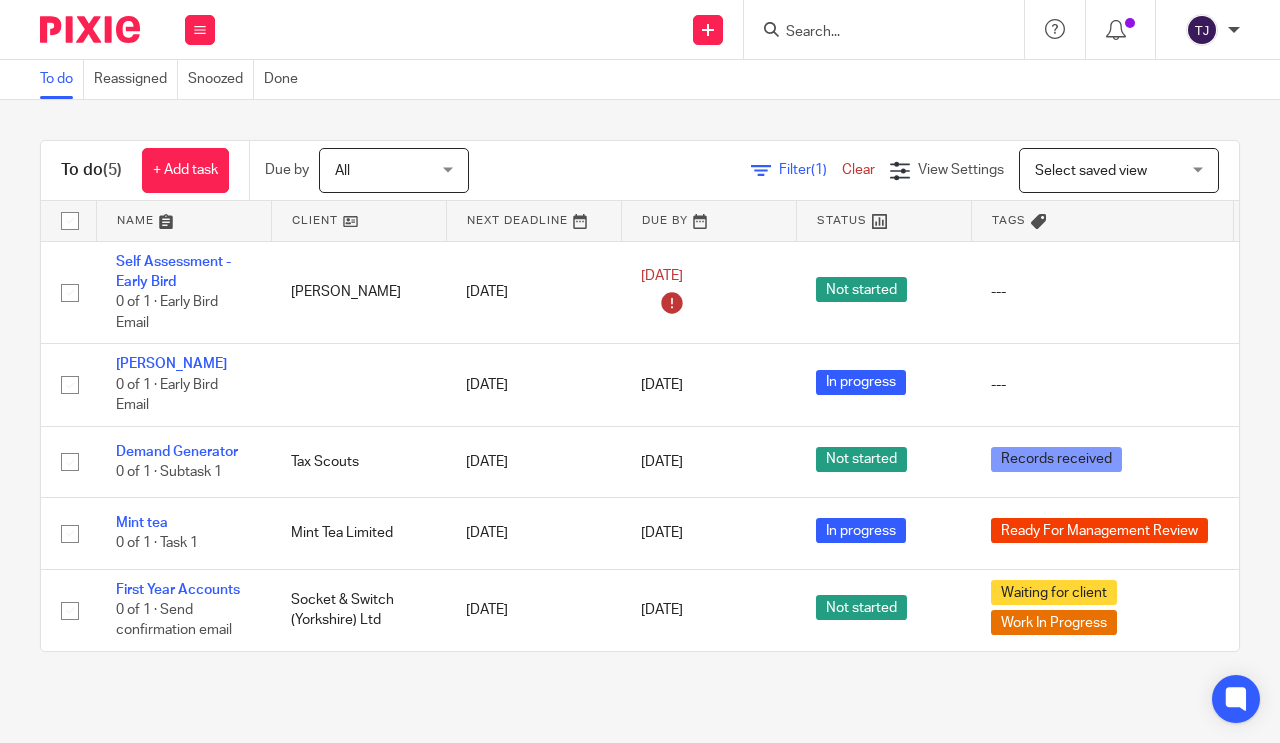 scroll, scrollTop: 0, scrollLeft: 0, axis: both 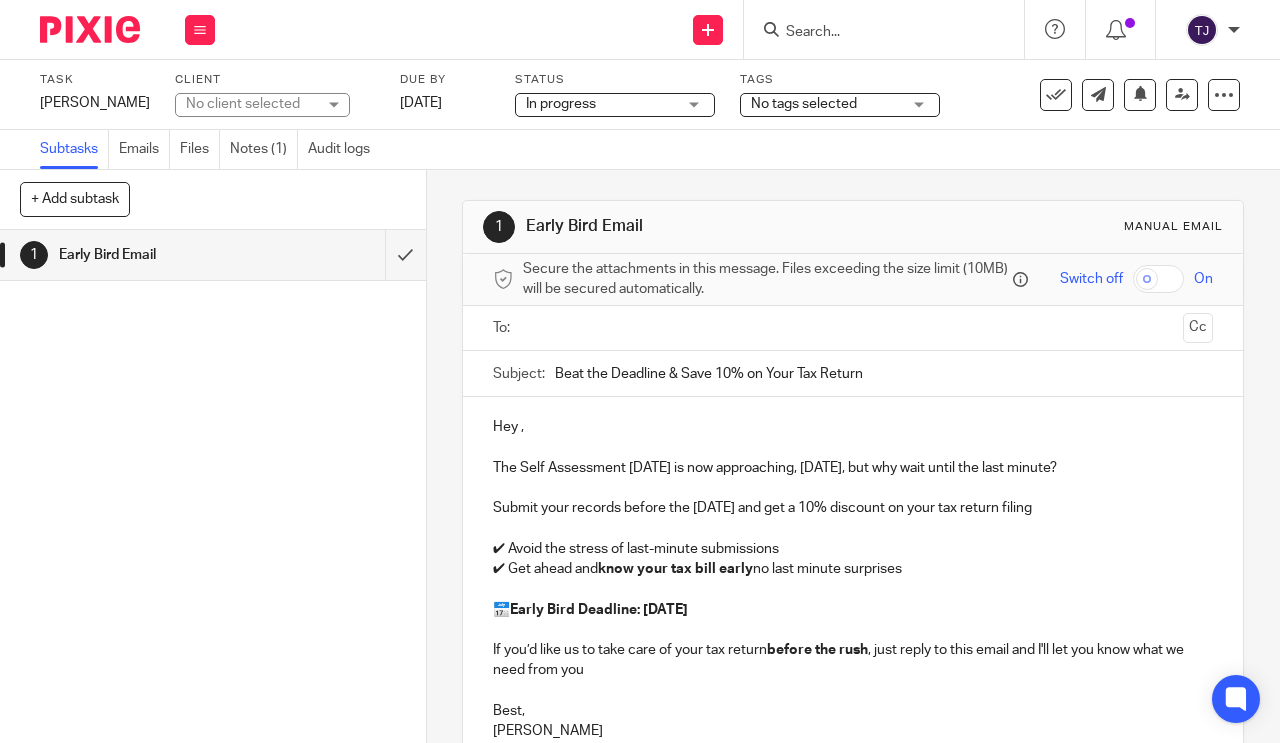click at bounding box center (1224, 95) 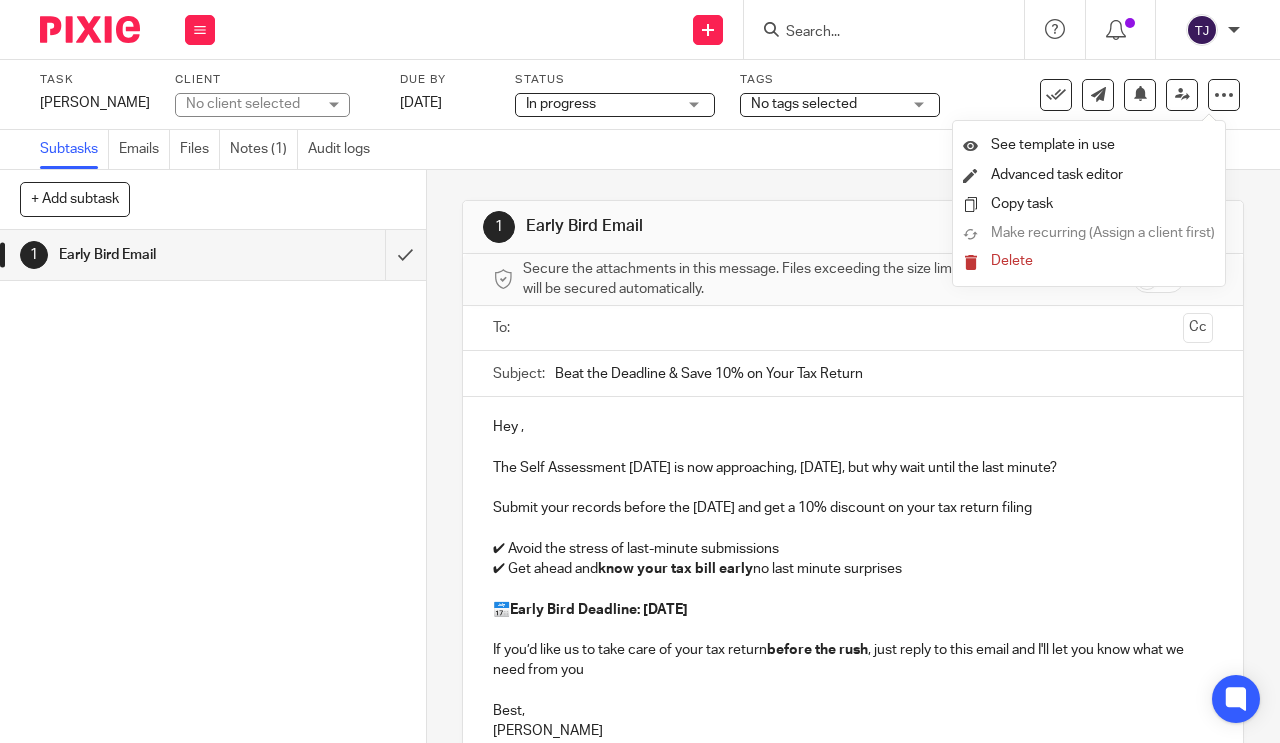 click on "See template in use" at bounding box center [1053, 145] 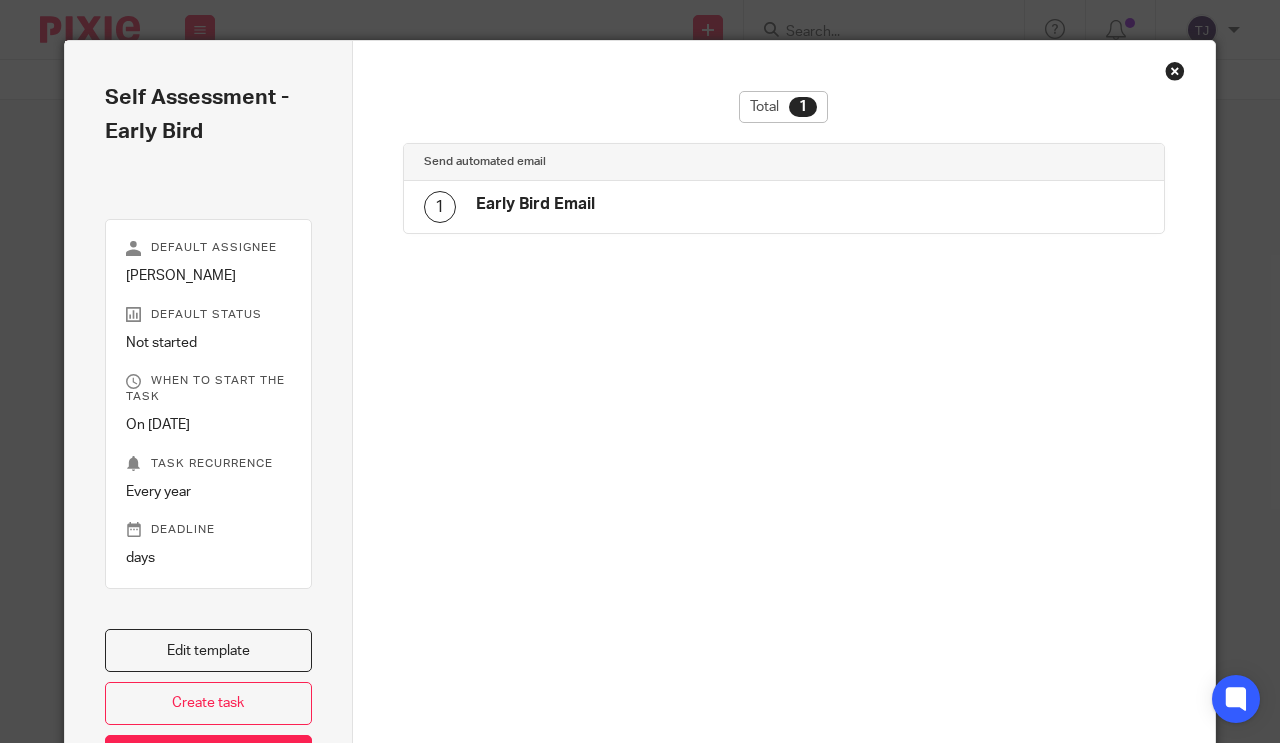 scroll, scrollTop: 0, scrollLeft: 0, axis: both 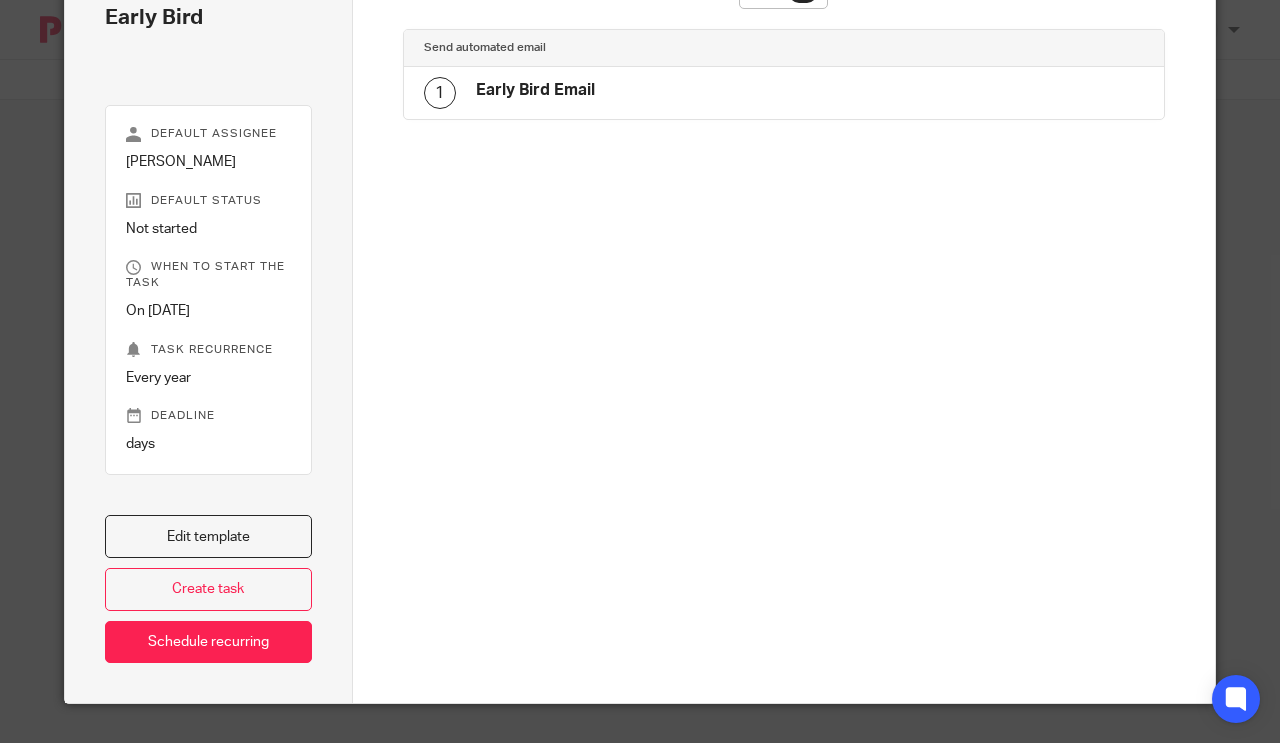 click on "Edit template" at bounding box center [208, 536] 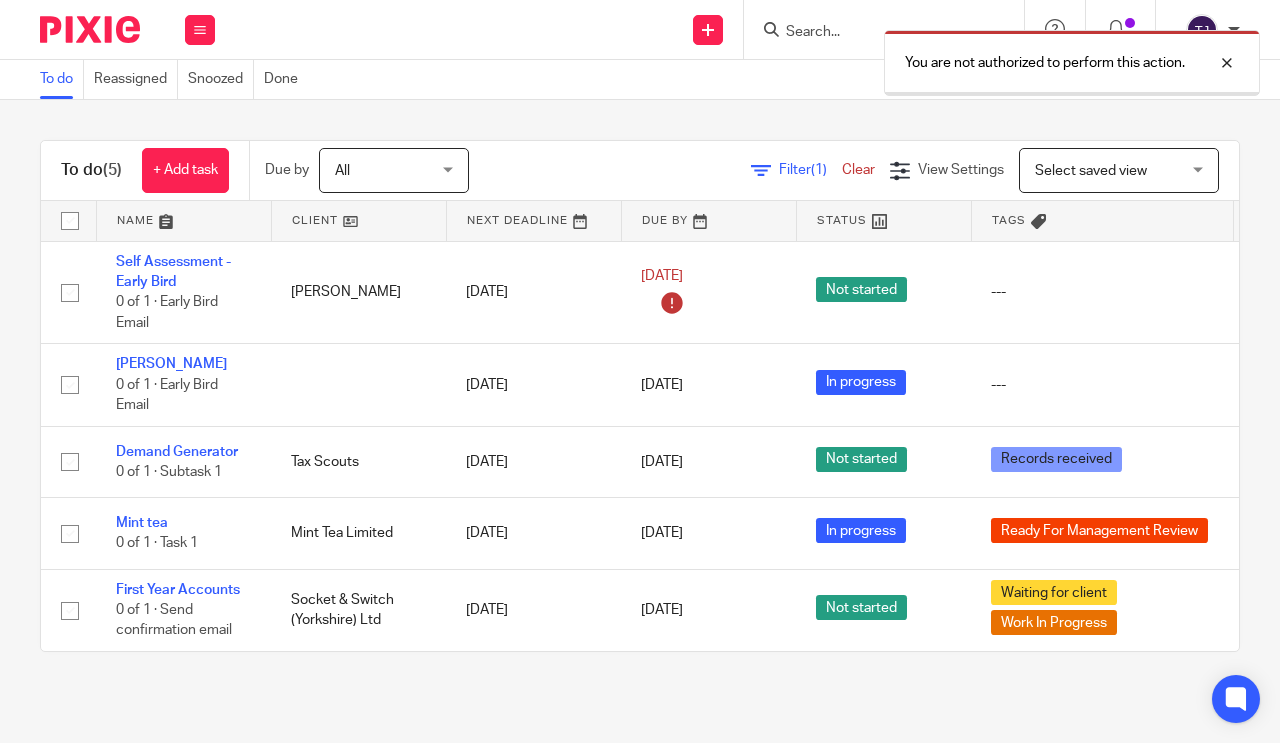 scroll, scrollTop: 0, scrollLeft: 0, axis: both 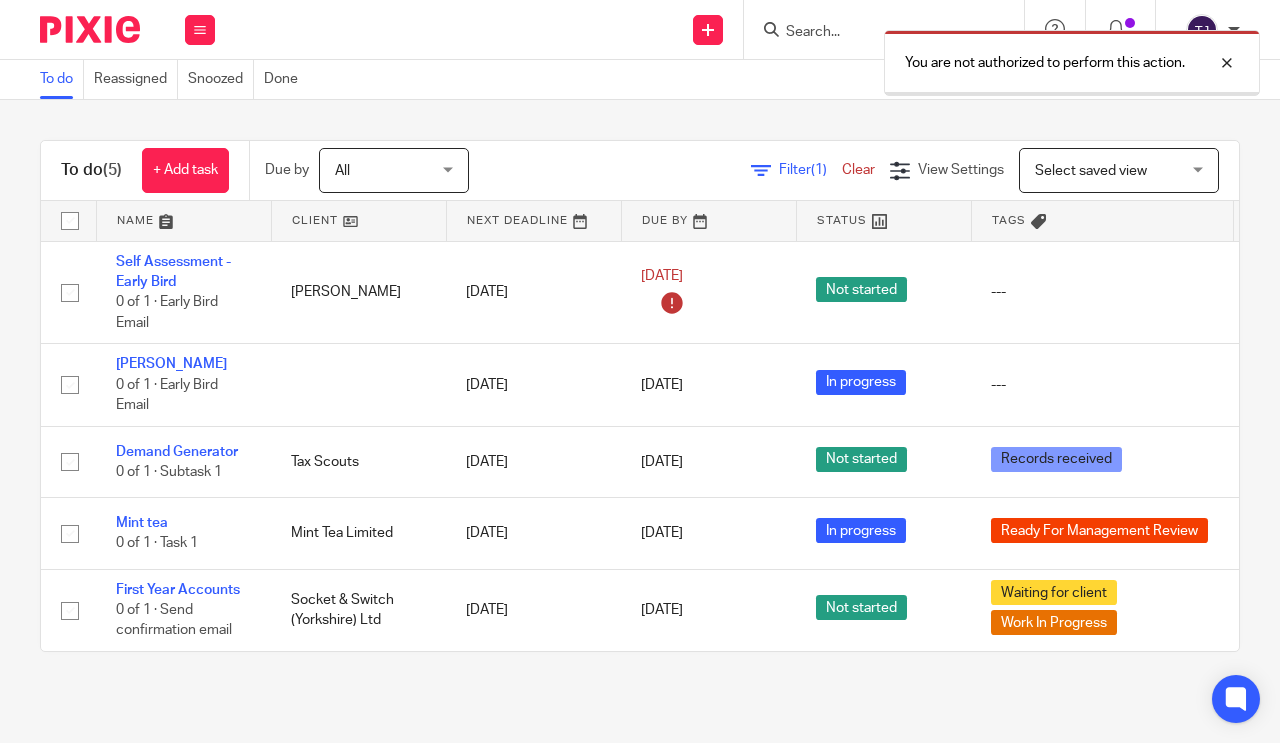 click on "You are not authorized to perform this action." at bounding box center [1072, 63] 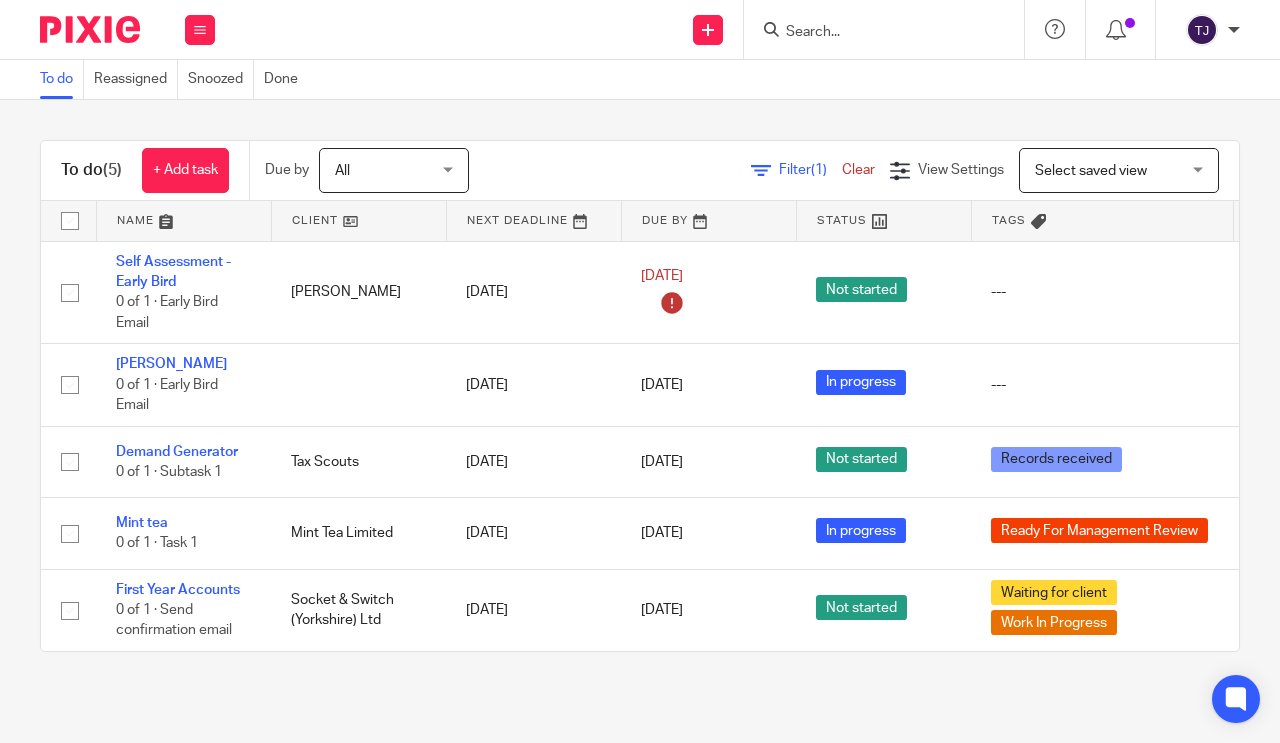 click on "Paul Barron
0
of
1 ·
Early Bird Email" at bounding box center [183, 385] 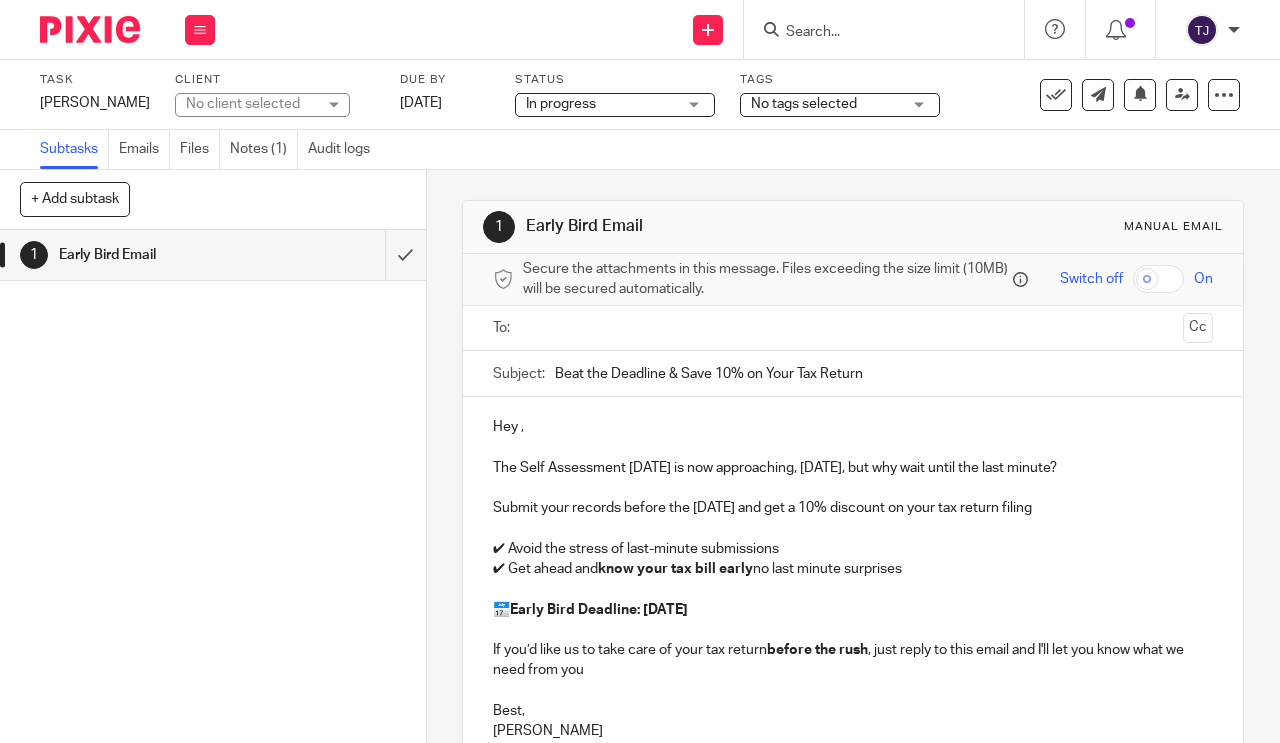 scroll, scrollTop: 0, scrollLeft: 0, axis: both 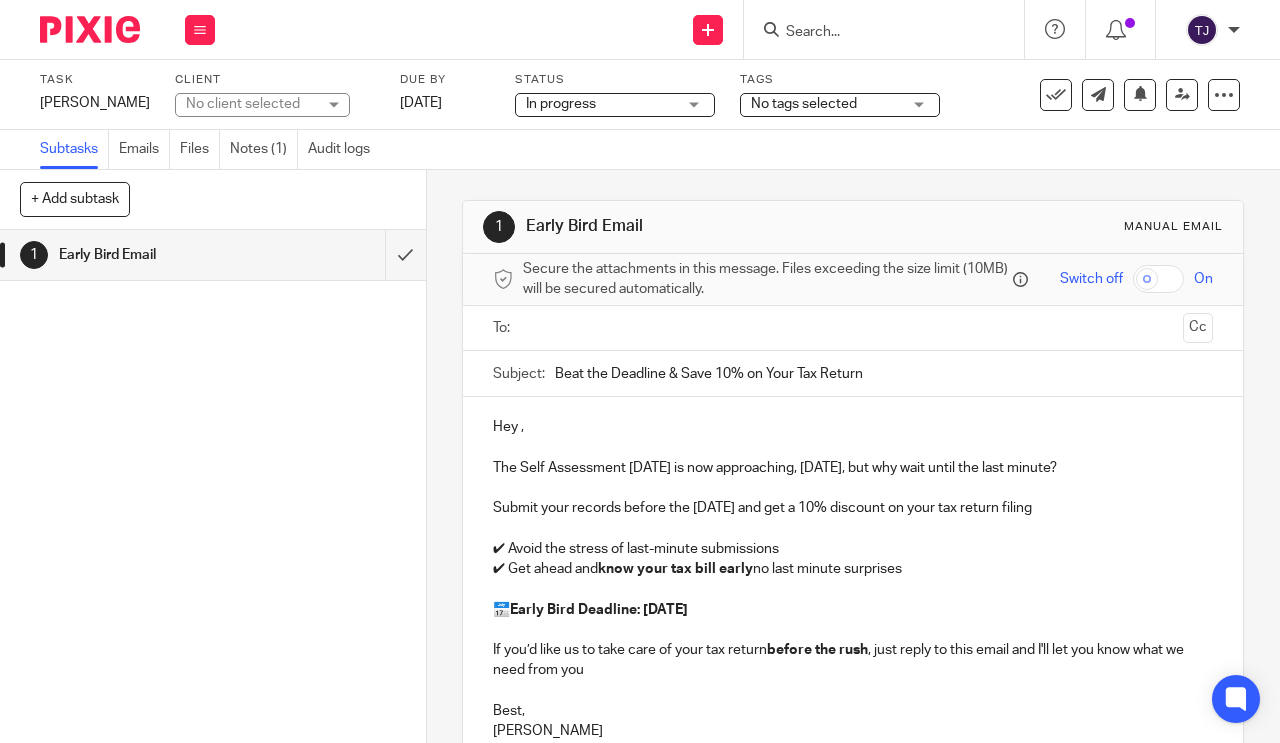 click on "No client selected" at bounding box center [262, 105] 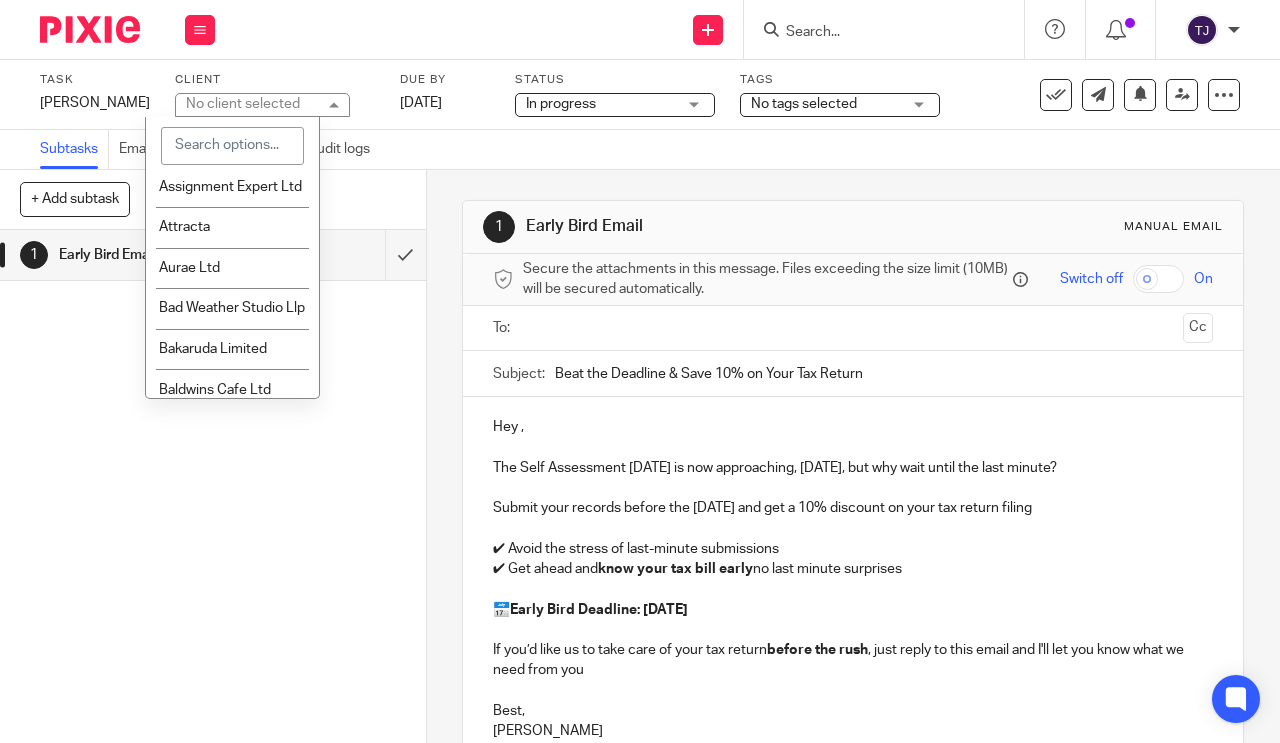 scroll, scrollTop: 0, scrollLeft: 0, axis: both 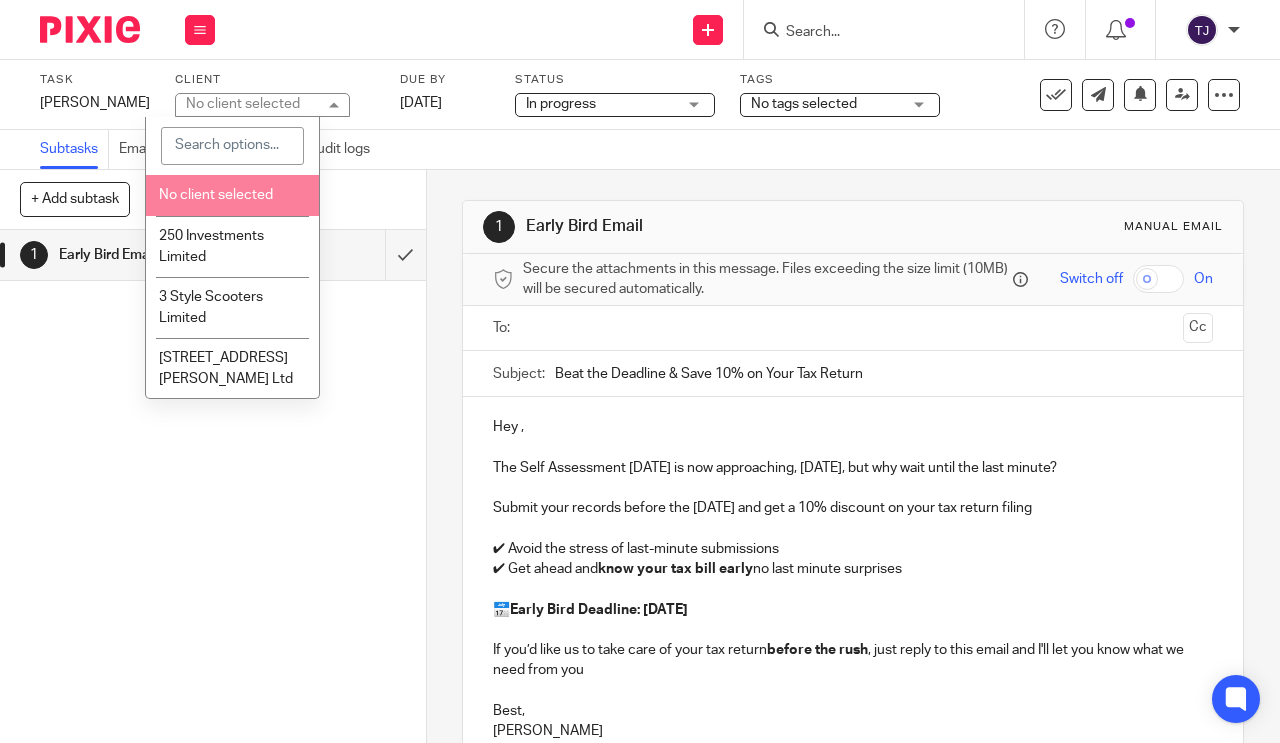 click on "1
Early Bird Email" at bounding box center [213, 486] 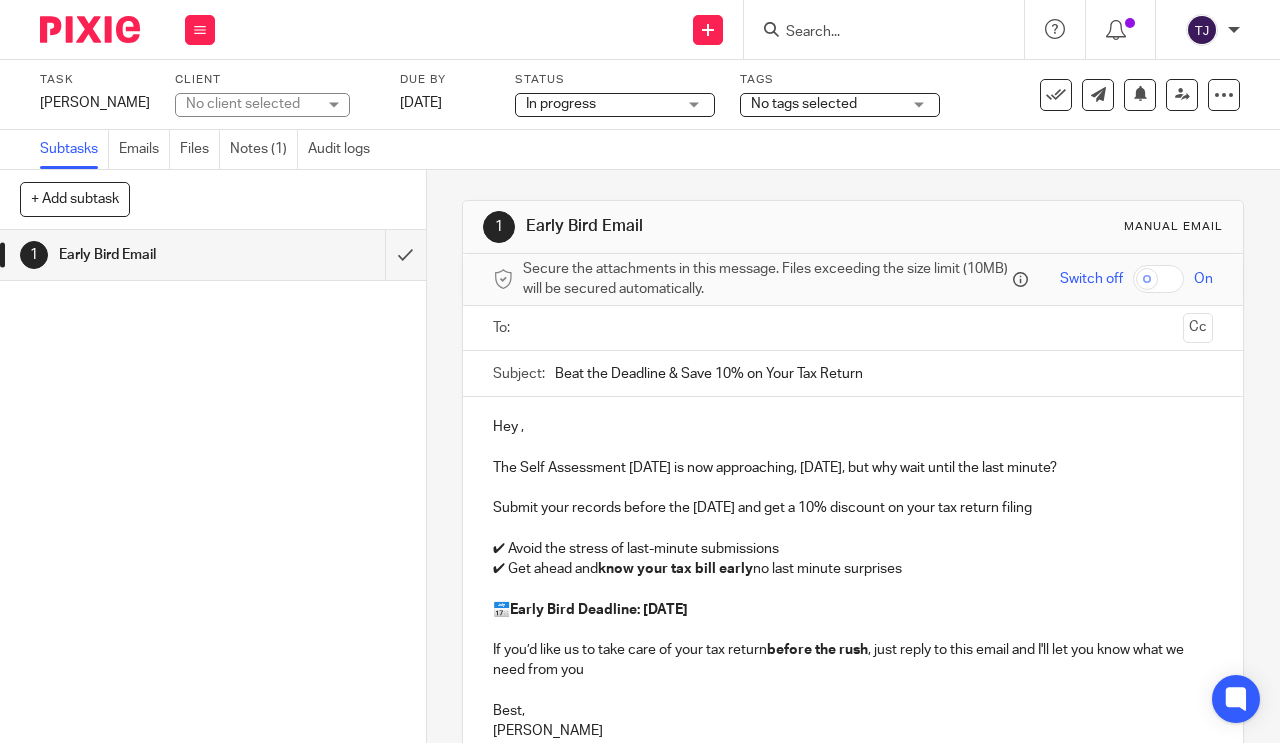 click on "Early Bird Email" at bounding box center (161, 255) 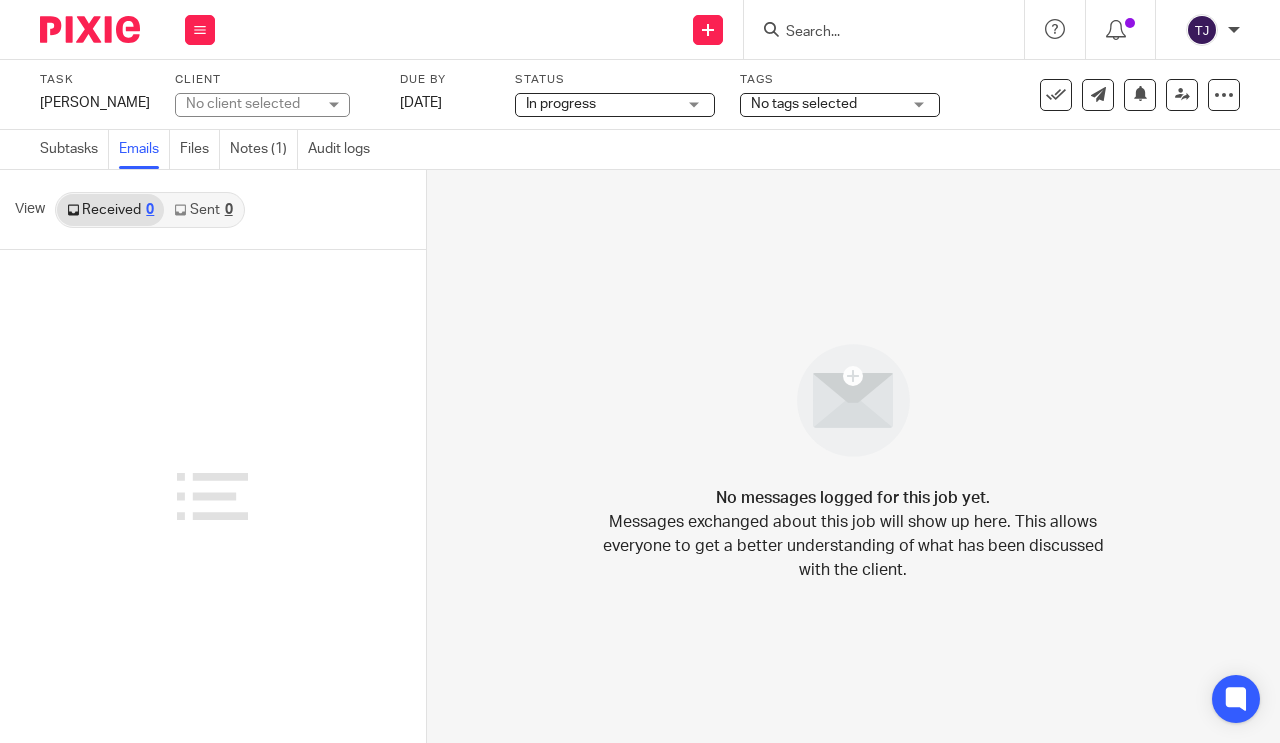 scroll, scrollTop: 0, scrollLeft: 0, axis: both 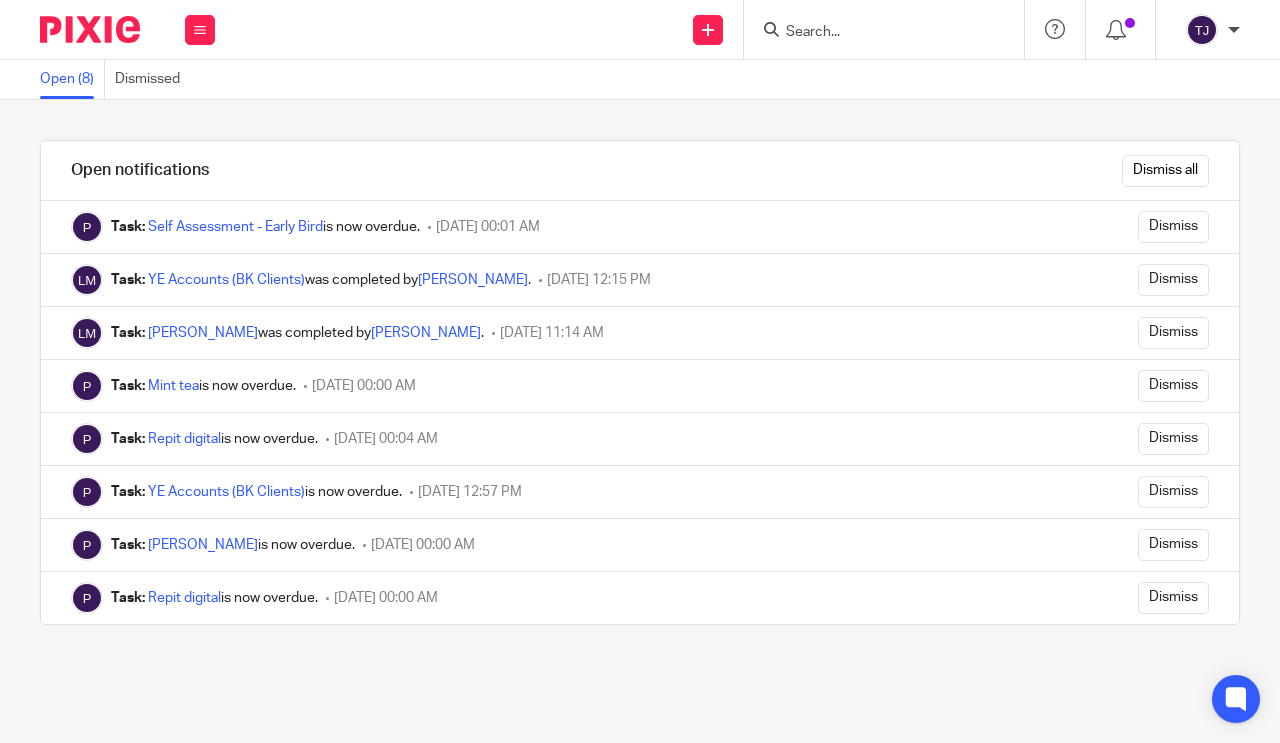 click at bounding box center [200, 30] 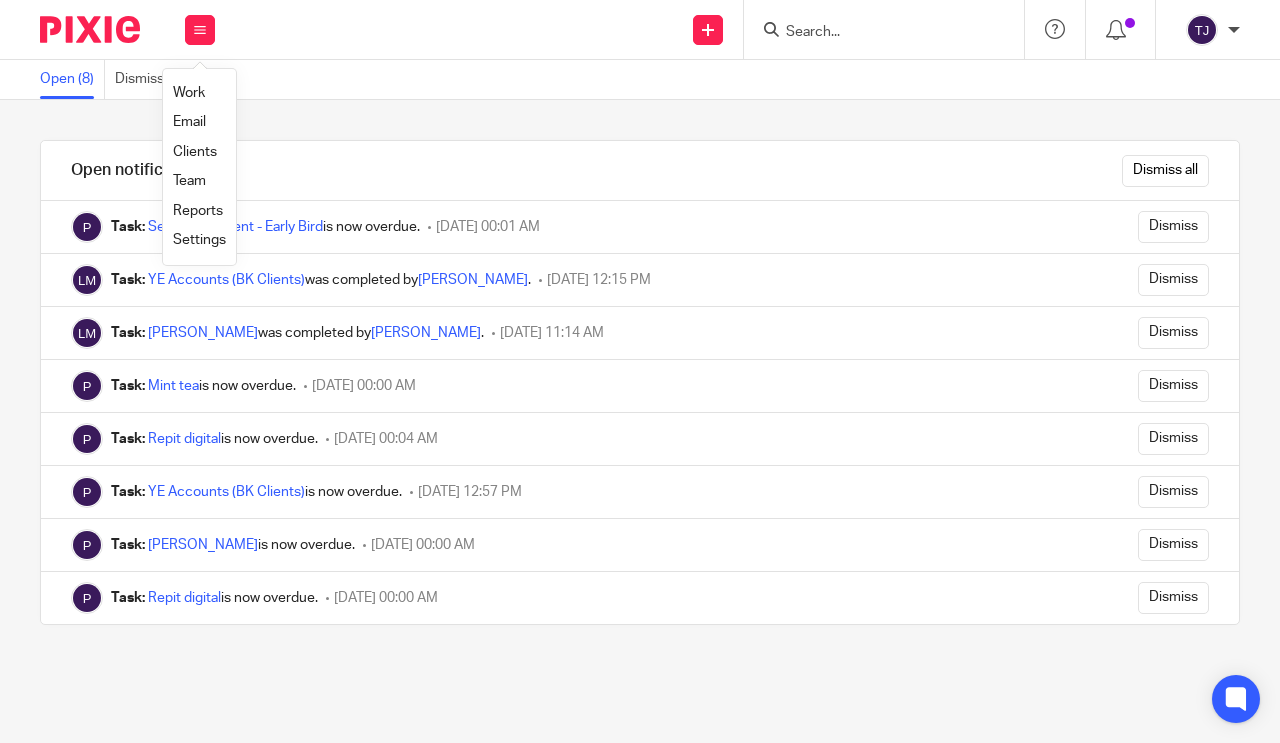 click on "Clients" at bounding box center (195, 152) 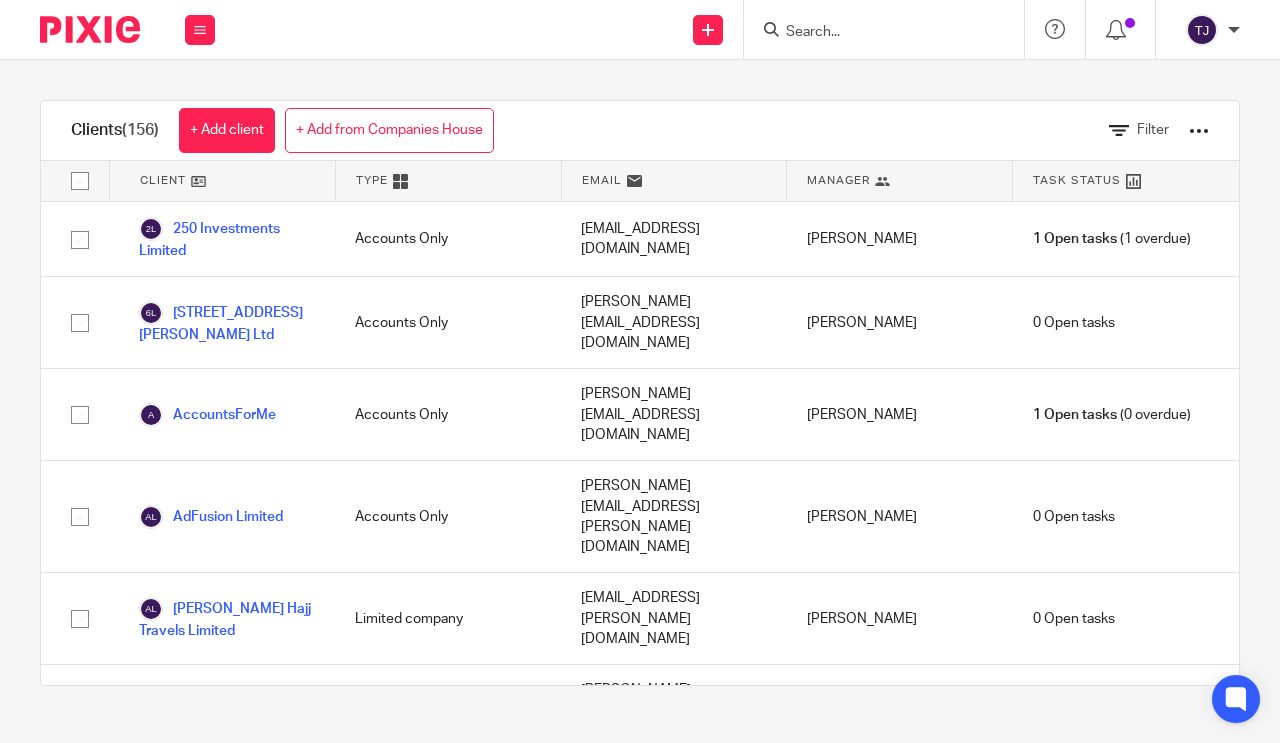 scroll, scrollTop: 0, scrollLeft: 0, axis: both 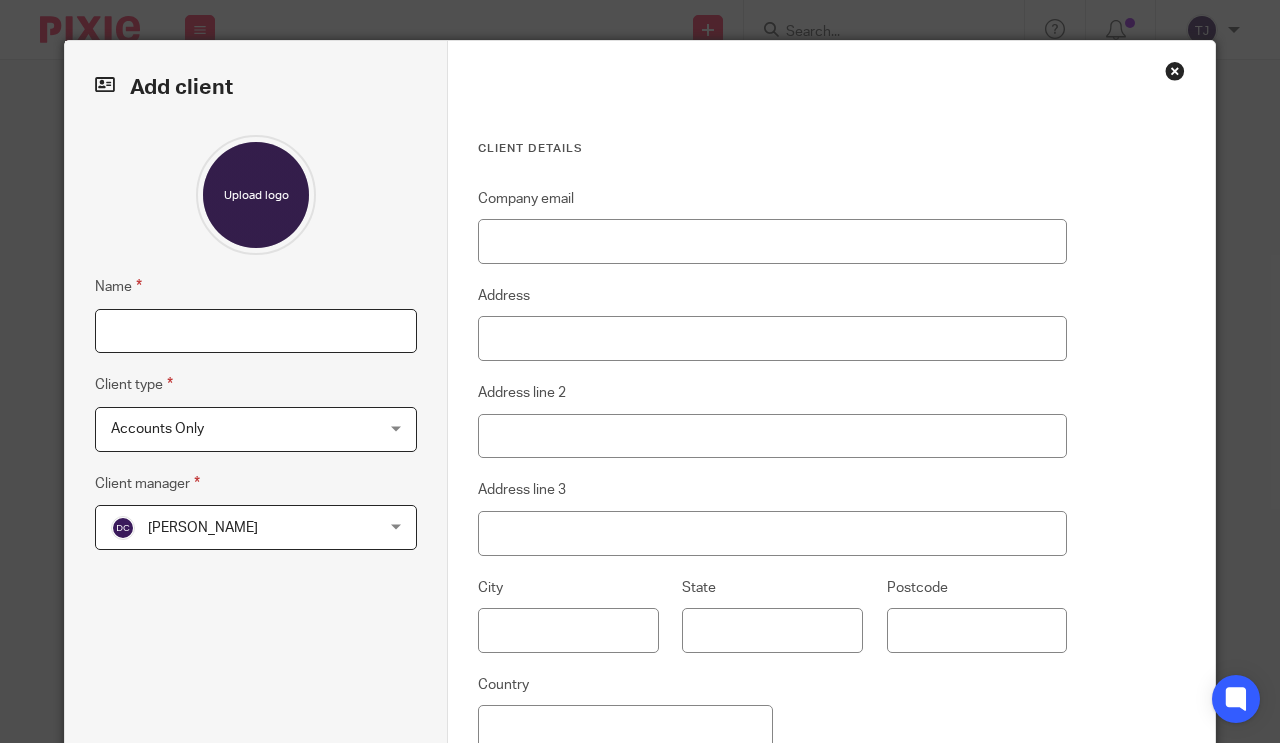 click on "Name" at bounding box center [256, 331] 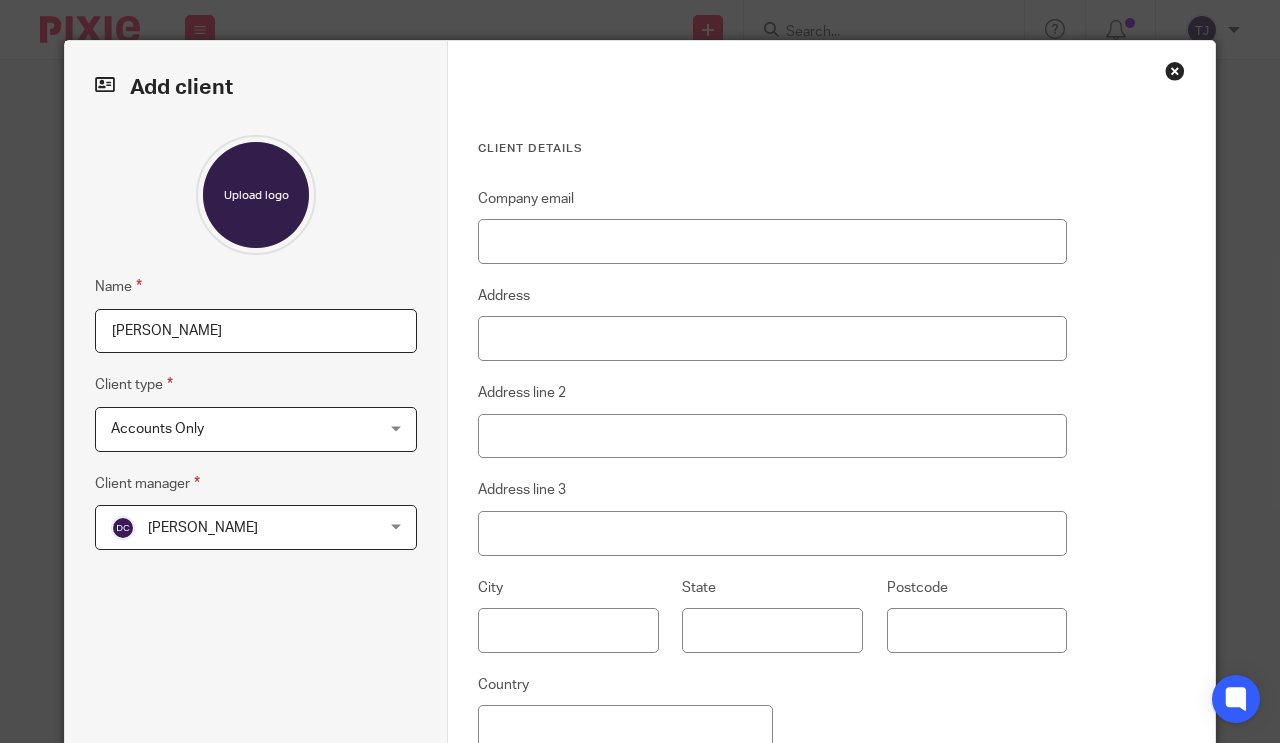 click on "Accounts Only
Accounts Only" at bounding box center (256, 429) 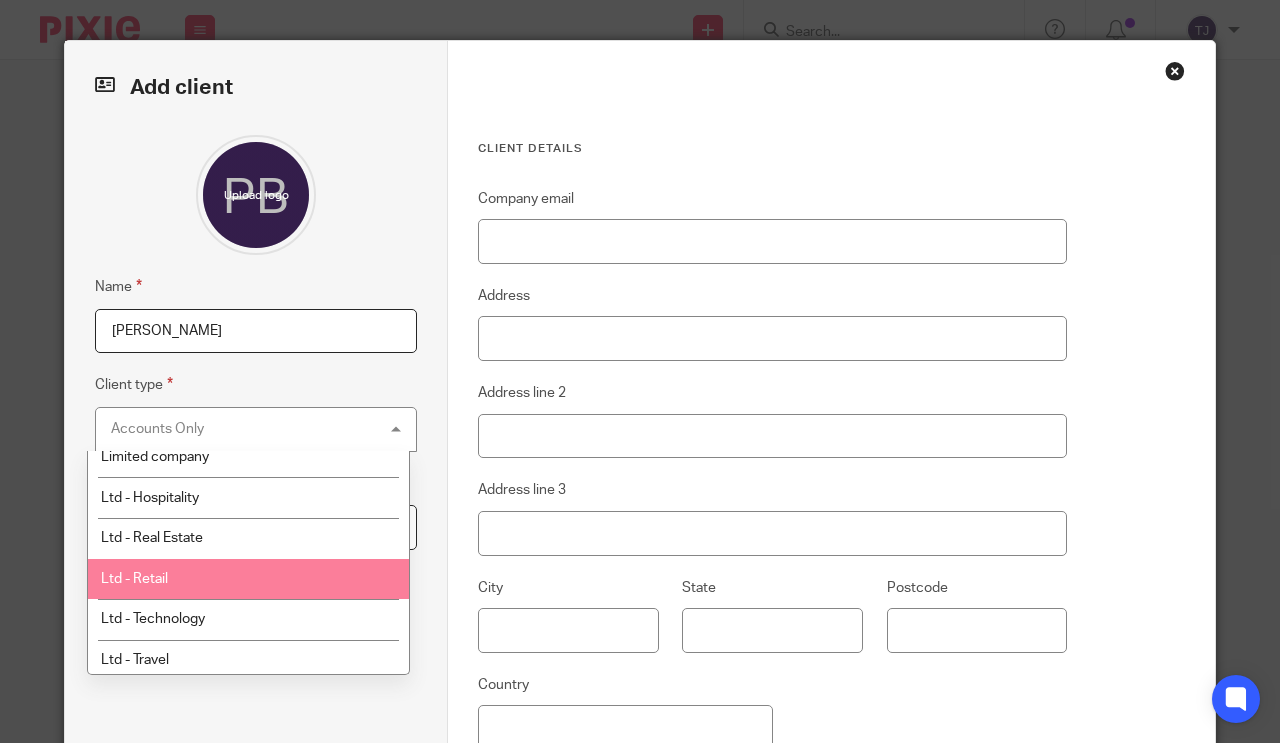 scroll, scrollTop: 264, scrollLeft: 0, axis: vertical 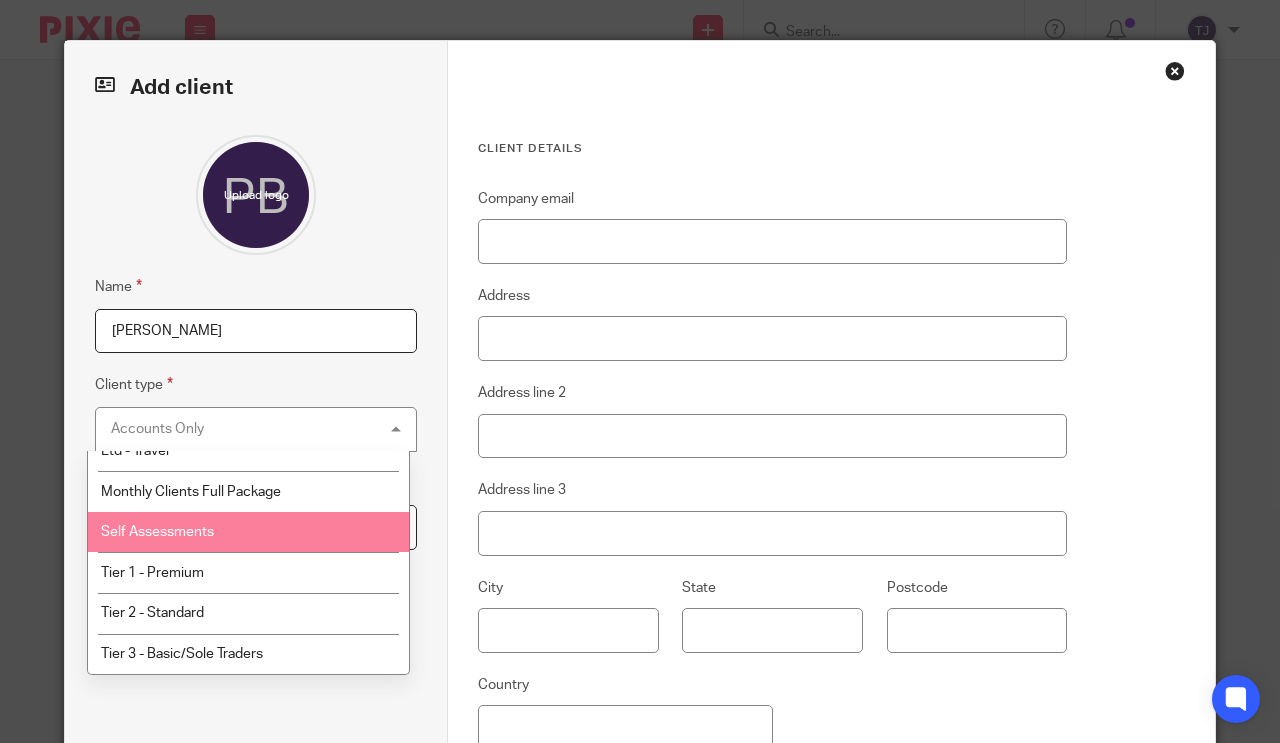 click on "Self Assessments" at bounding box center (248, 532) 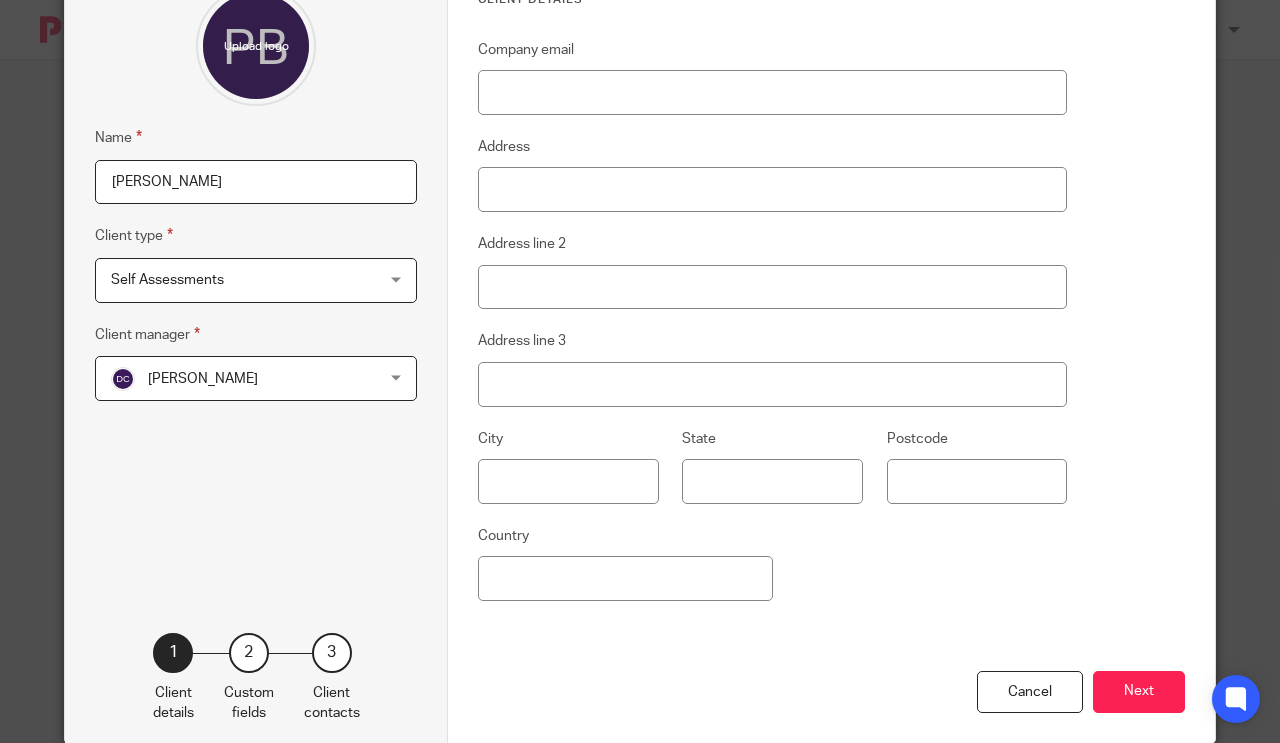 scroll, scrollTop: 189, scrollLeft: 0, axis: vertical 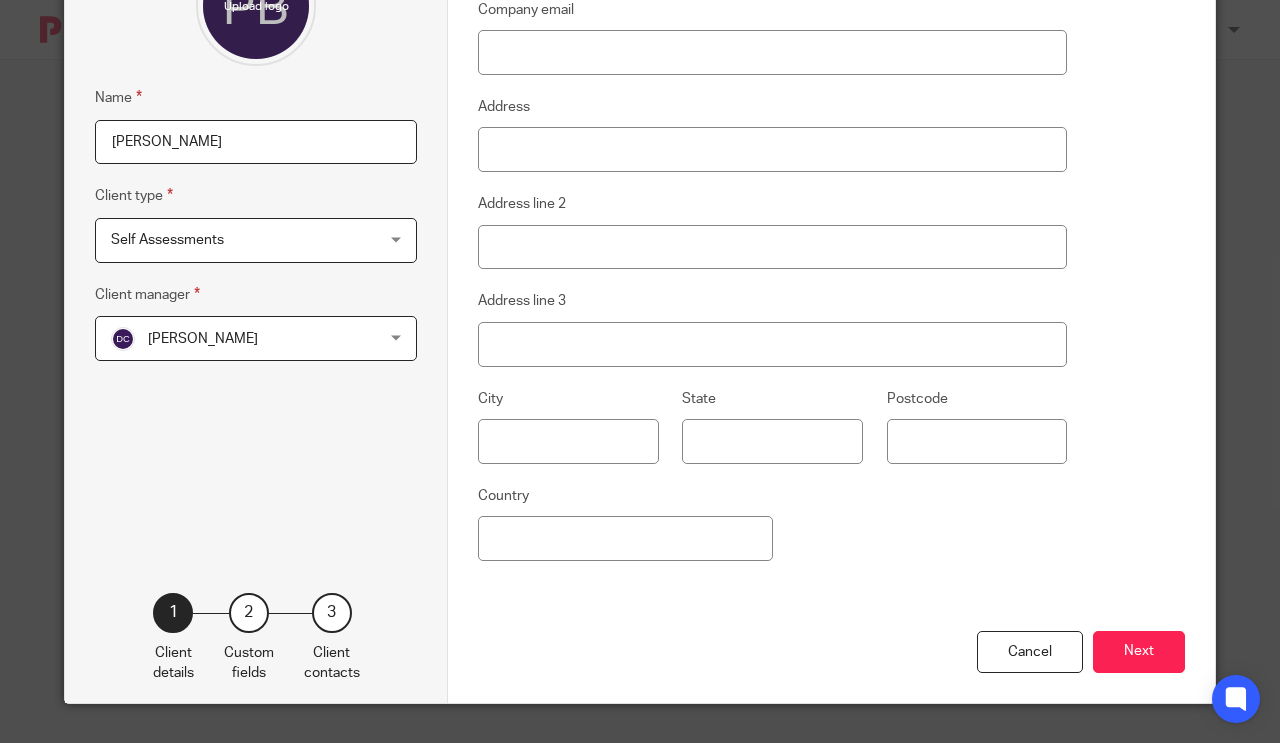 click on "Paul Barren" at bounding box center [256, 142] 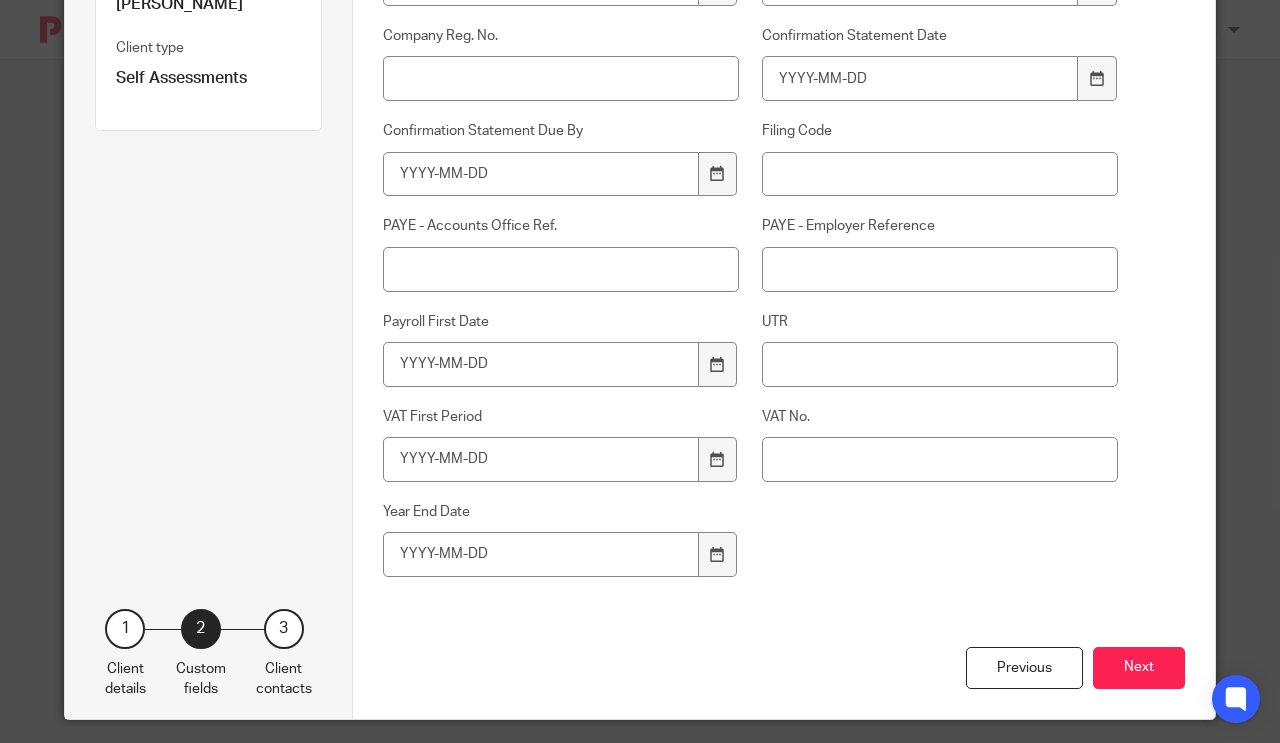 scroll, scrollTop: 322, scrollLeft: 0, axis: vertical 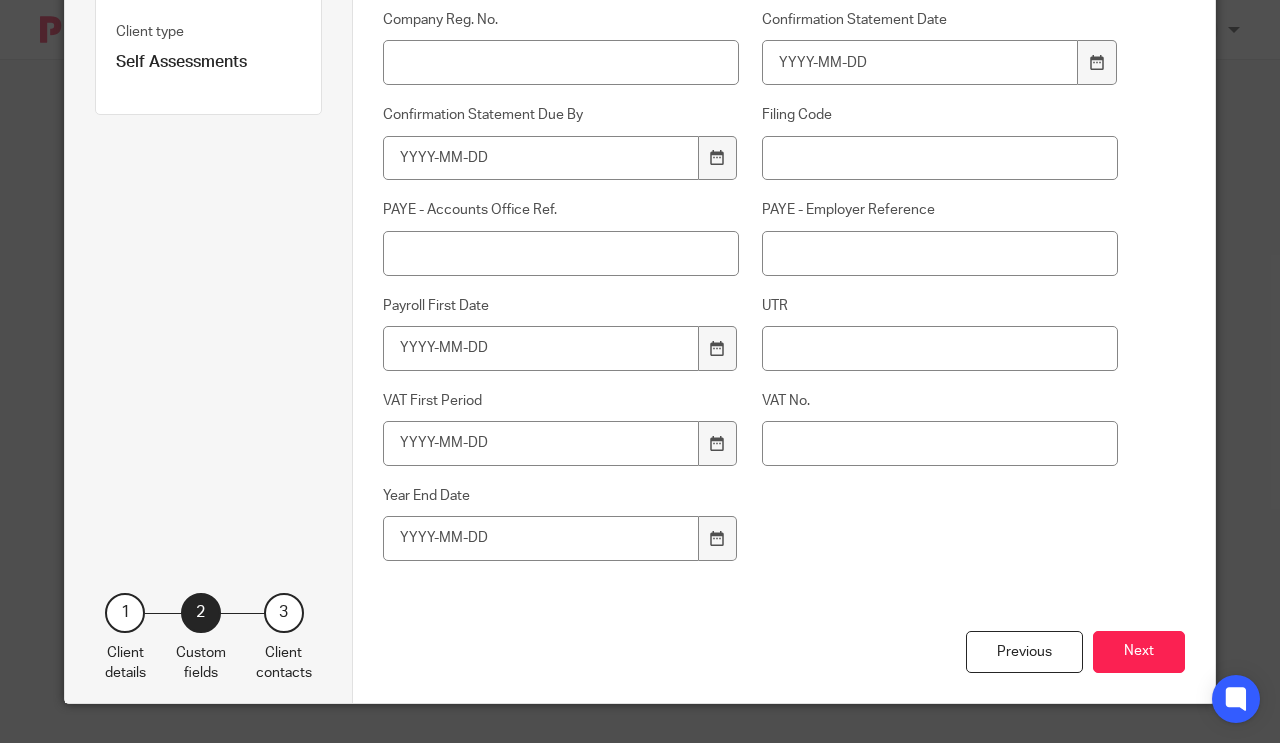 click on "Next" at bounding box center (1139, 652) 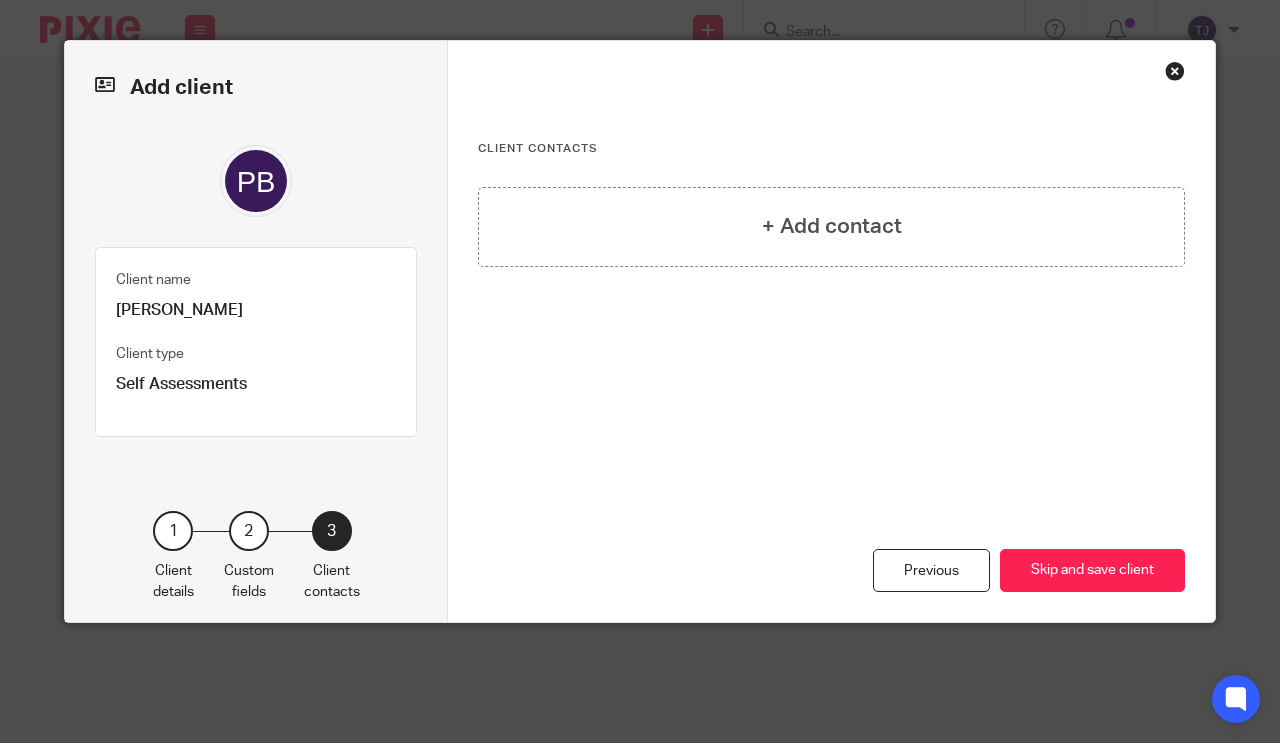 scroll, scrollTop: 0, scrollLeft: 0, axis: both 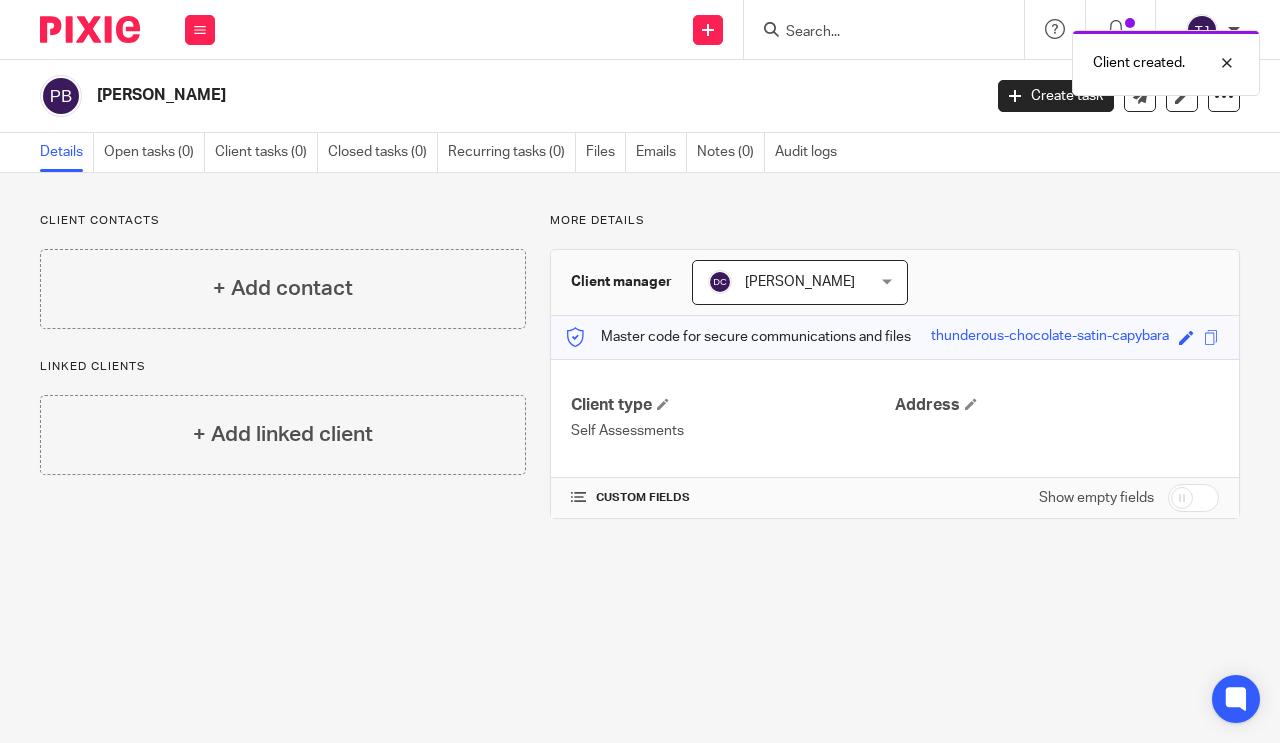 click on "[PERSON_NAME]" at bounding box center [445, 95] 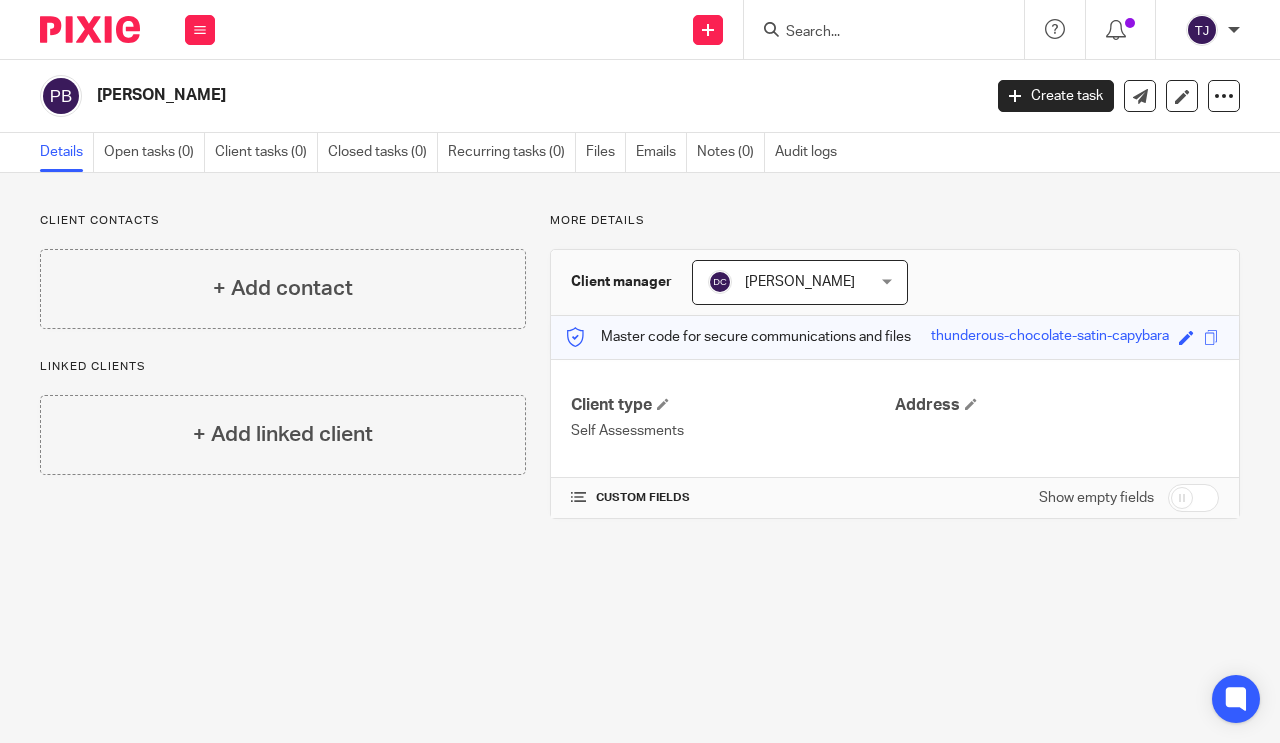 click at bounding box center [200, 30] 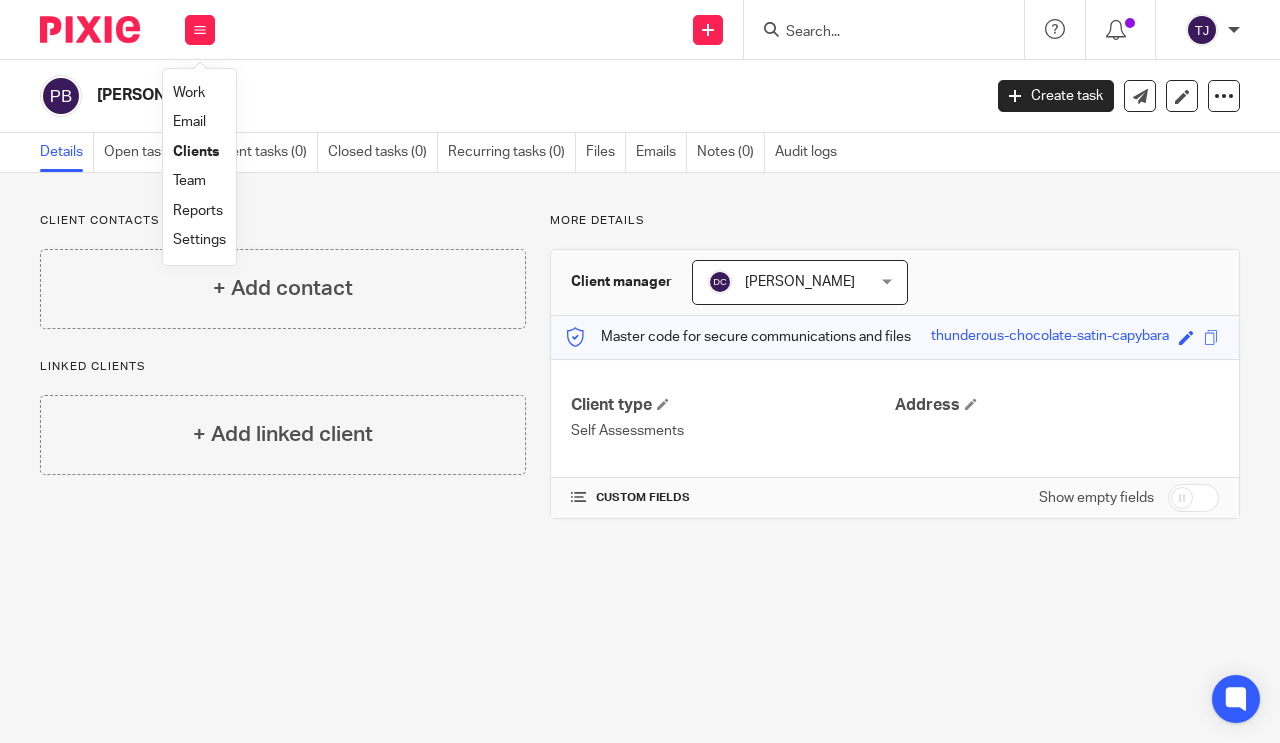 click on "Work" at bounding box center (199, 93) 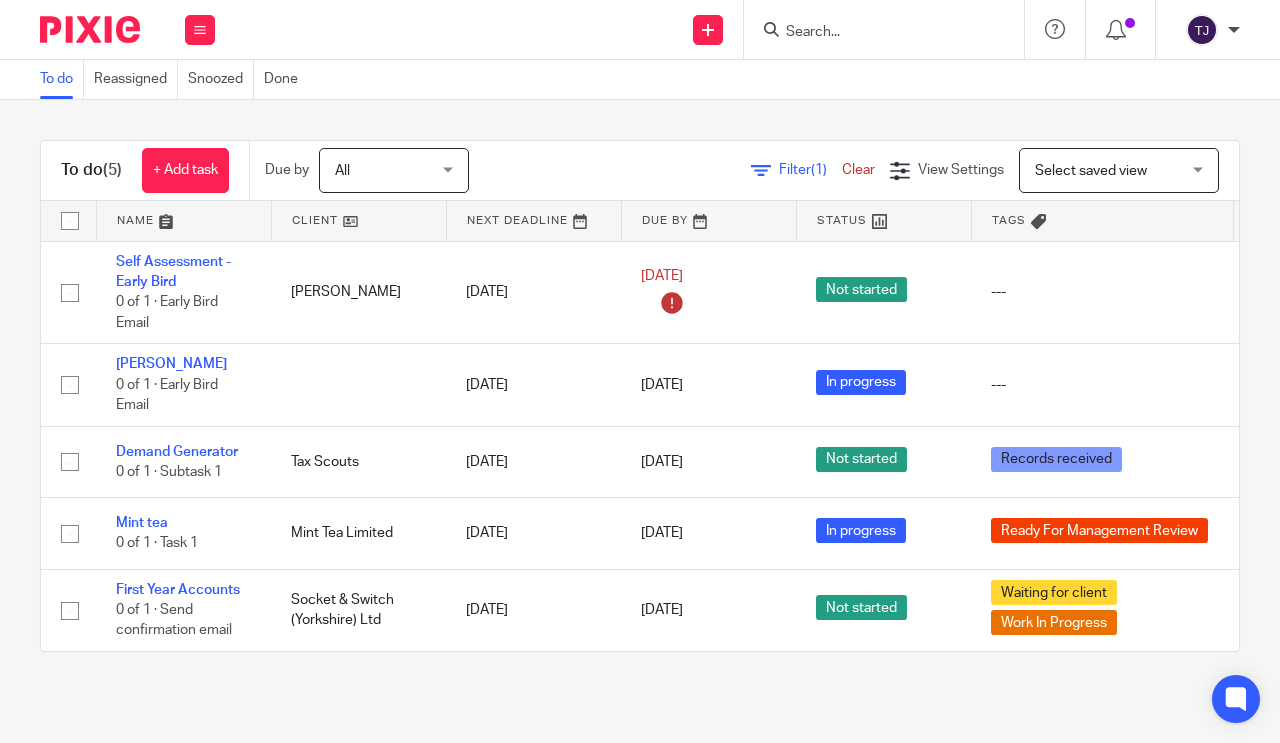 scroll, scrollTop: 0, scrollLeft: 0, axis: both 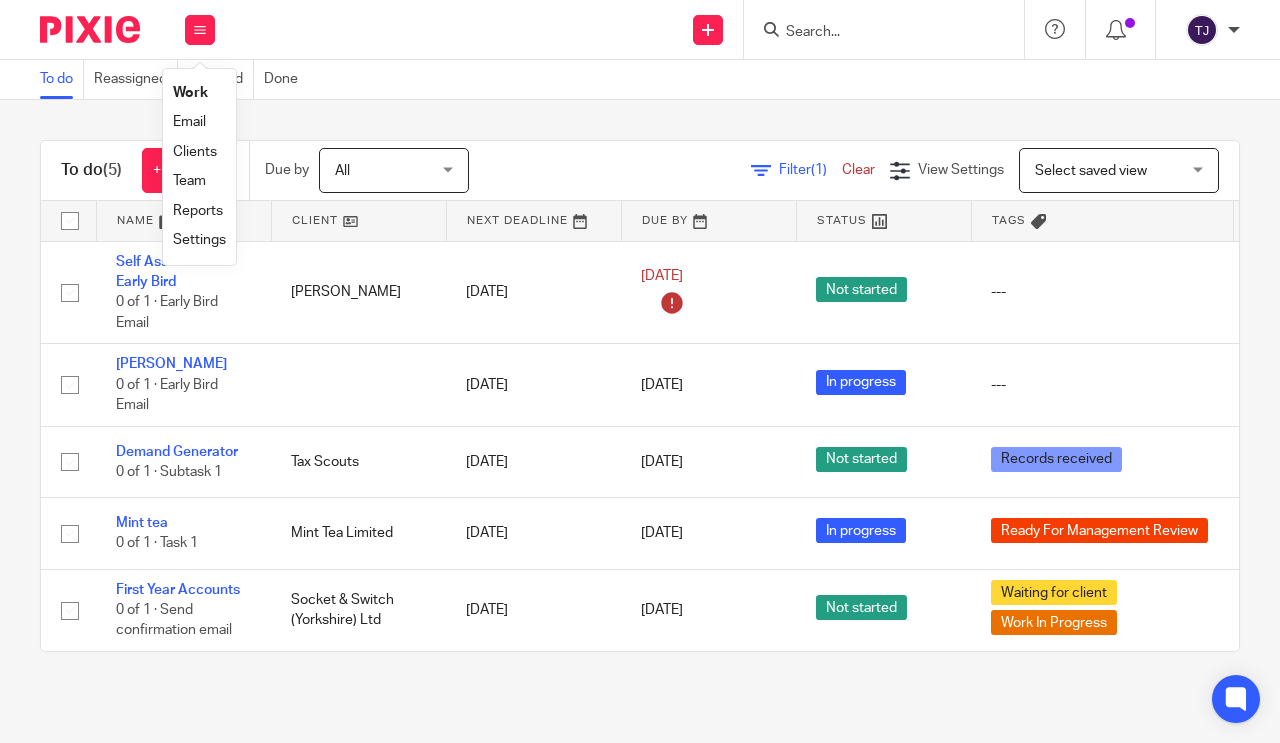 click on "Send new email
Create task
Add client
Get Support
Contact via email
Check our documentation
Access the academy
View roadmap" at bounding box center [757, 29] 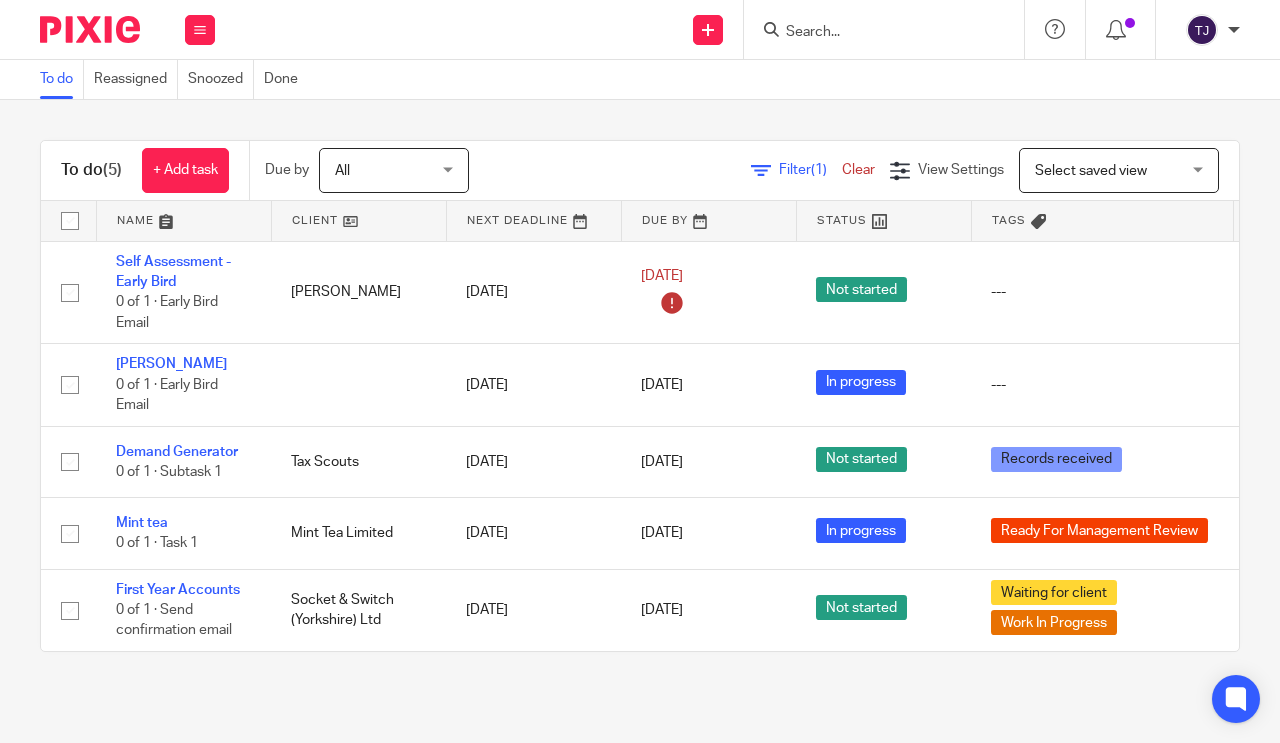 click at bounding box center (874, 33) 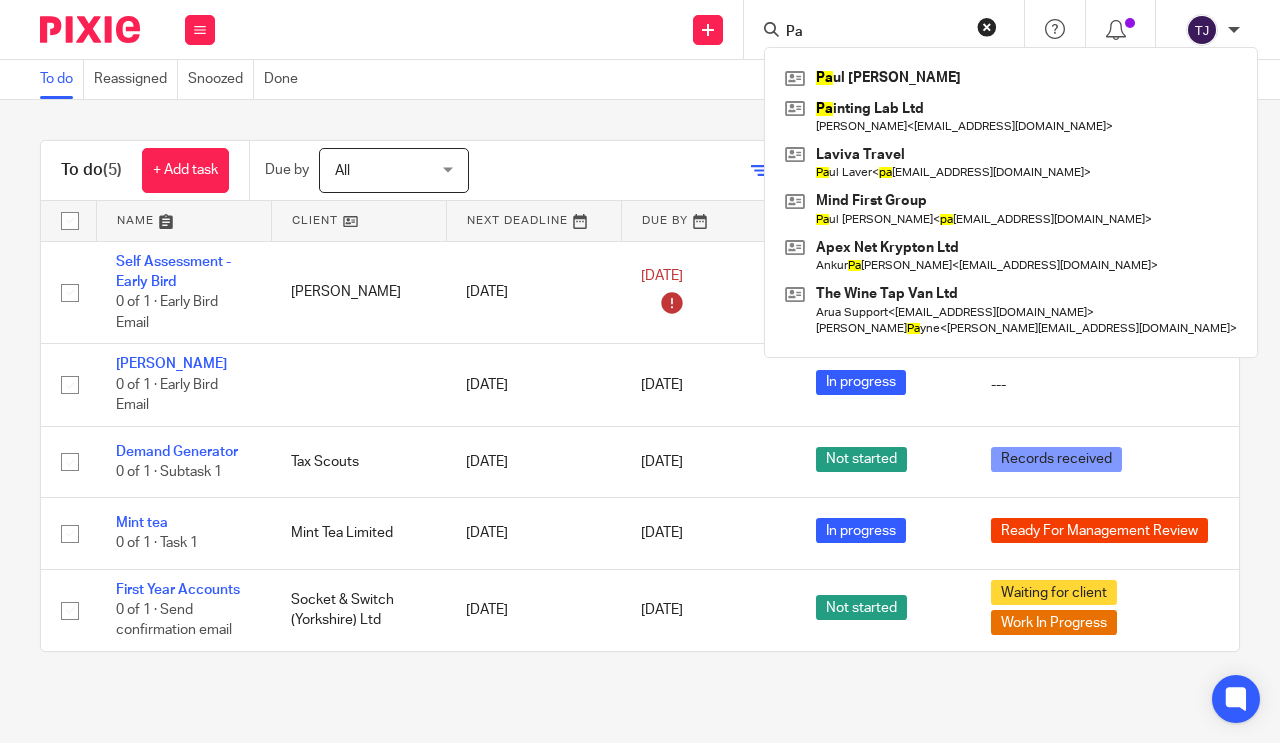 type on "Pa" 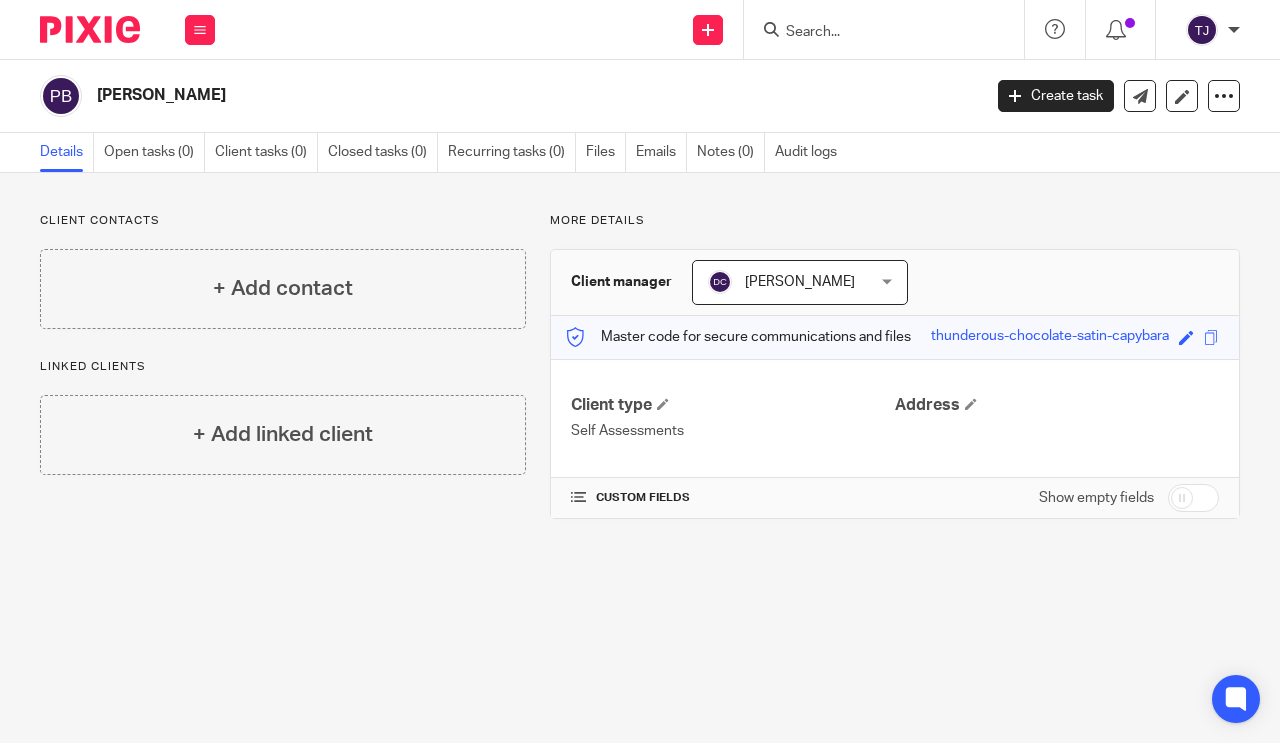 scroll, scrollTop: 0, scrollLeft: 0, axis: both 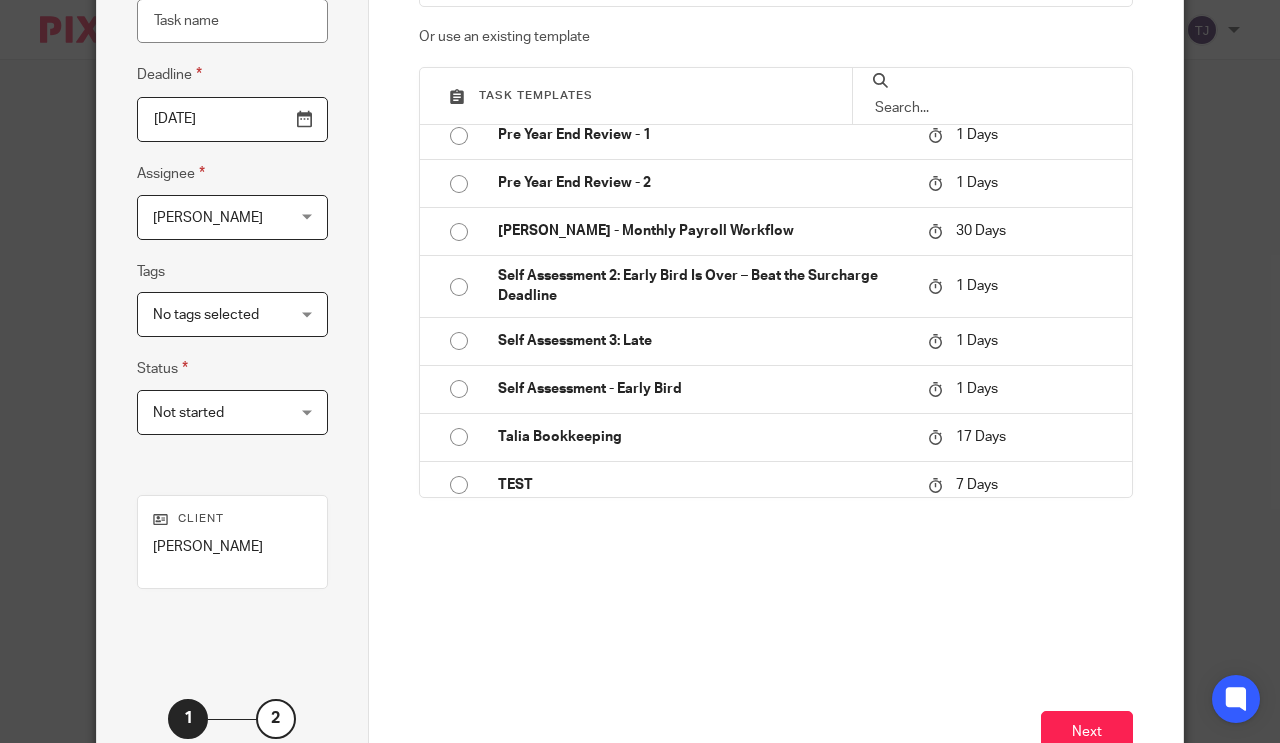 click on "Self Assessment - Early Bird" at bounding box center (703, 389) 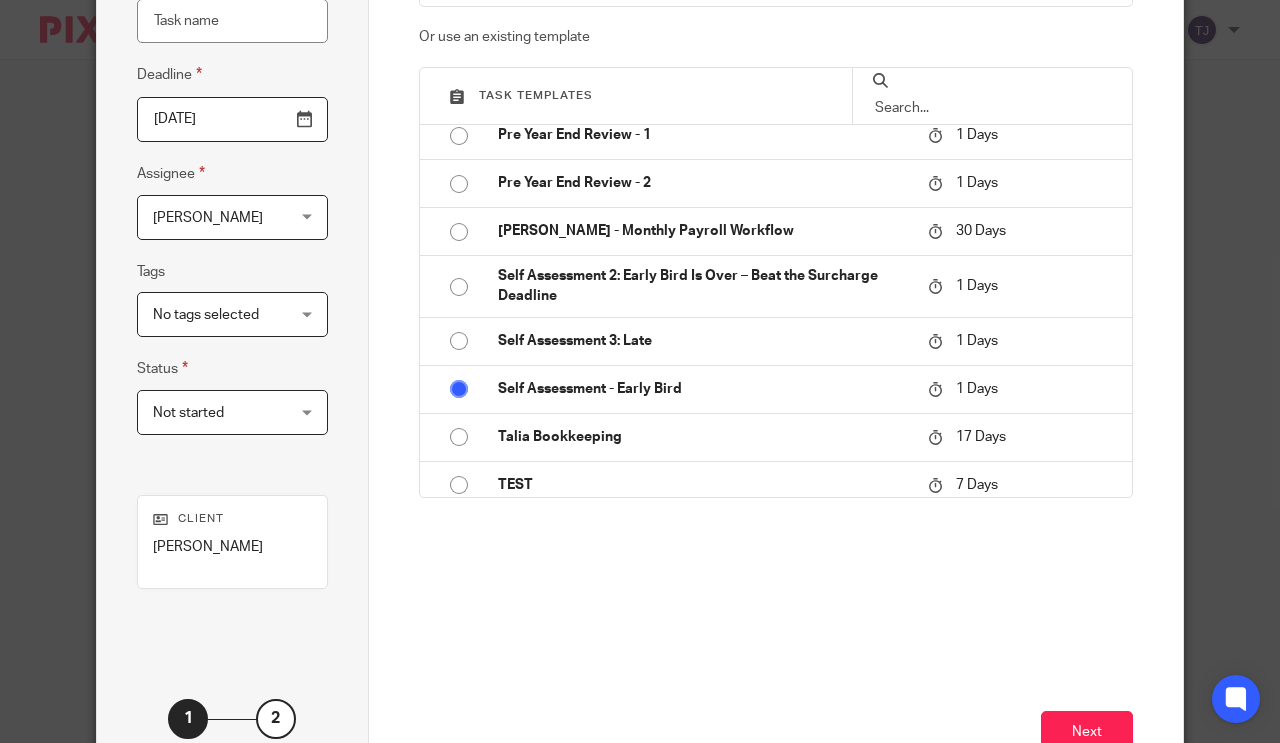 type on "Self Assessment - Early Bird" 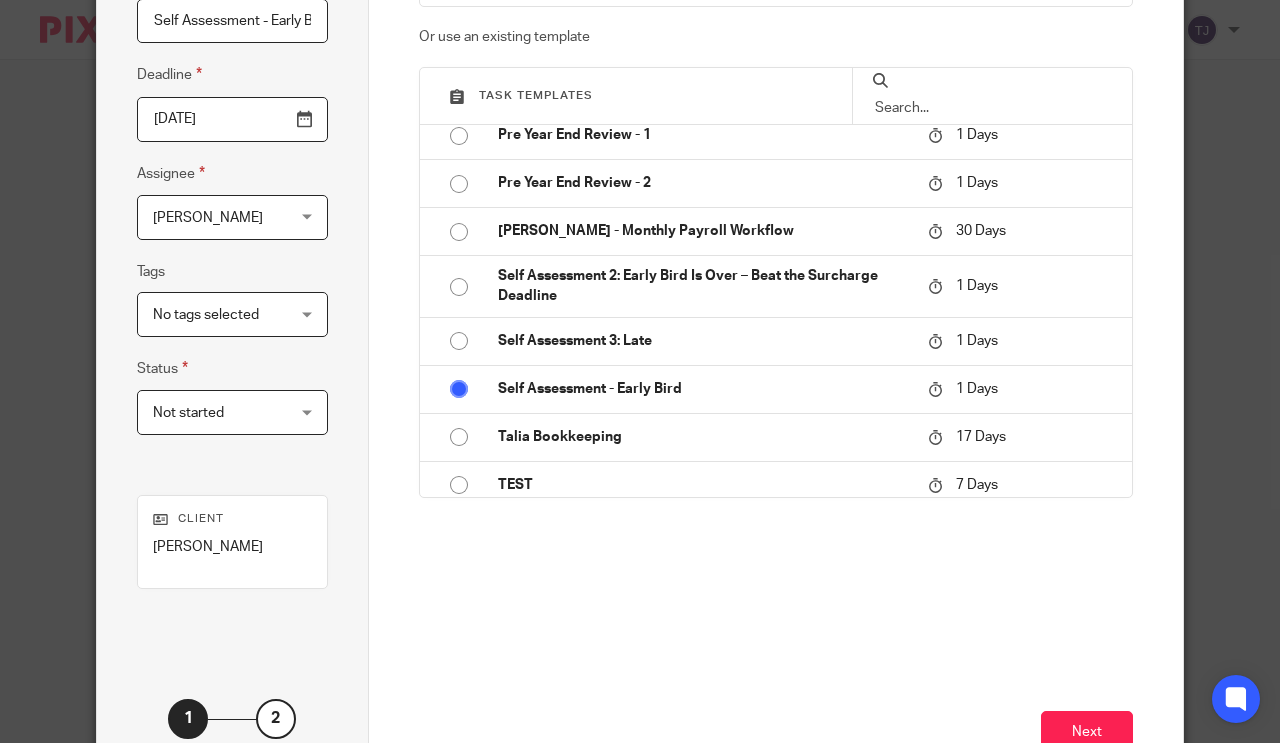 radio on "true" 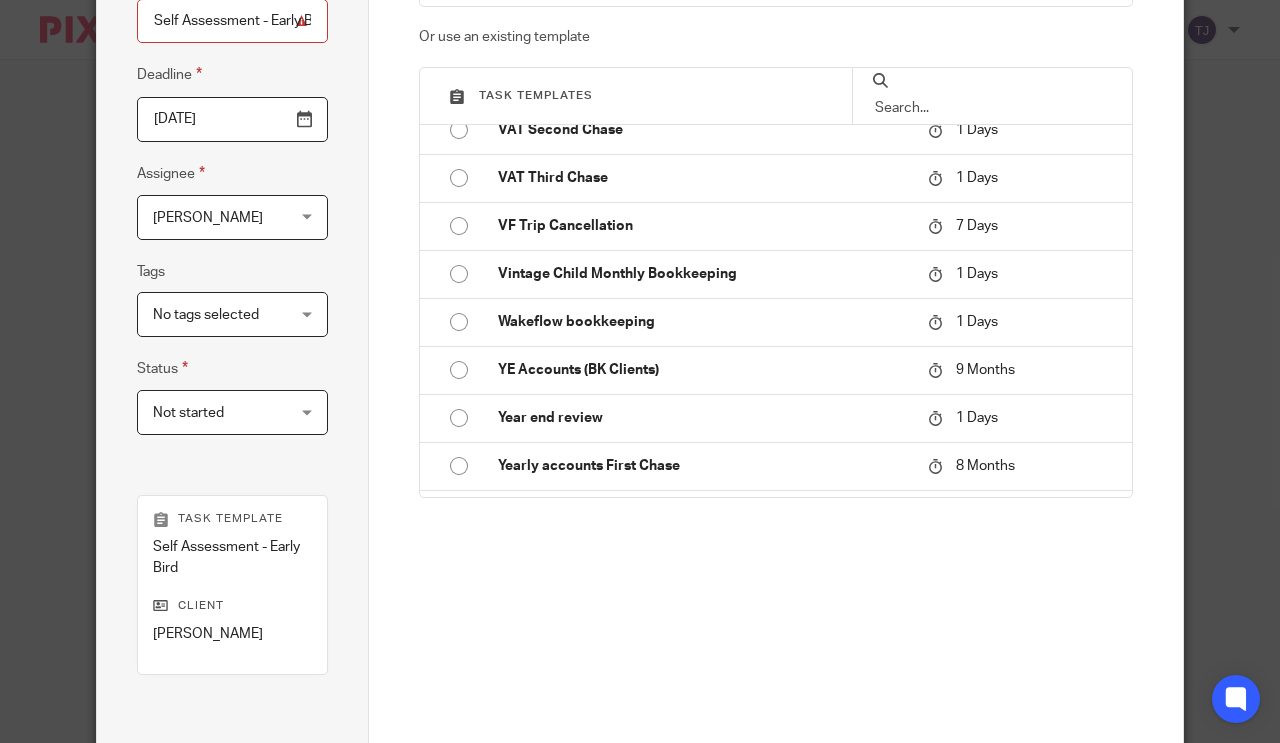 scroll, scrollTop: 1500, scrollLeft: 0, axis: vertical 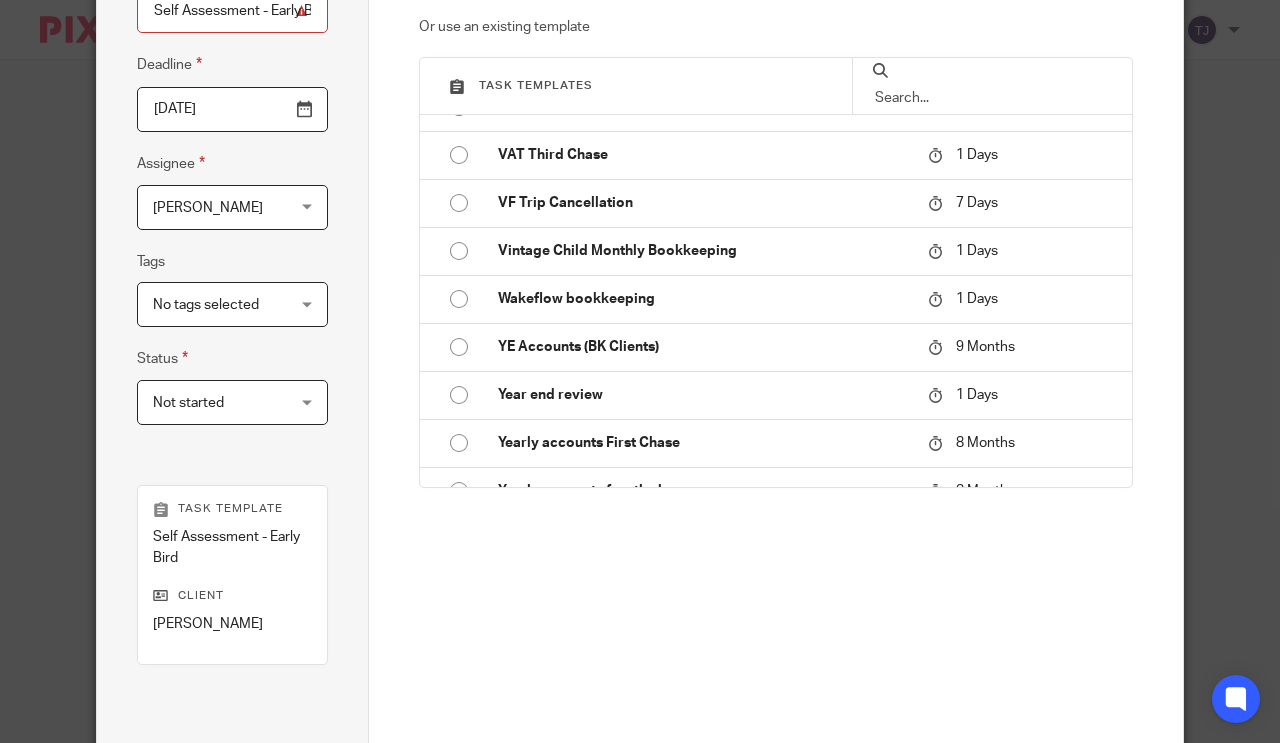 click on "Not started
Not started" at bounding box center (232, 402) 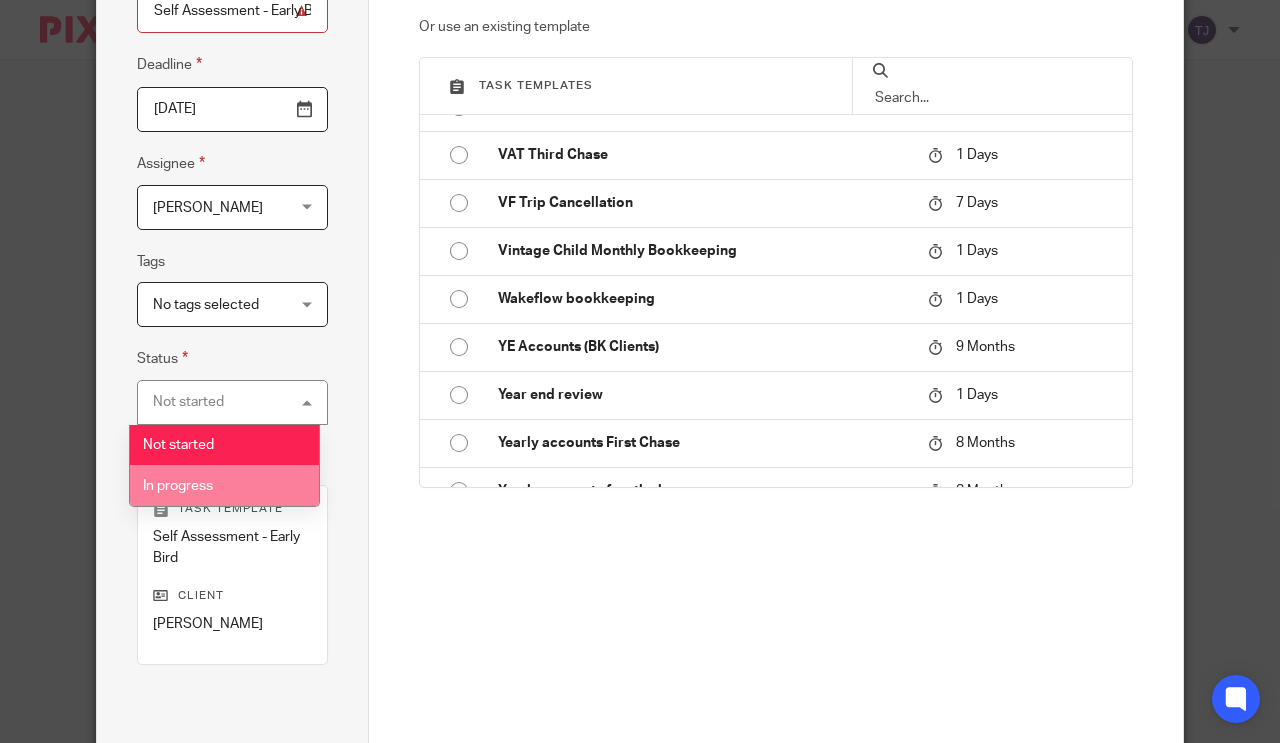 click on "In progress" at bounding box center [224, 485] 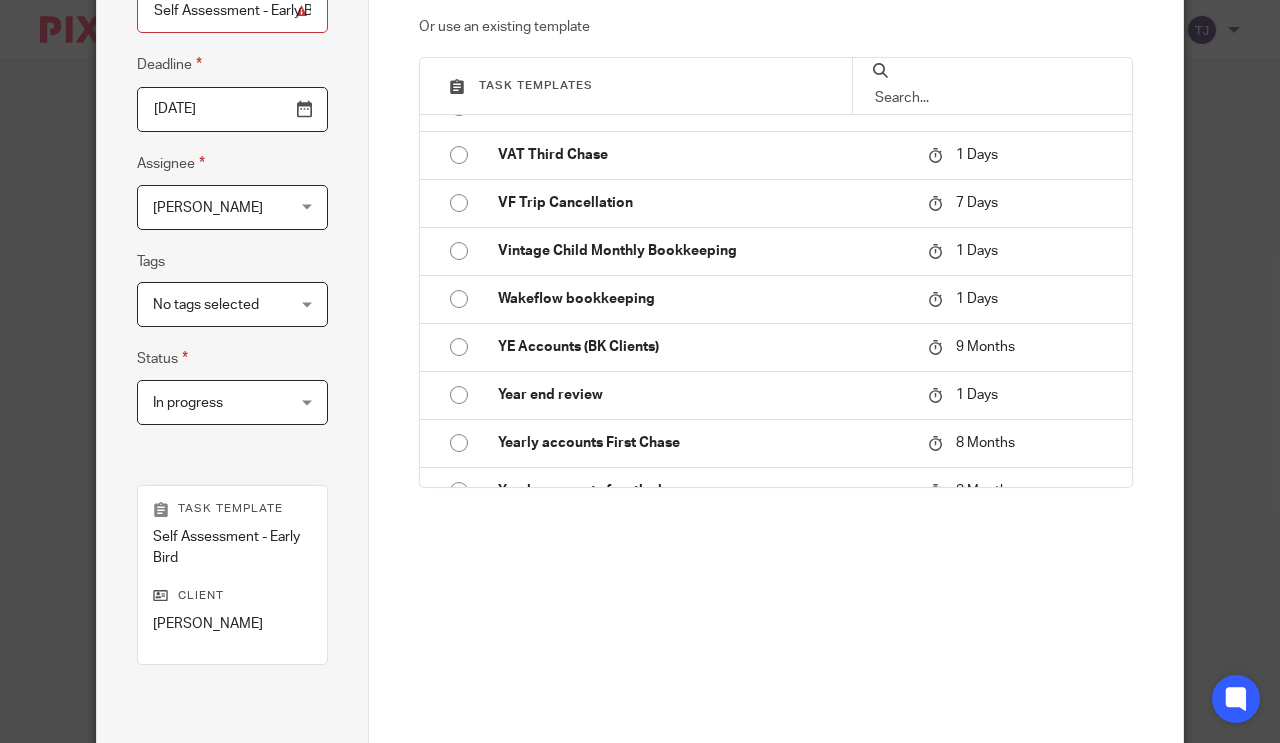 scroll, scrollTop: 377, scrollLeft: 0, axis: vertical 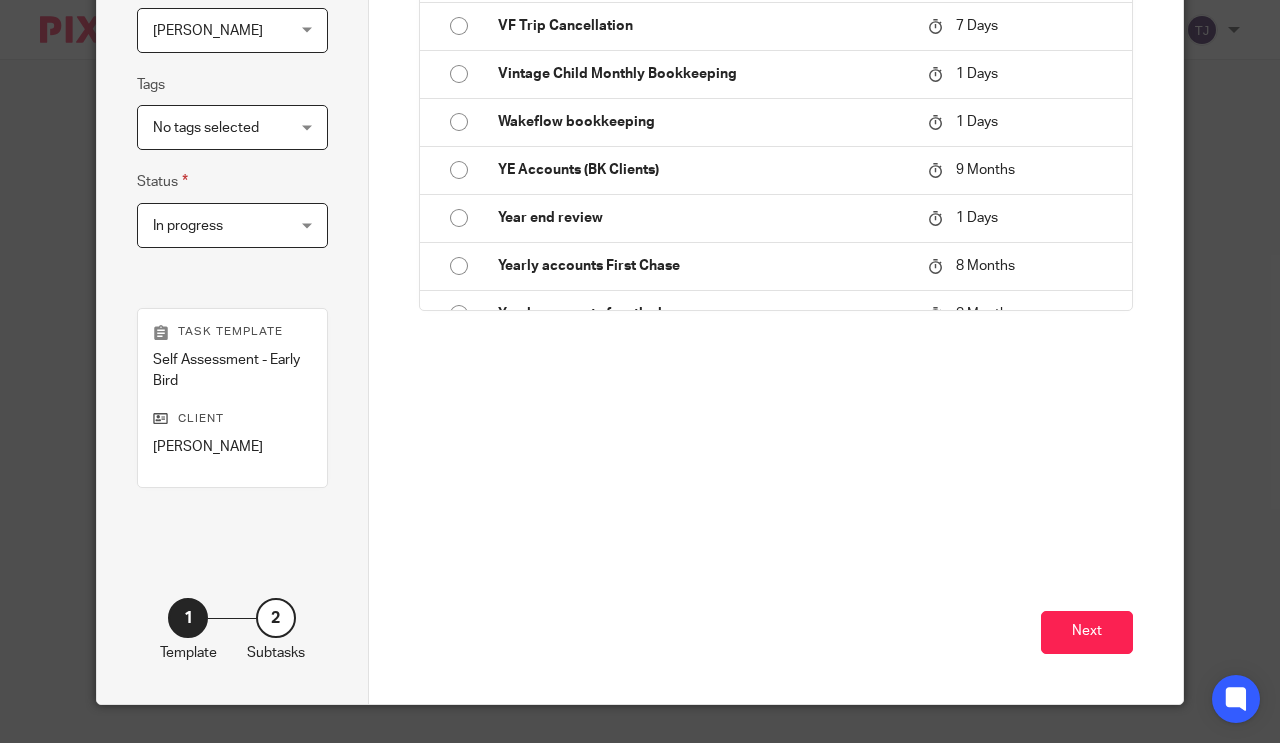 click on "Next" at bounding box center [1087, 632] 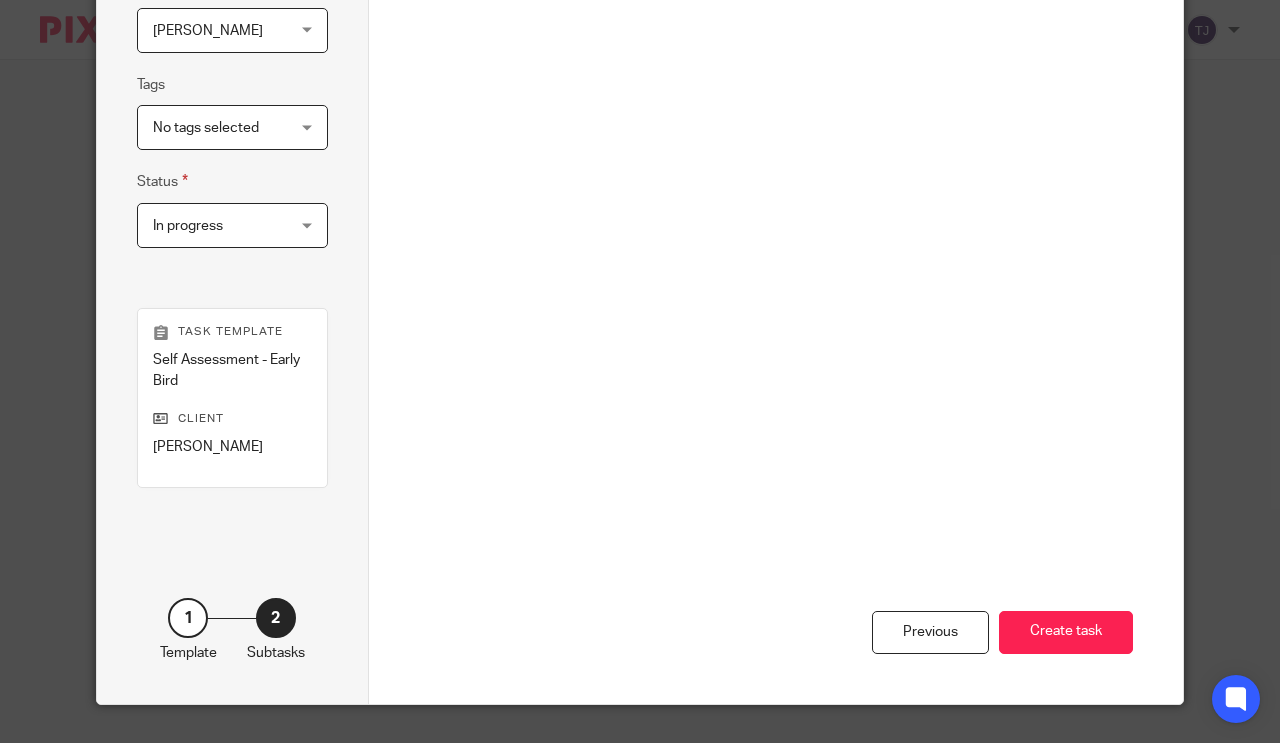 click on "Create task" at bounding box center [1066, 632] 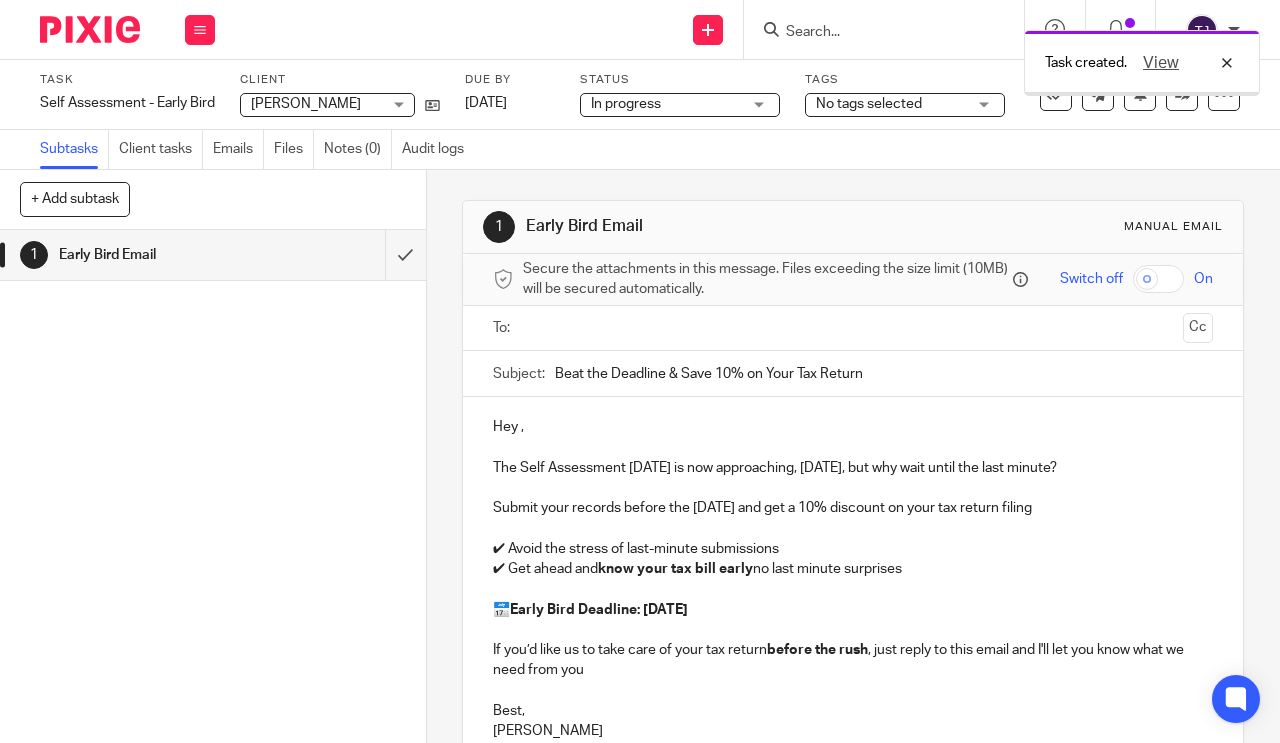 scroll, scrollTop: 0, scrollLeft: 0, axis: both 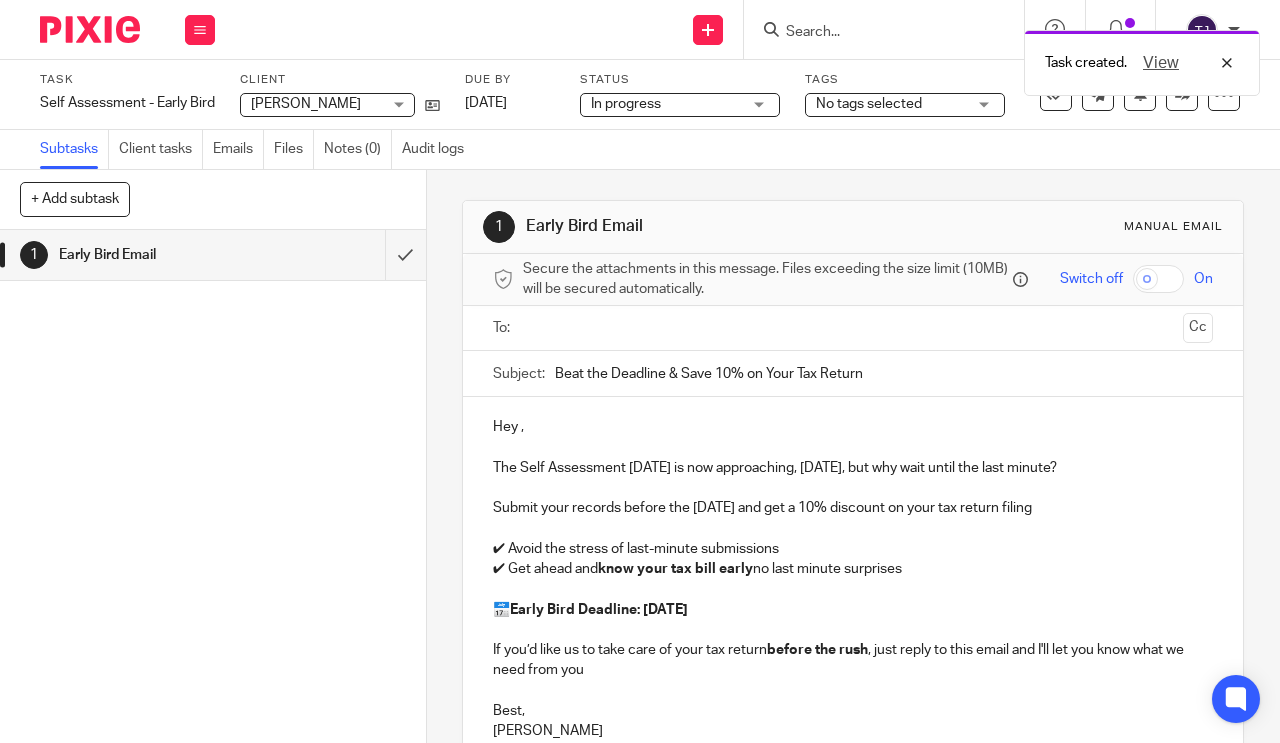 click at bounding box center [200, 30] 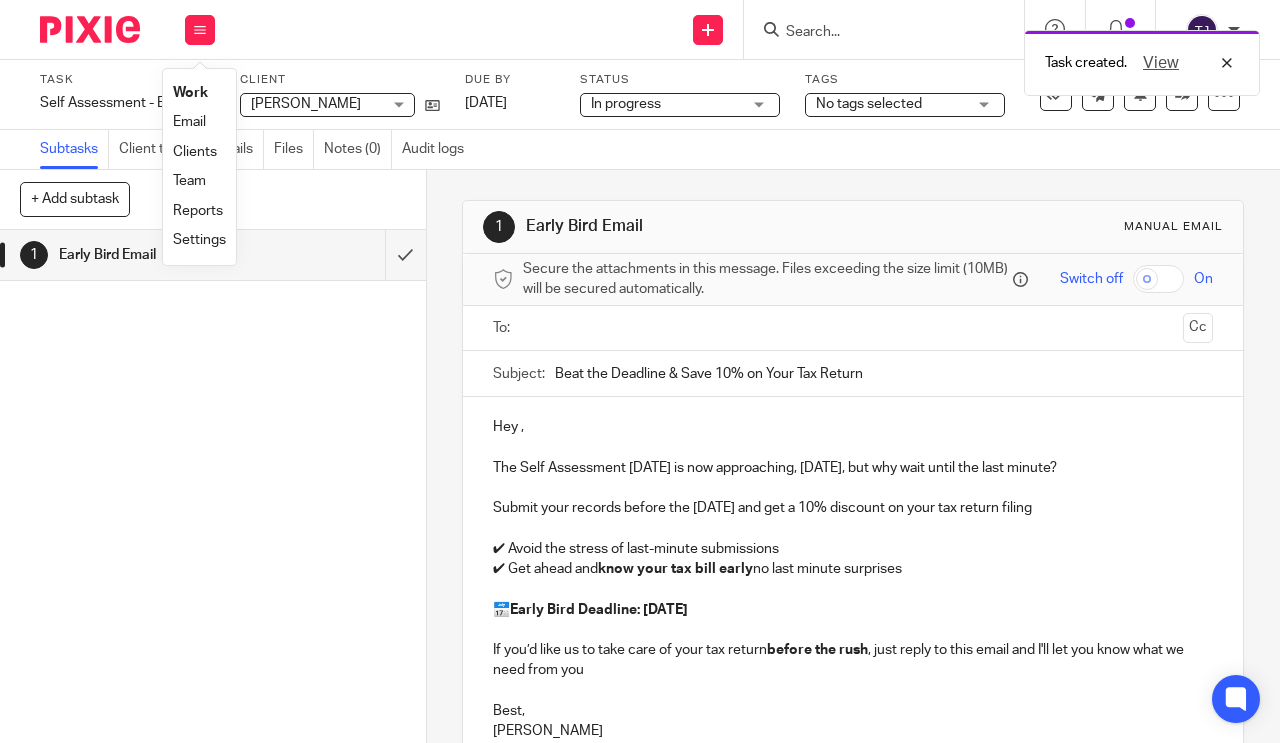 click on "[DATE]" at bounding box center [510, 103] 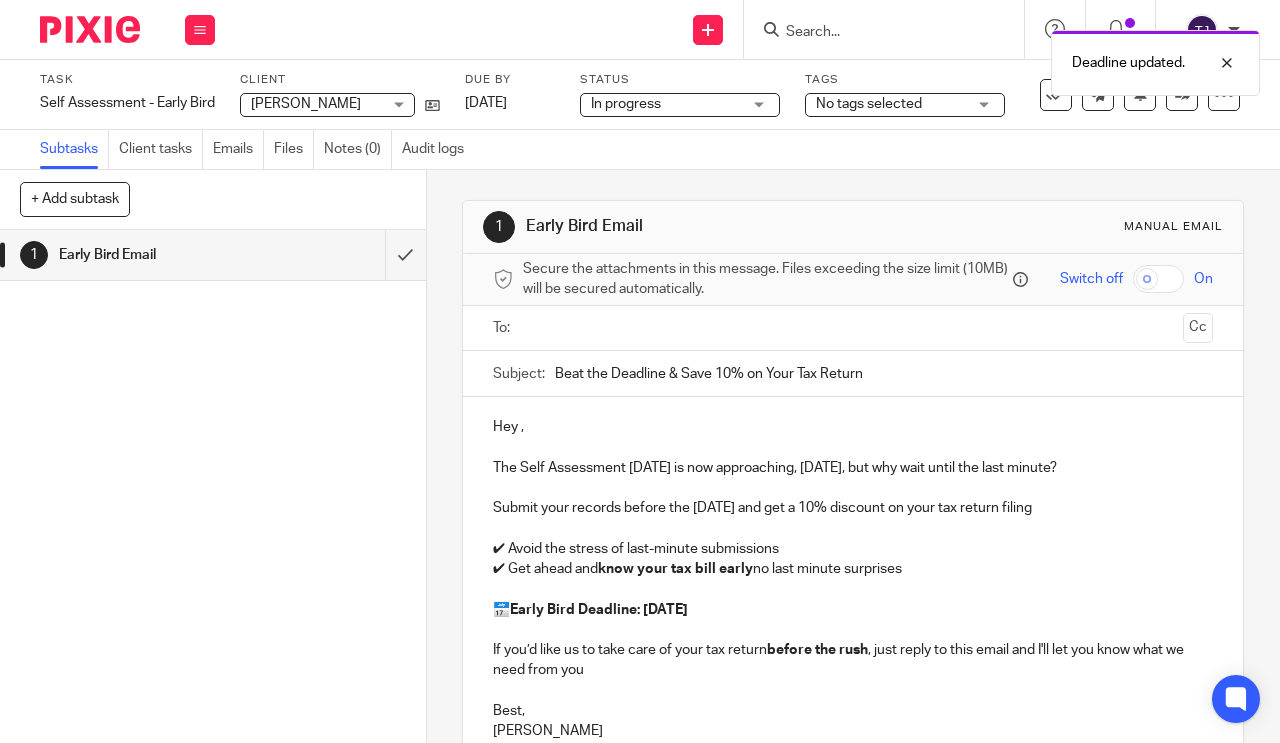 click at bounding box center (200, 30) 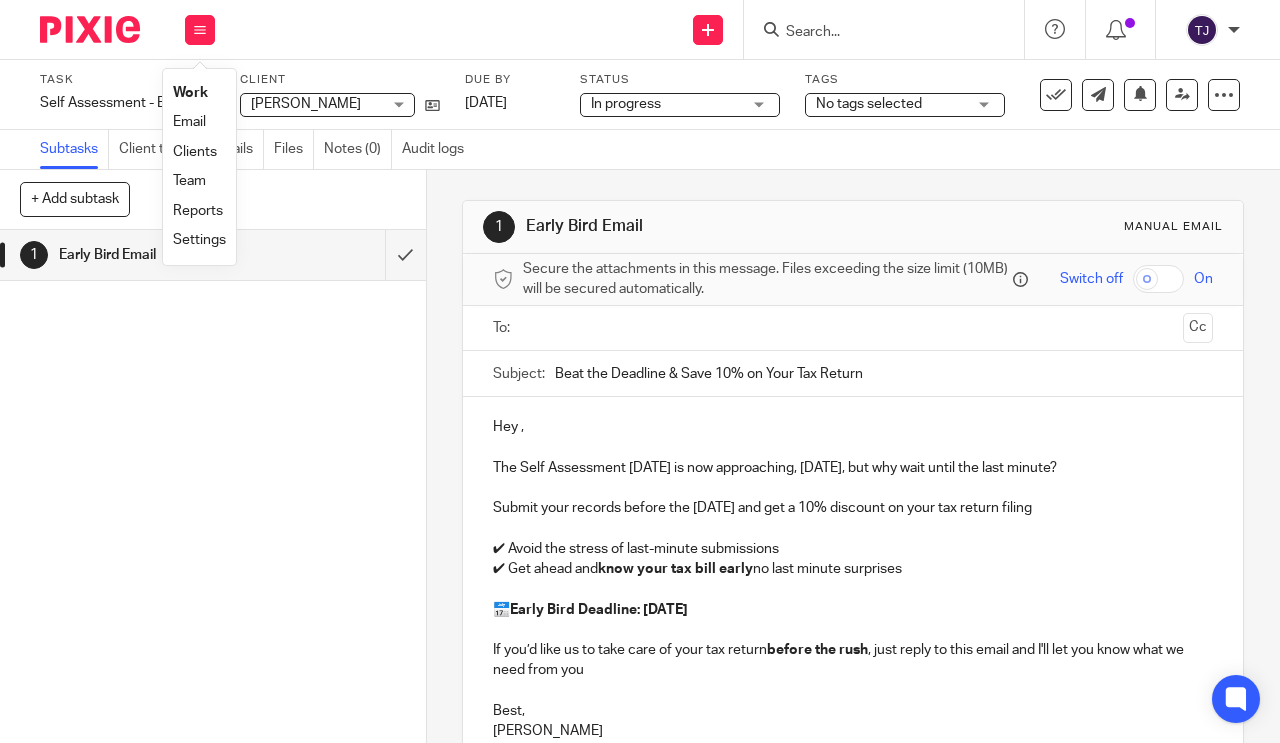 click on "Work" at bounding box center (190, 93) 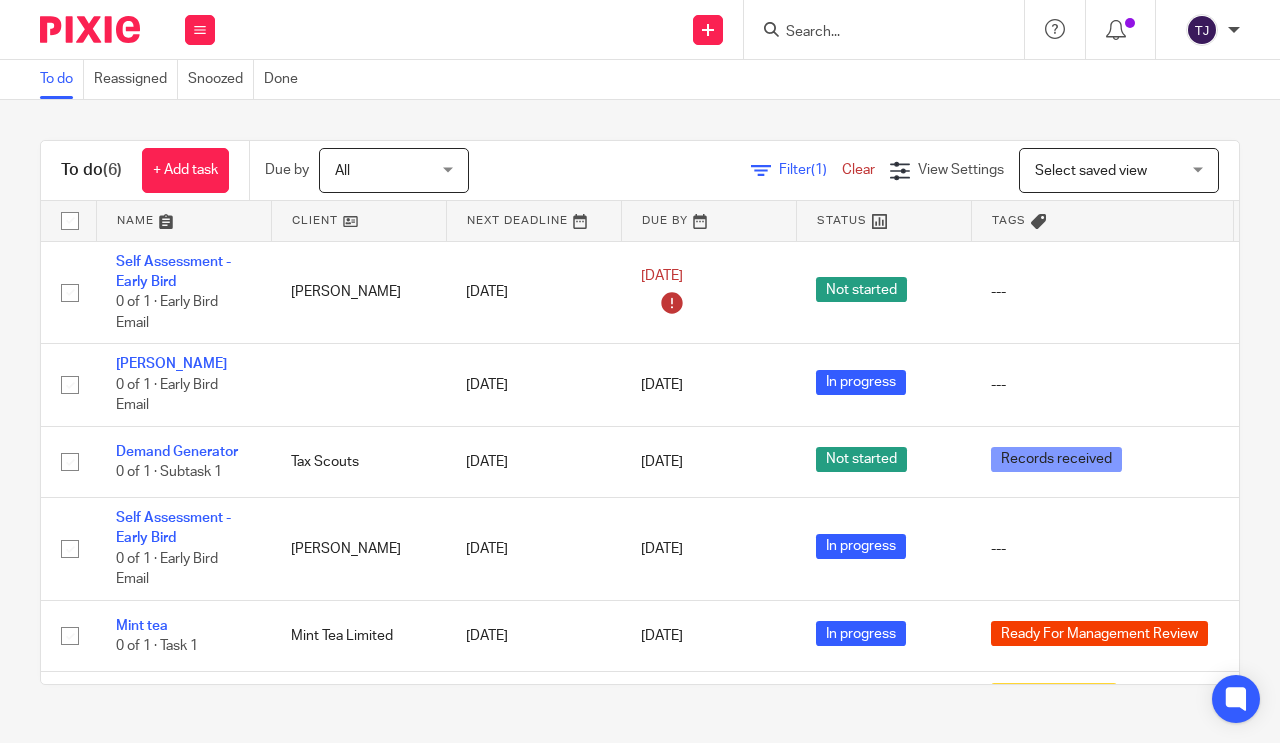scroll, scrollTop: 0, scrollLeft: 0, axis: both 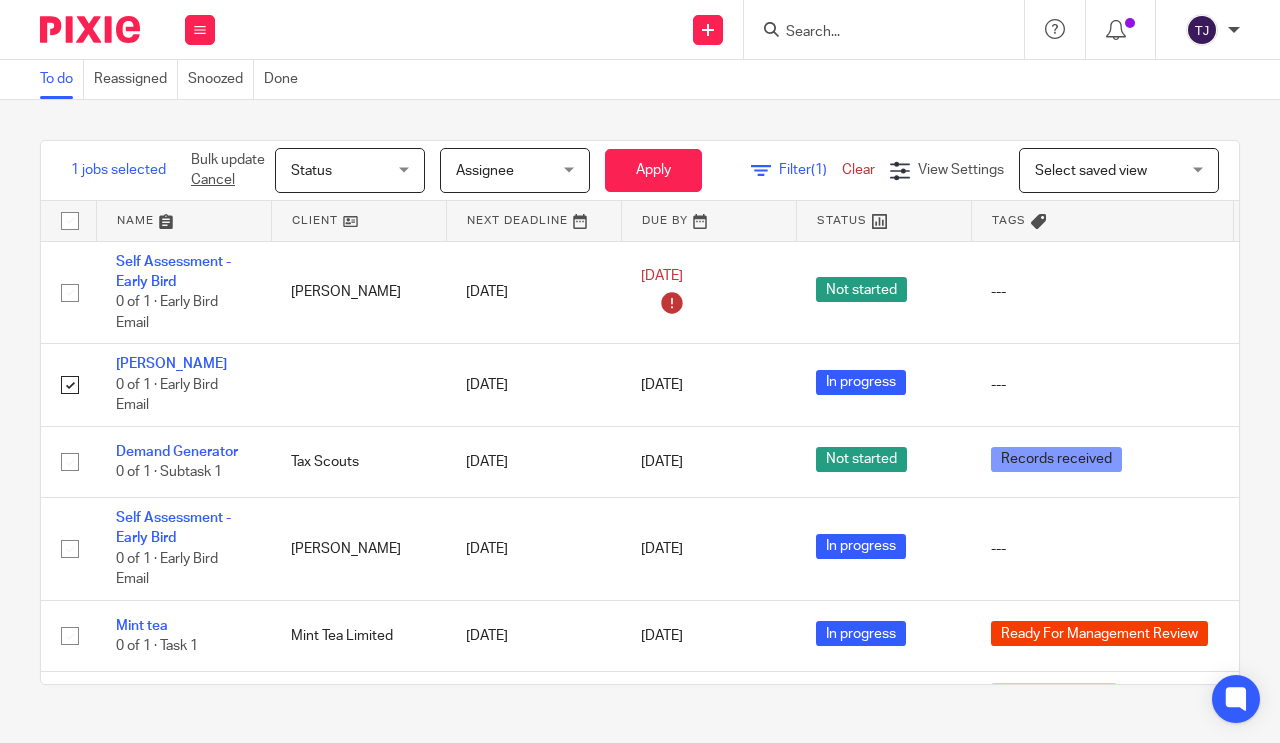 click on "---" at bounding box center [1102, 385] 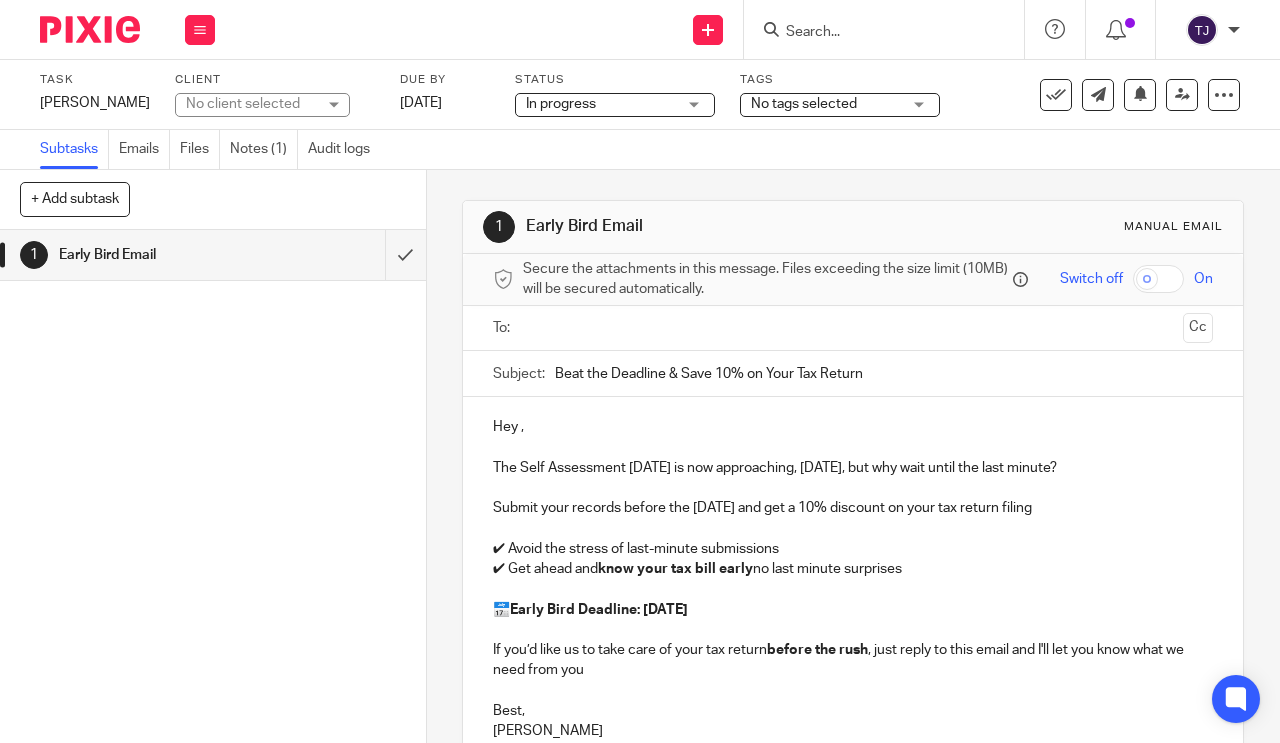 scroll, scrollTop: 0, scrollLeft: 0, axis: both 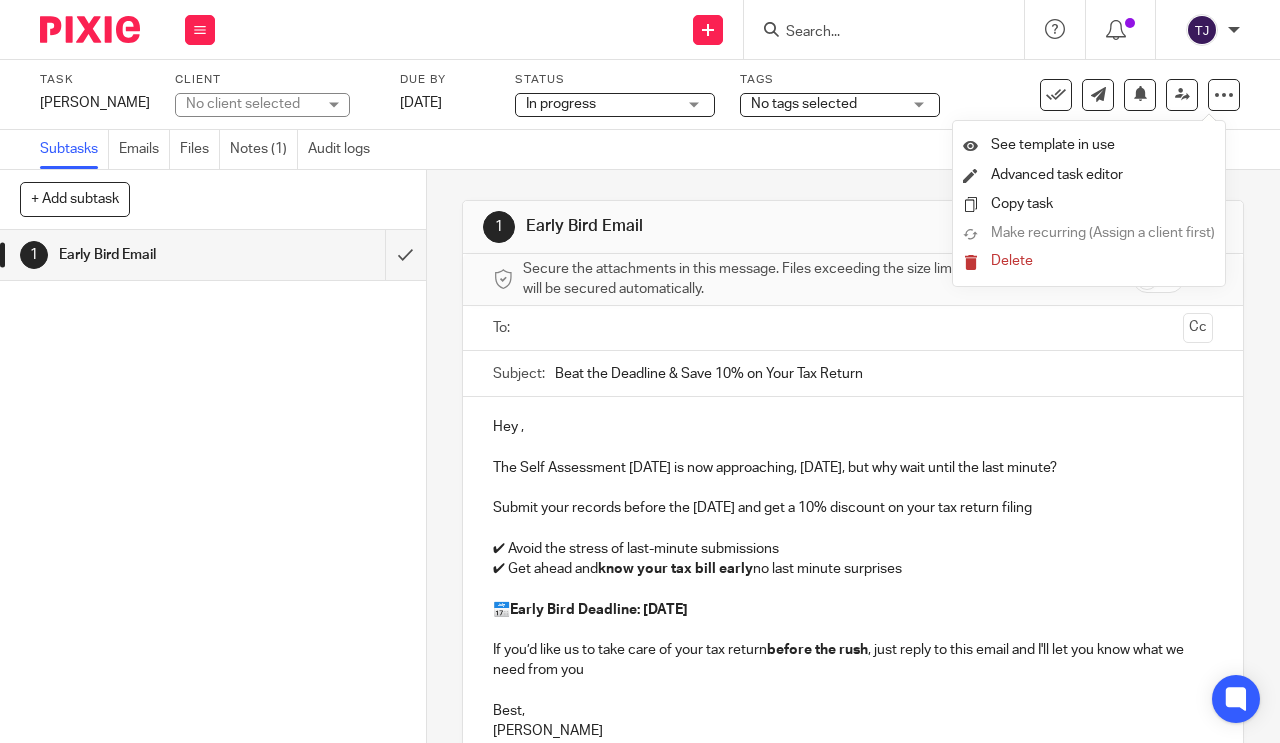 click on "1
Early Bird Email" at bounding box center (213, 486) 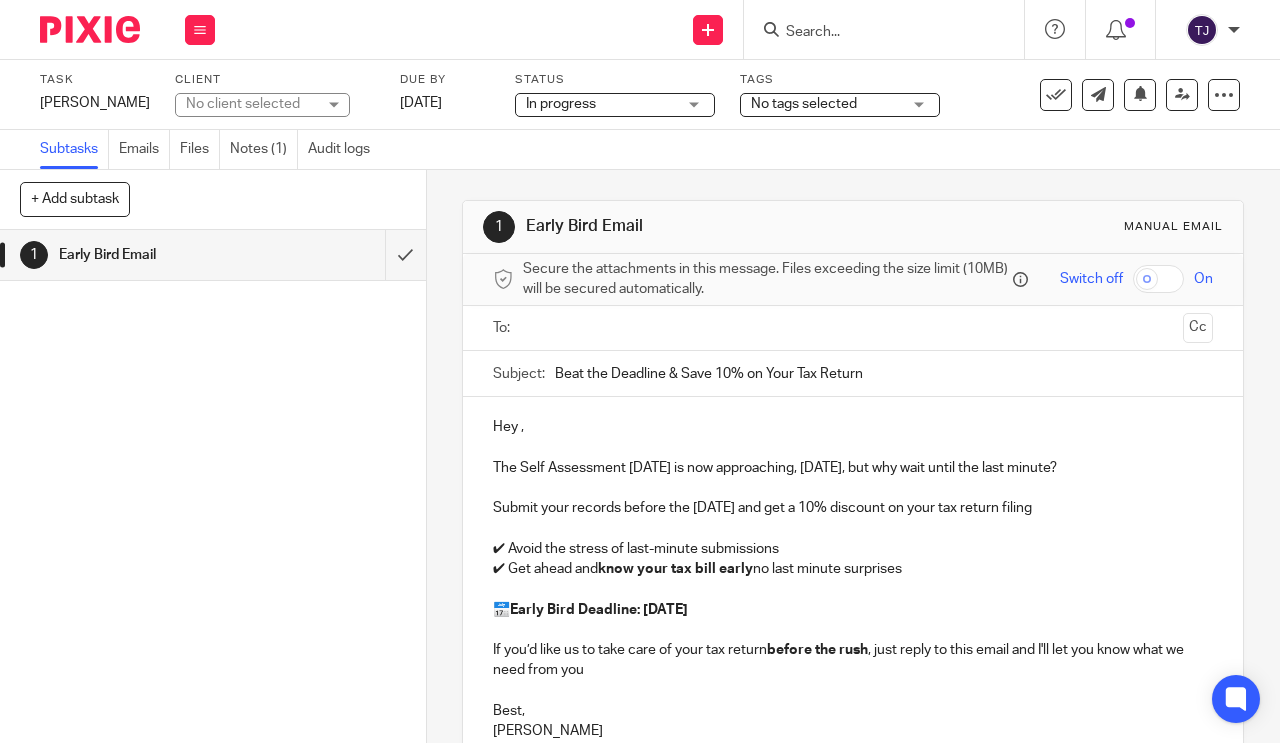 click at bounding box center [200, 30] 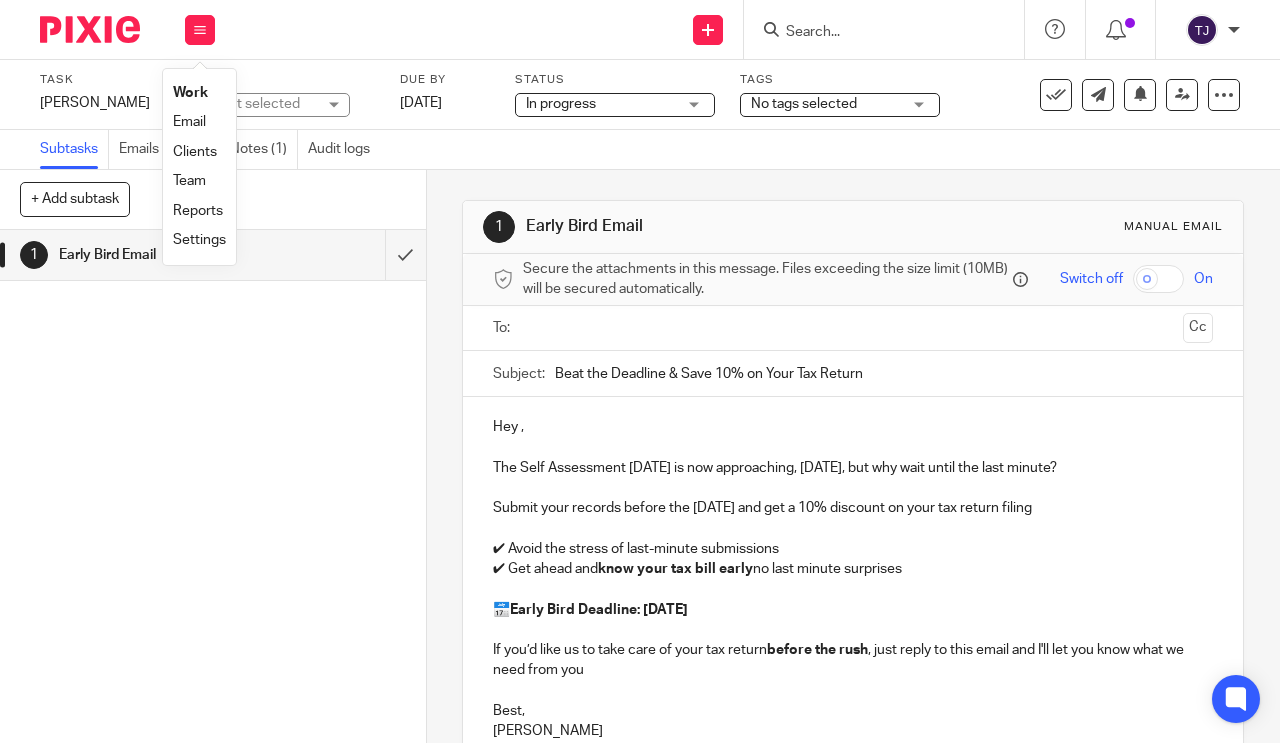 click on "Work" at bounding box center [190, 93] 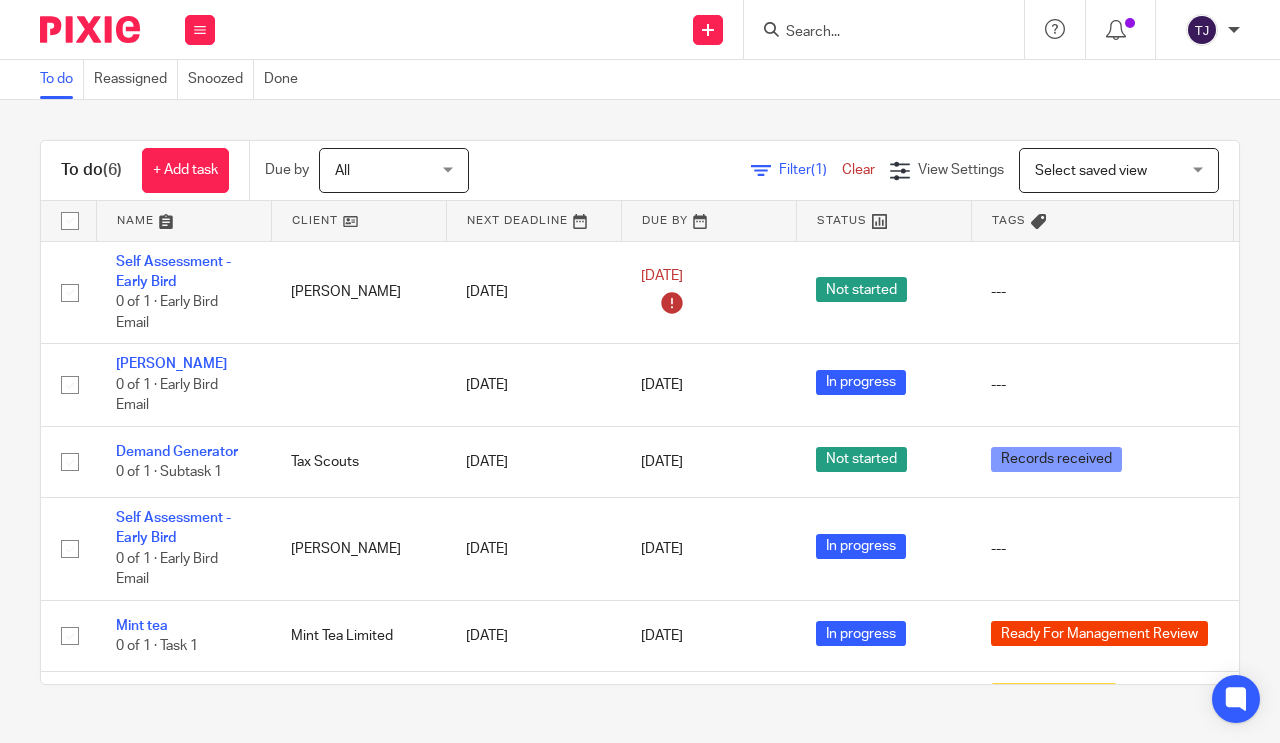 scroll, scrollTop: 0, scrollLeft: 0, axis: both 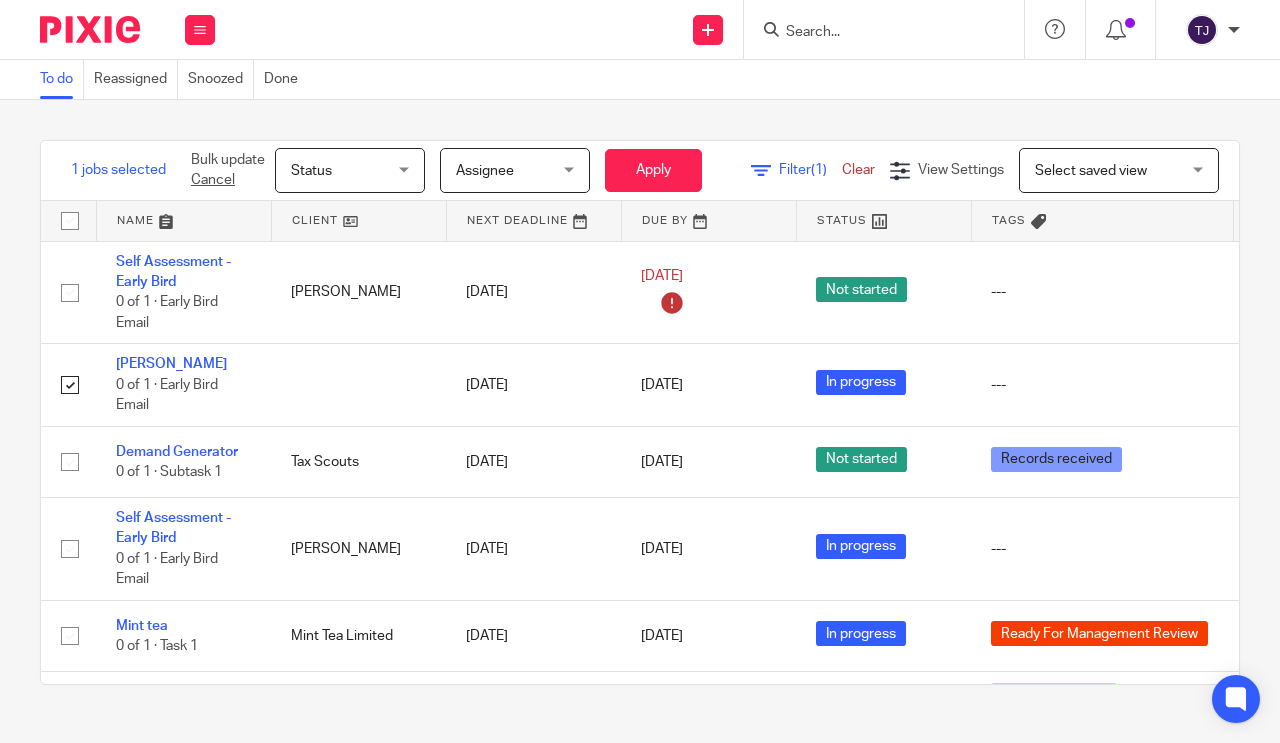 click on "---" at bounding box center (1102, 385) 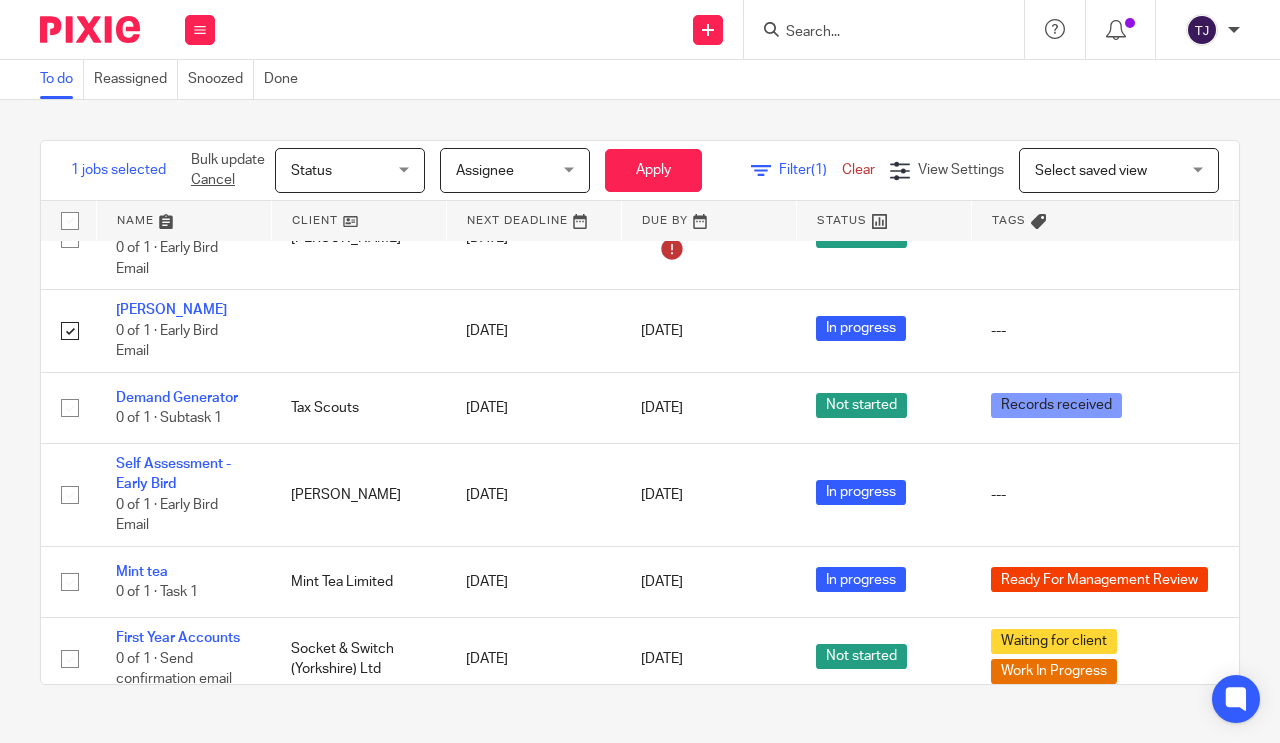 scroll, scrollTop: 83, scrollLeft: 0, axis: vertical 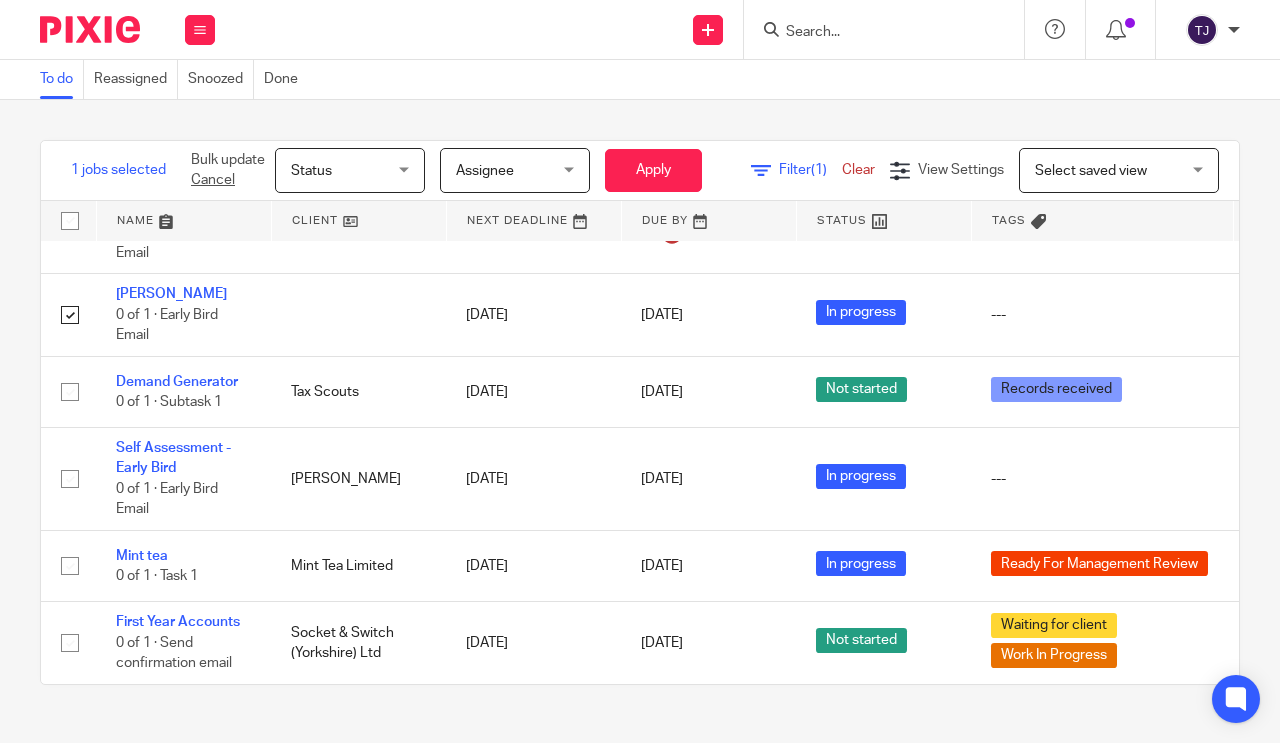 click on "Paul Barron" at bounding box center [171, 294] 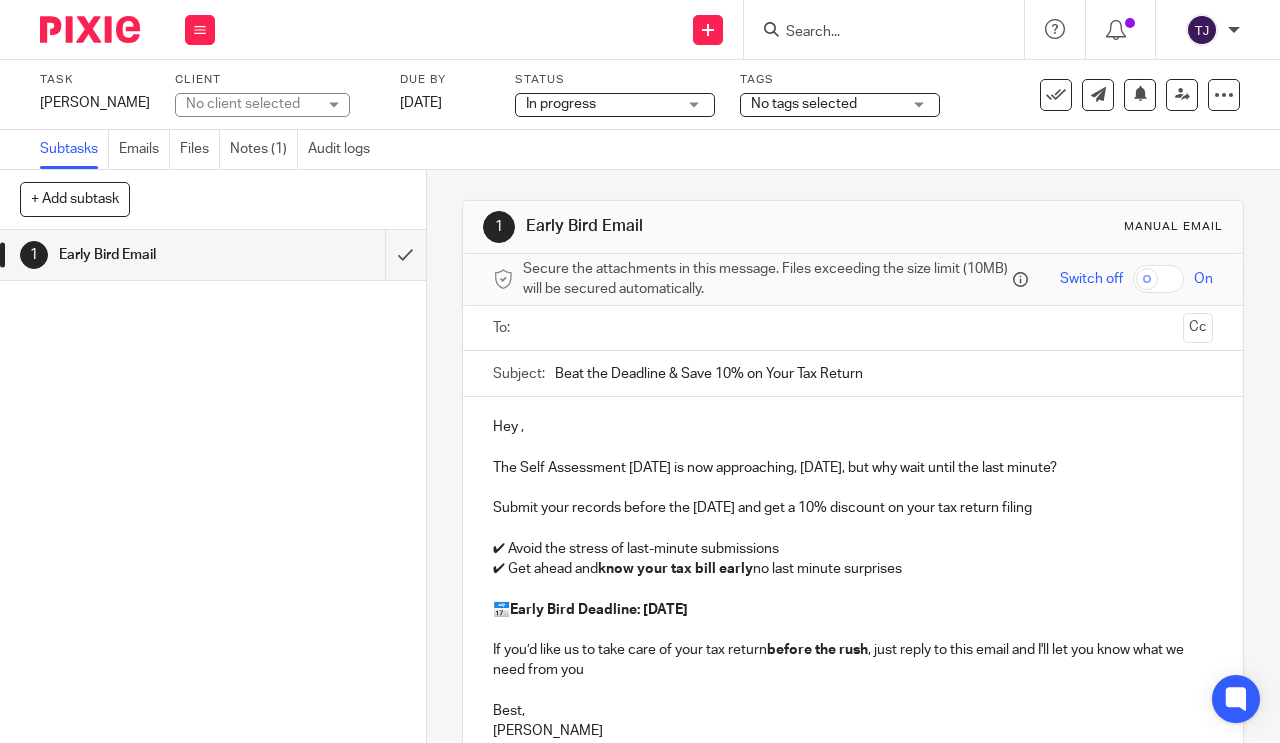 scroll, scrollTop: 0, scrollLeft: 0, axis: both 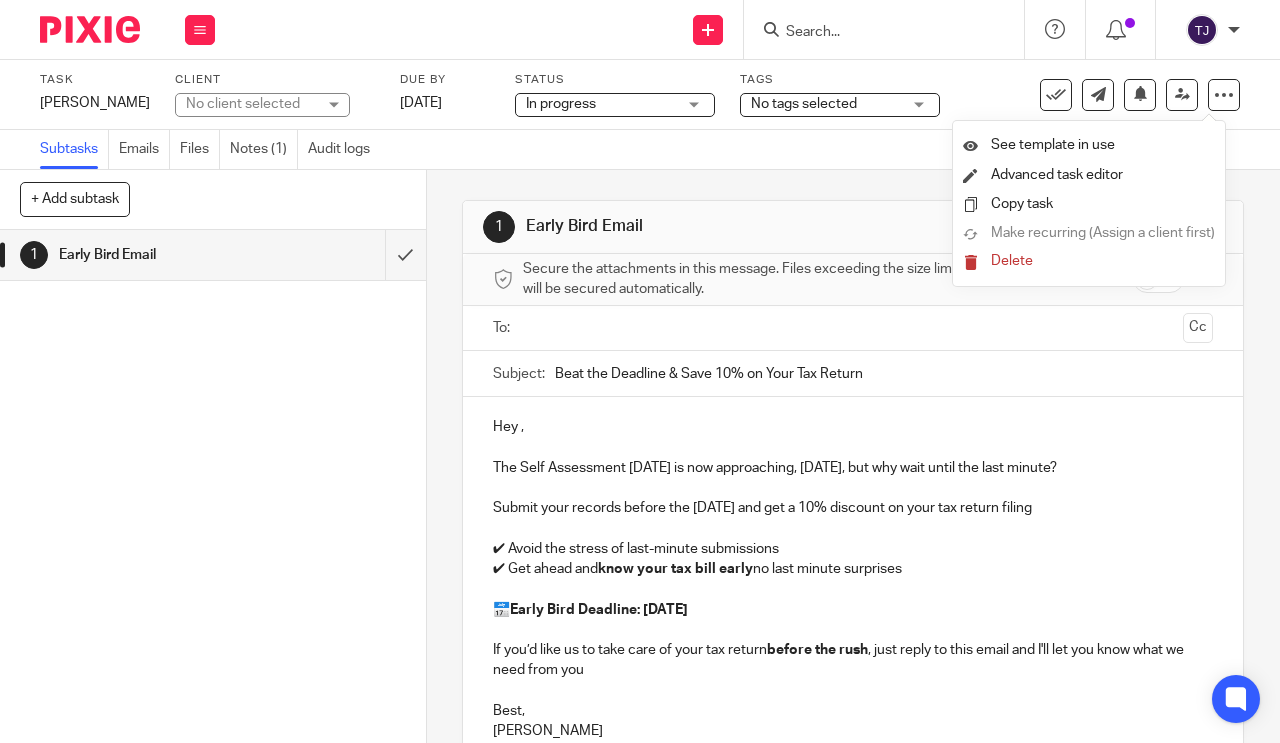 click on "Delete" at bounding box center (1012, 261) 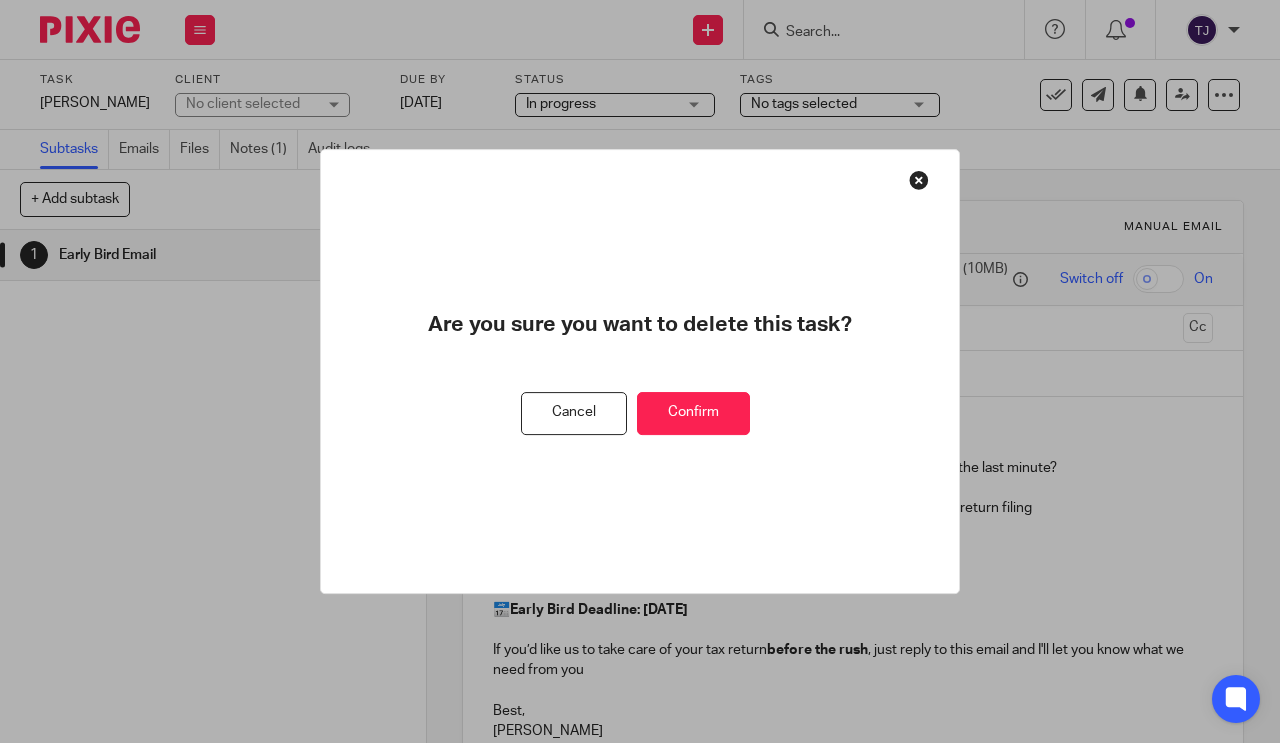 click on "Confirm" at bounding box center (693, 413) 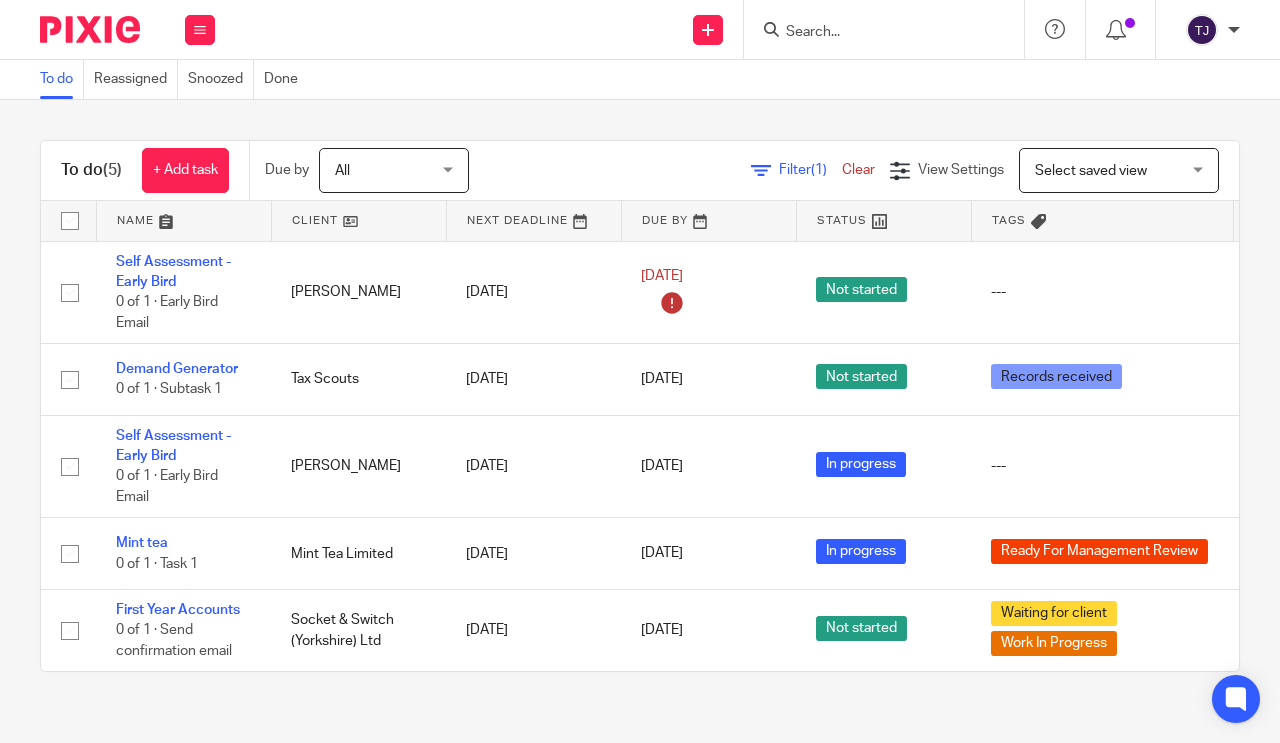 scroll, scrollTop: 0, scrollLeft: 0, axis: both 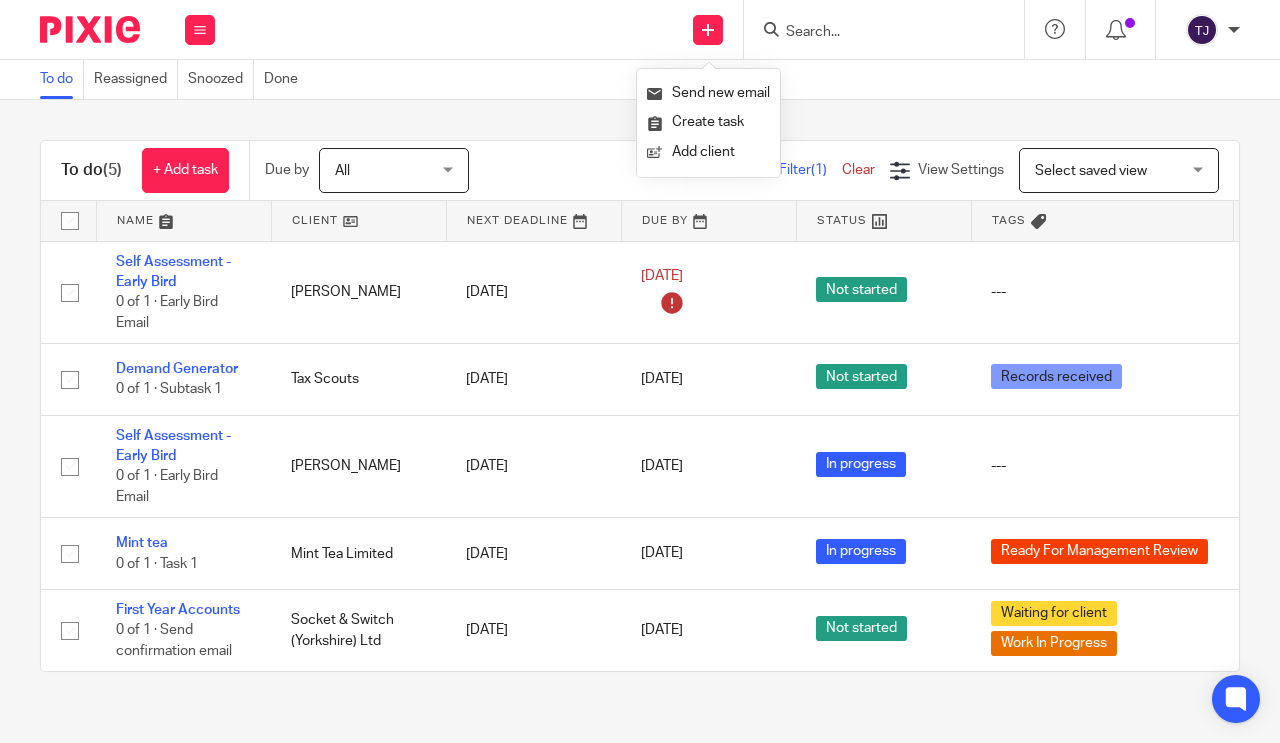 click on "Add client" at bounding box center (708, 152) 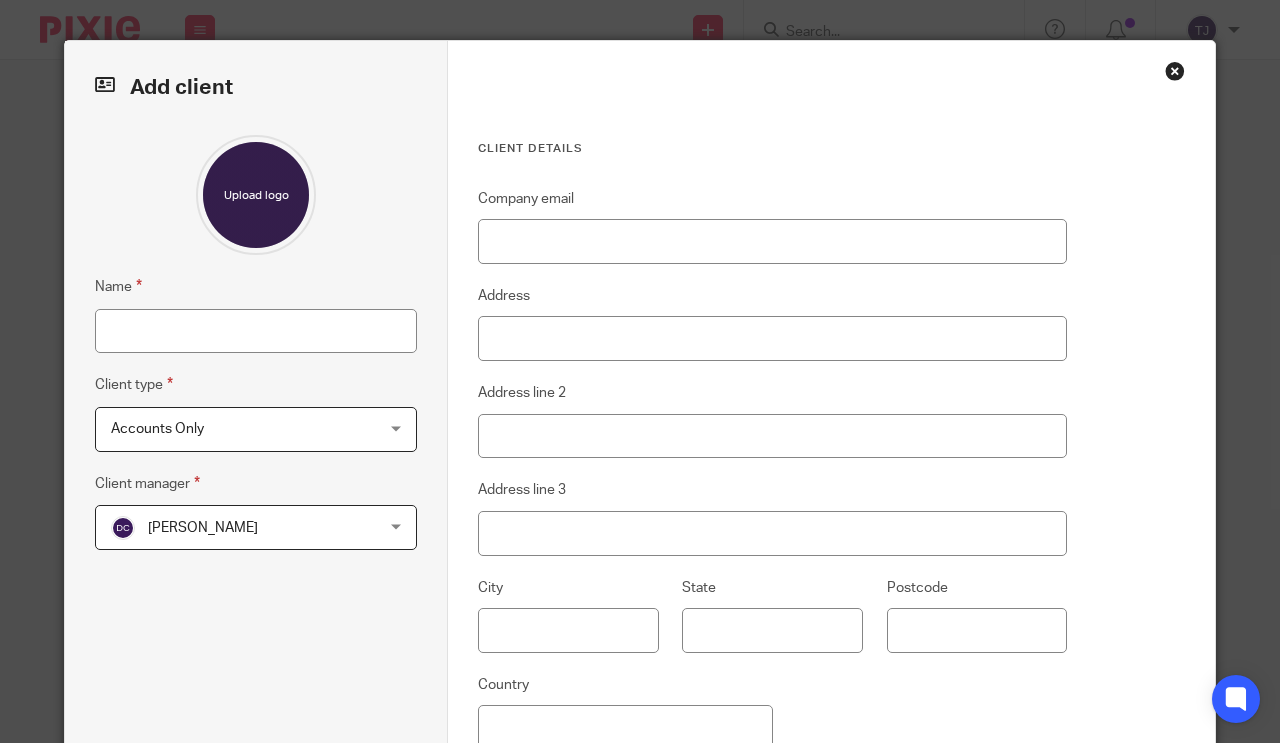 scroll, scrollTop: 0, scrollLeft: 0, axis: both 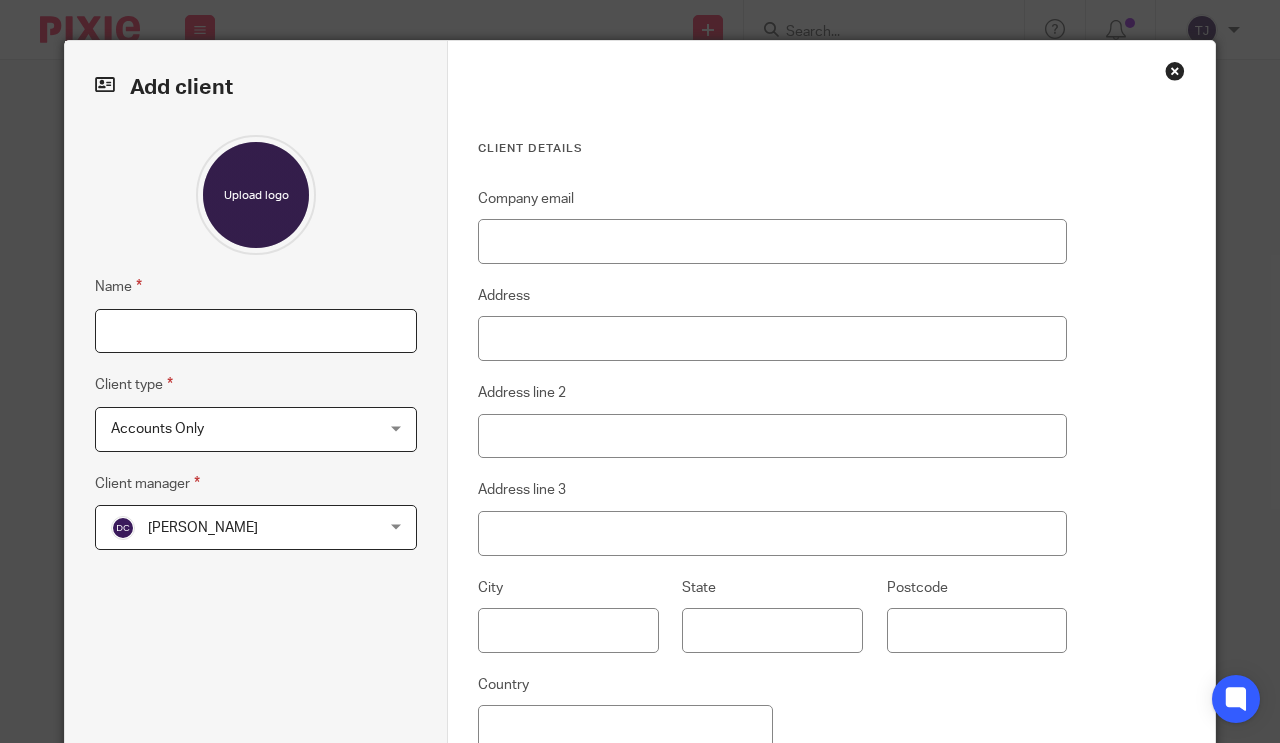 click on "Name" at bounding box center [256, 331] 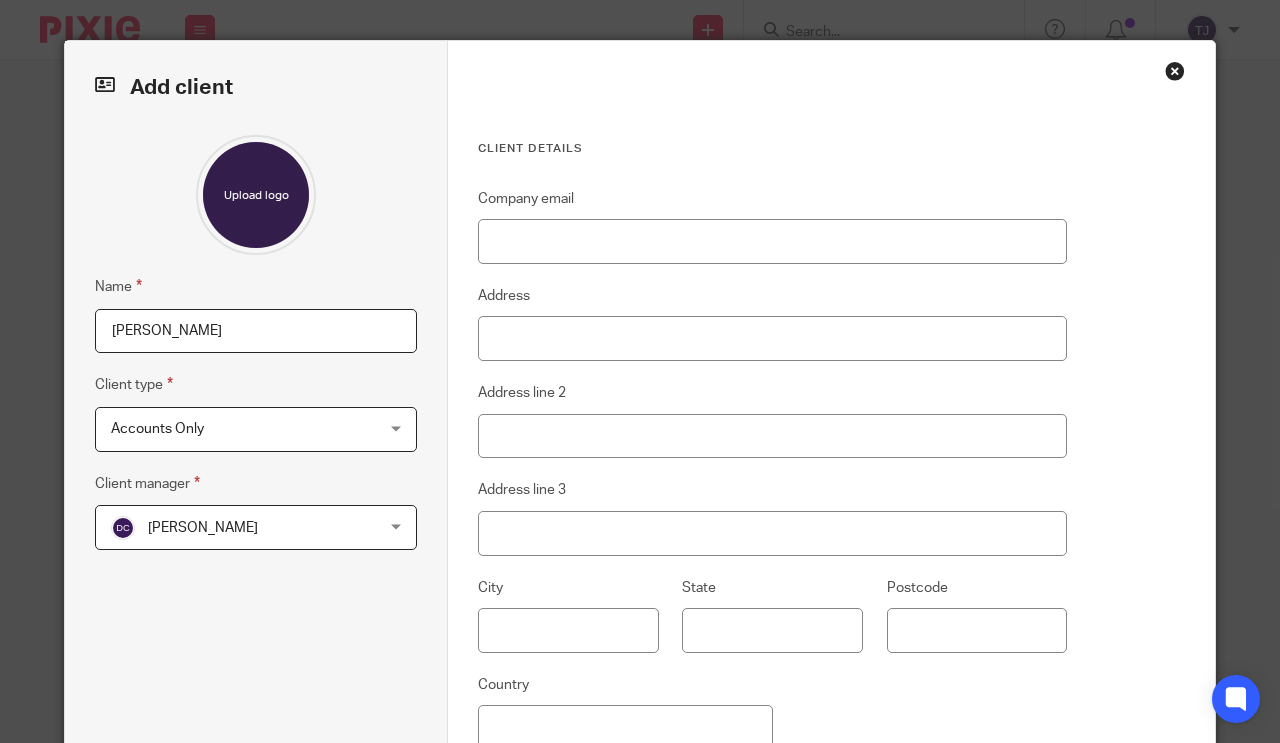 type on "[PERSON_NAME]" 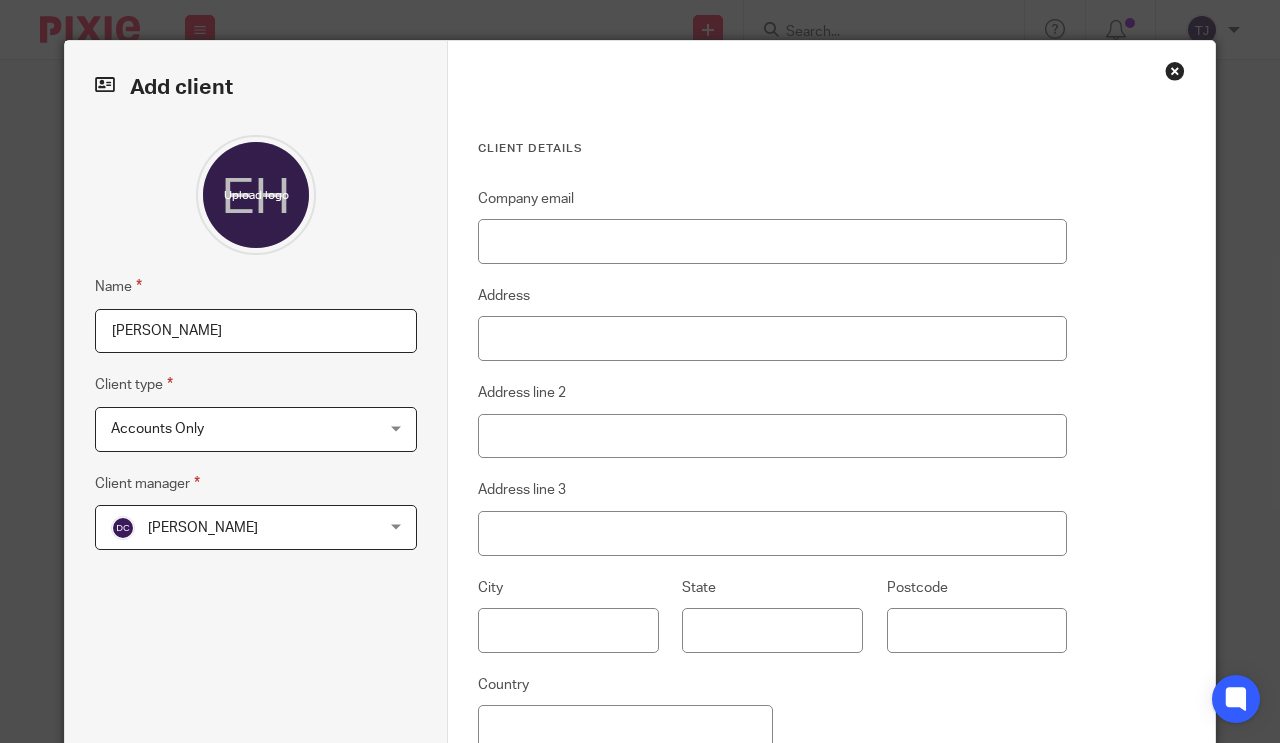 click on "Accounts Only
Accounts Only" at bounding box center (256, 429) 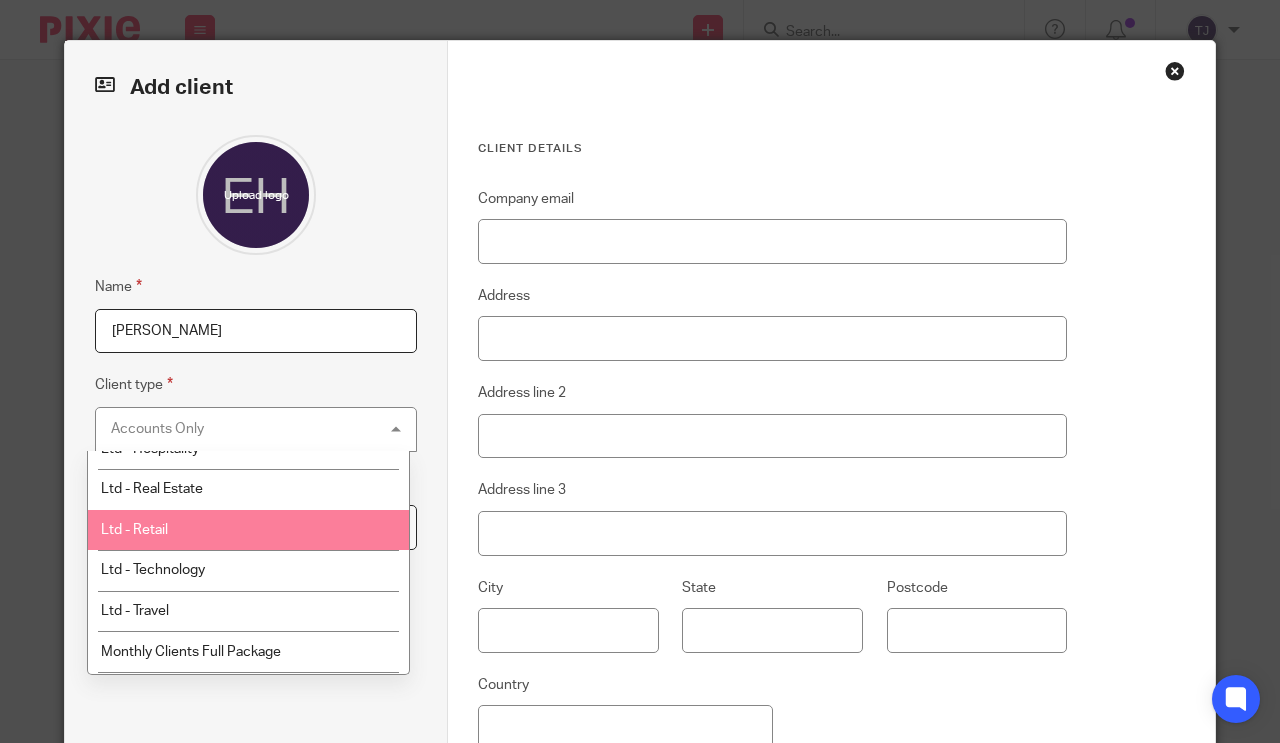 scroll, scrollTop: 264, scrollLeft: 0, axis: vertical 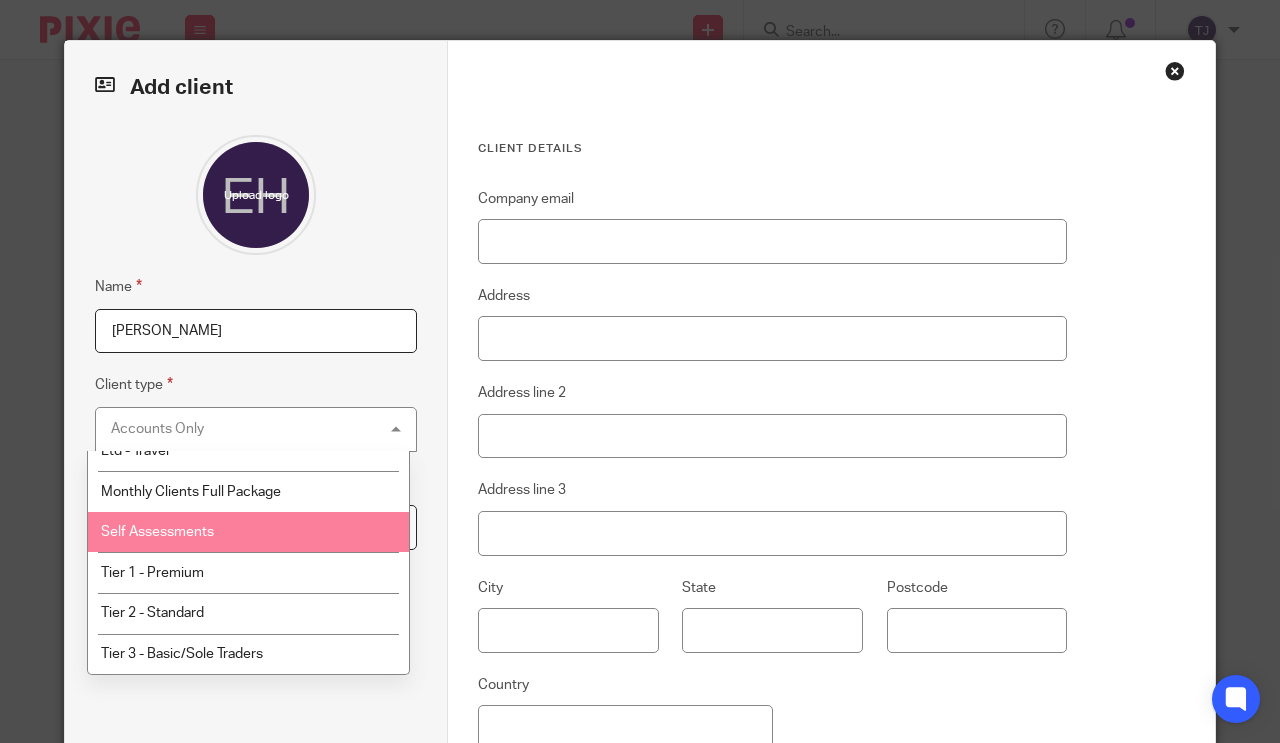 click on "Self Assessments" at bounding box center (248, 532) 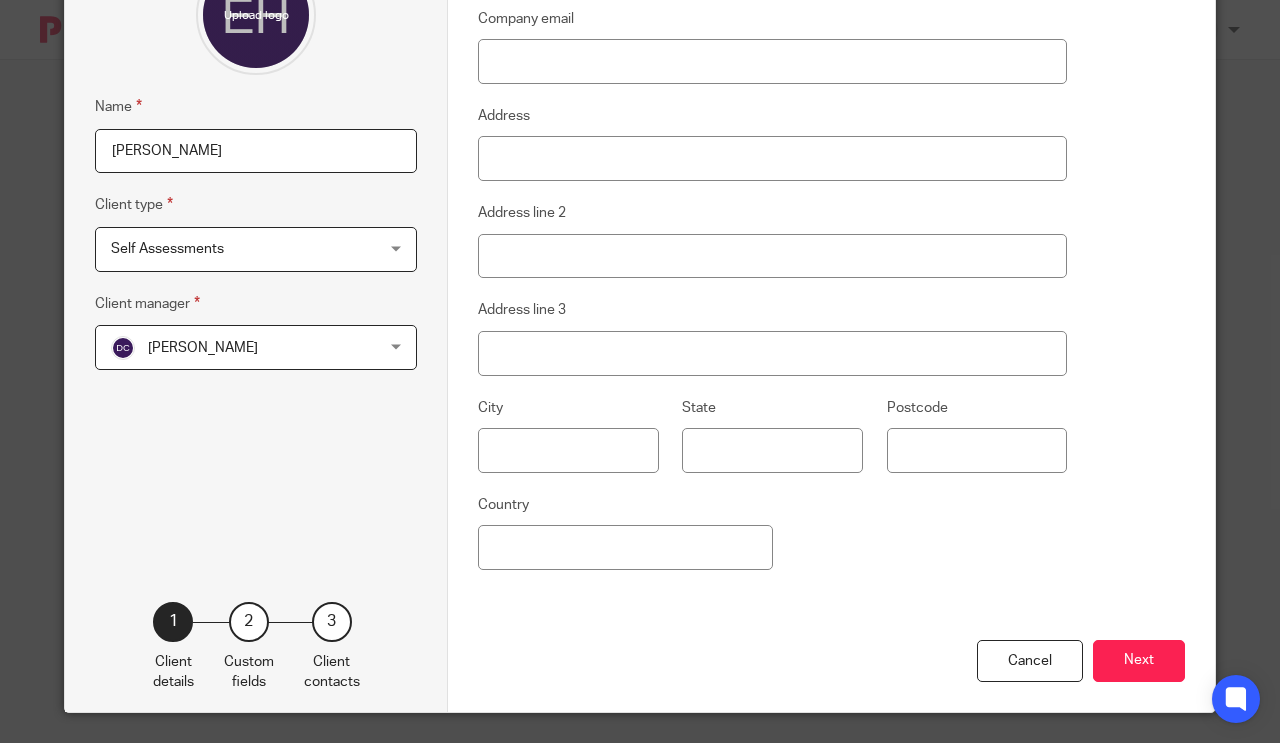 scroll, scrollTop: 189, scrollLeft: 0, axis: vertical 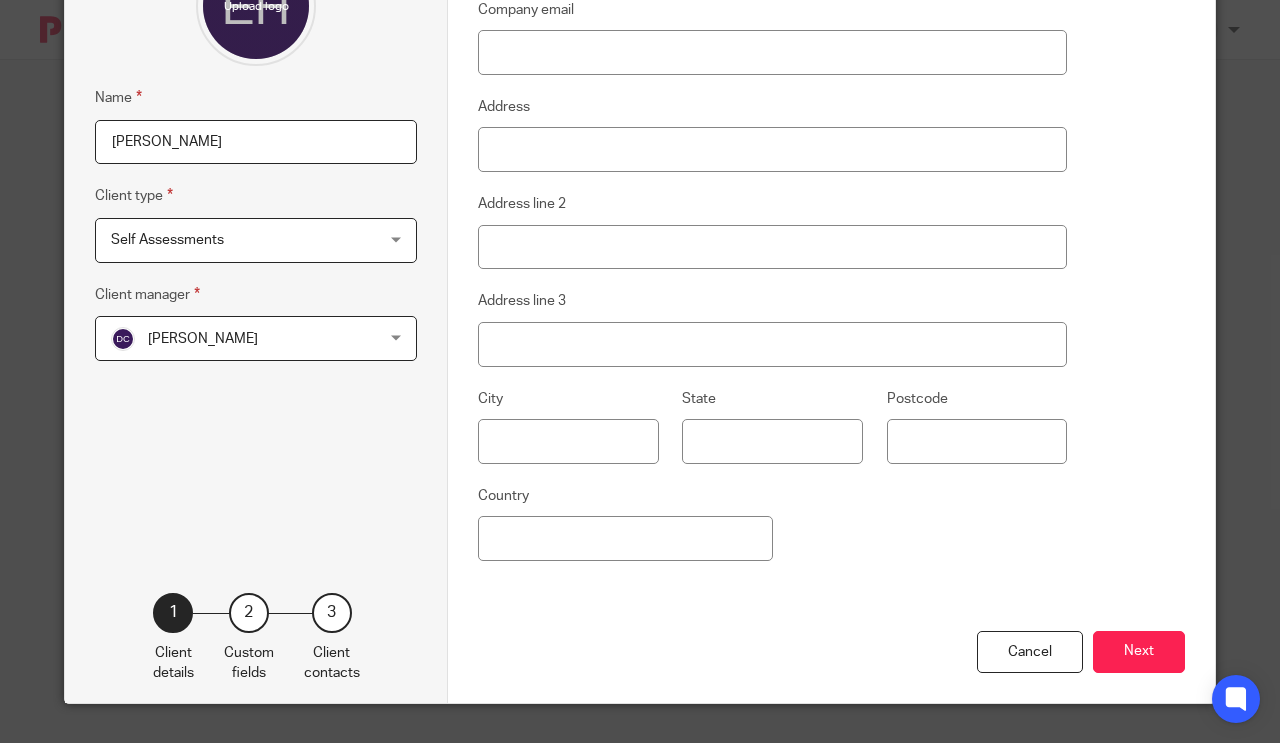 click on "Next" at bounding box center [1139, 652] 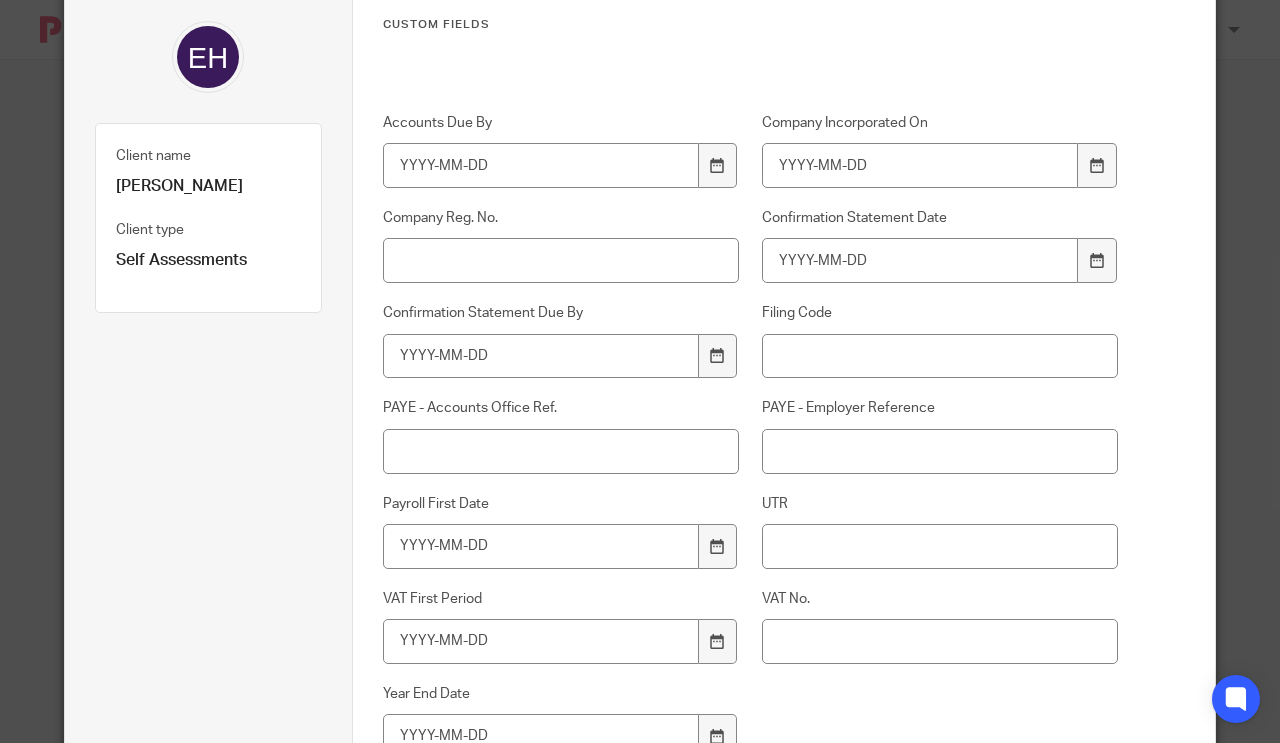 scroll, scrollTop: 322, scrollLeft: 0, axis: vertical 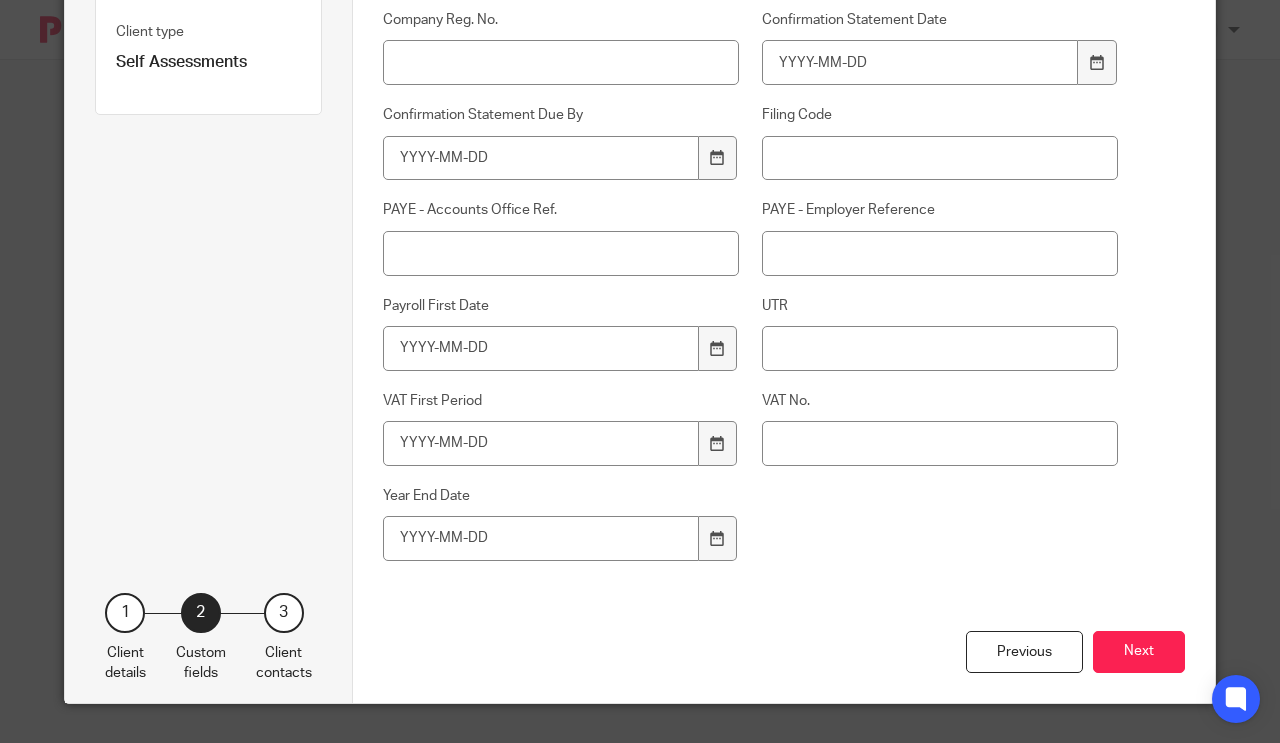 click on "Next" at bounding box center (1139, 652) 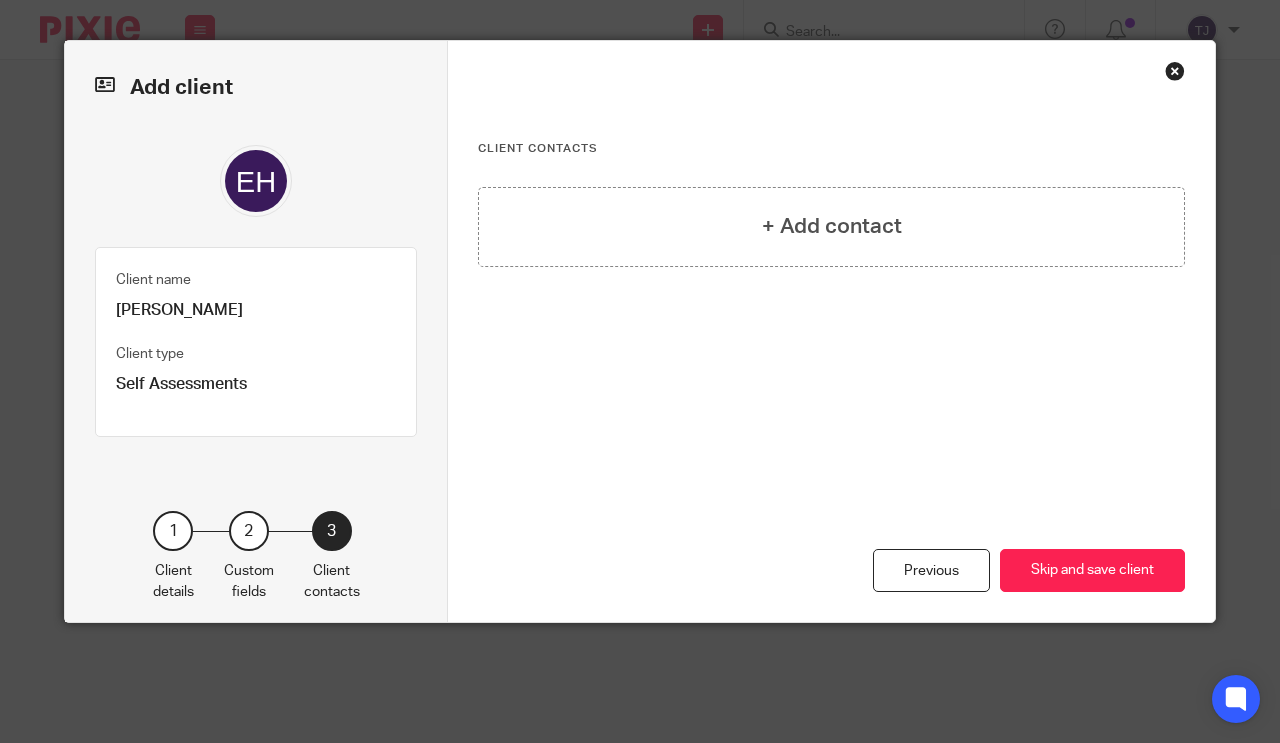 click on "Skip and save client" at bounding box center [1092, 570] 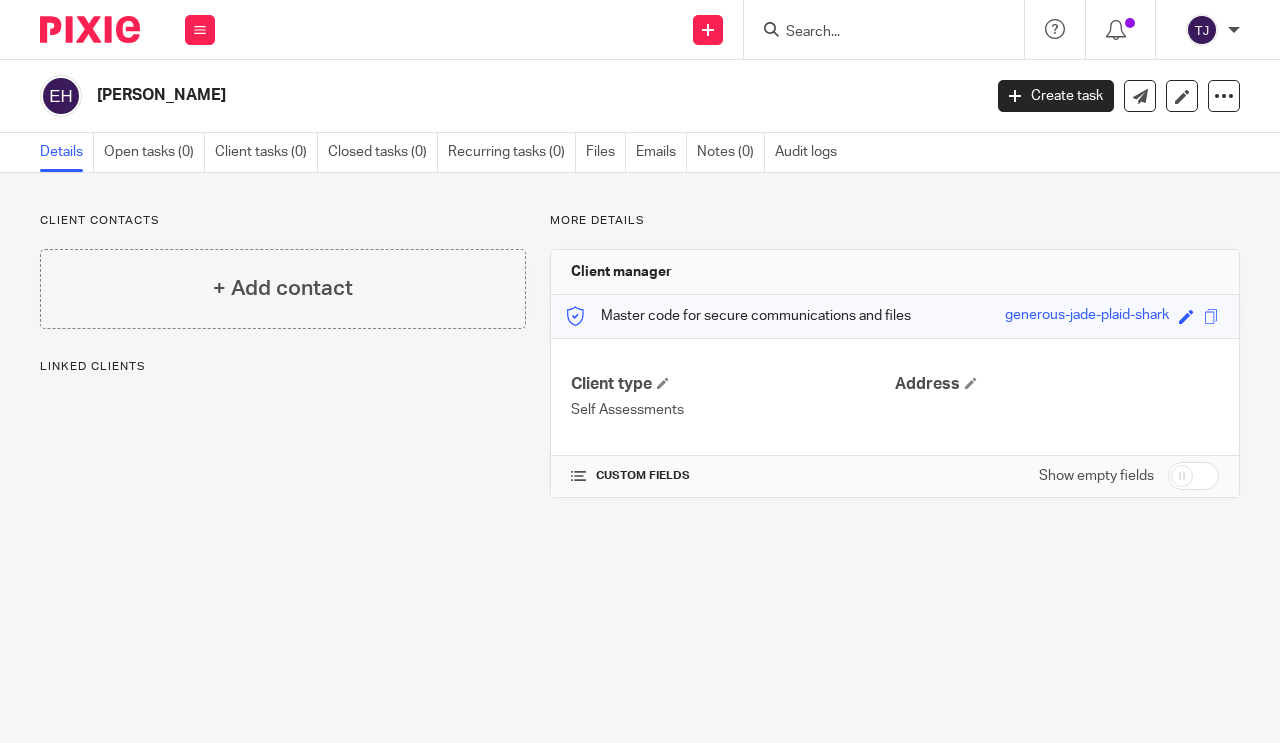 scroll, scrollTop: 0, scrollLeft: 0, axis: both 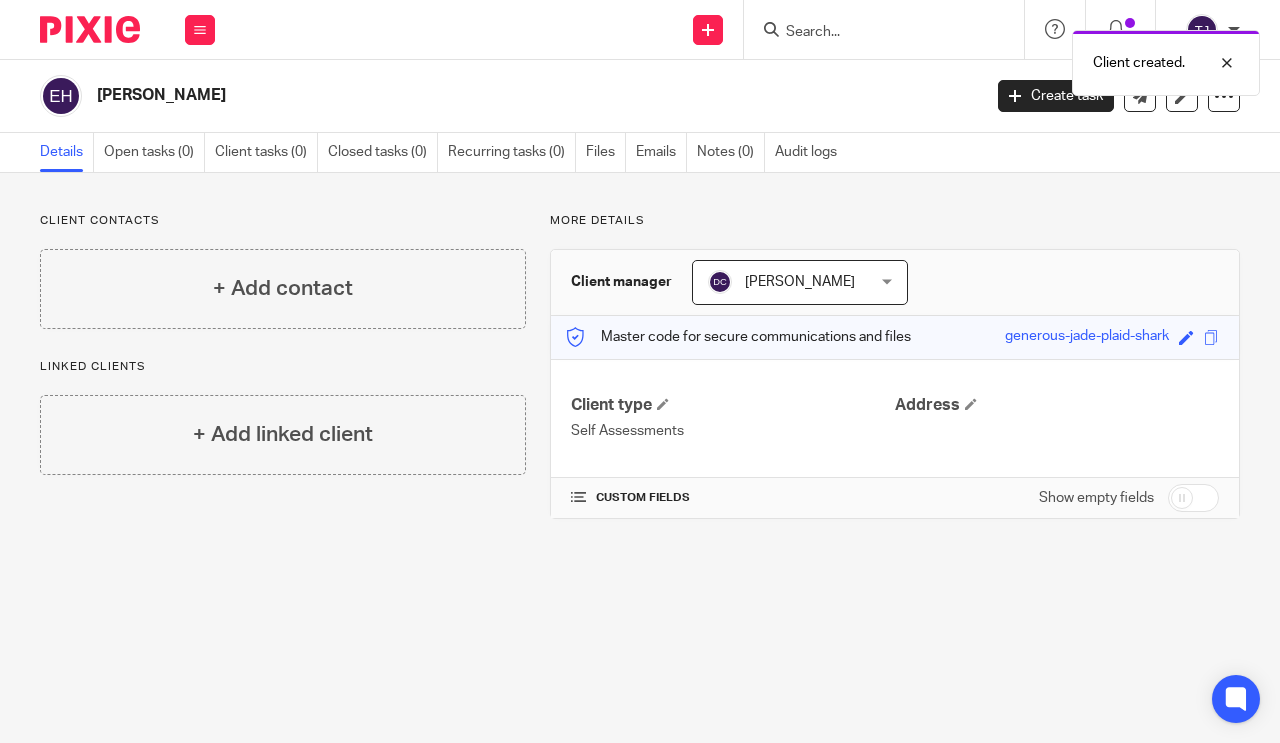 click on "Create task" at bounding box center [1056, 96] 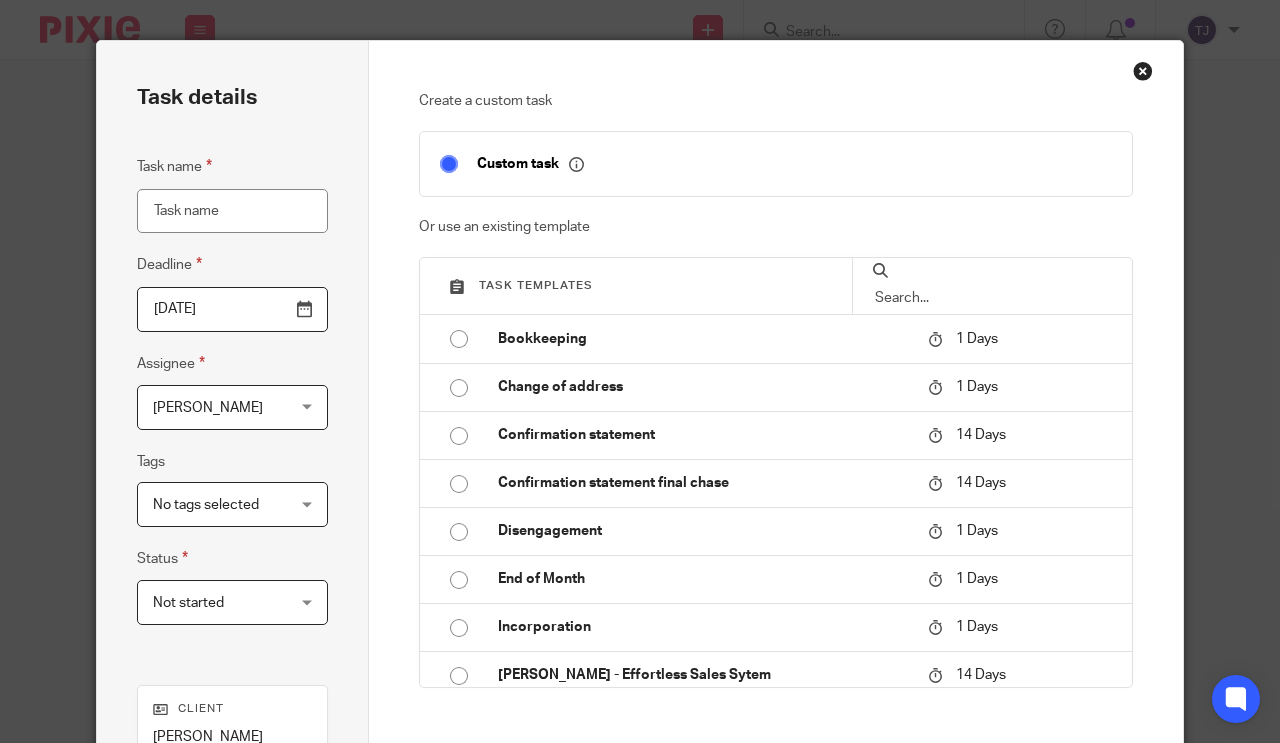 scroll, scrollTop: 0, scrollLeft: 0, axis: both 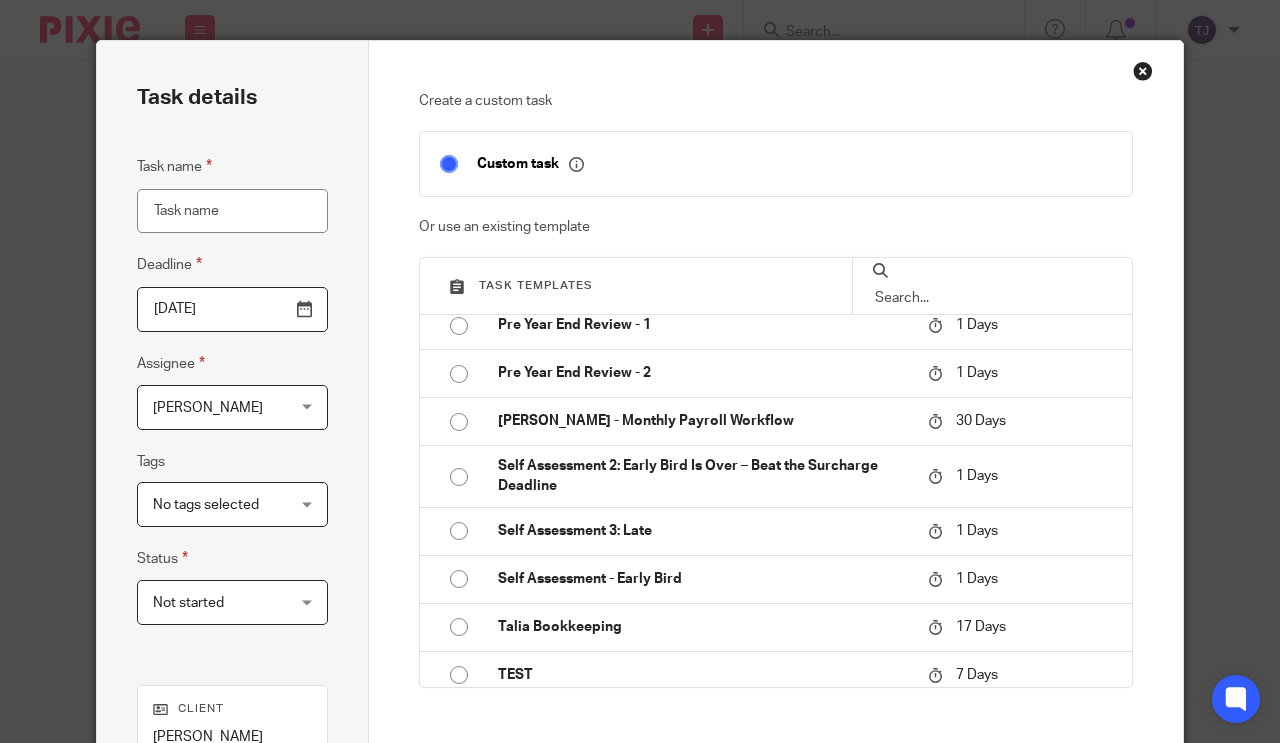 click on "Self Assessment - Early Bird" at bounding box center [703, 579] 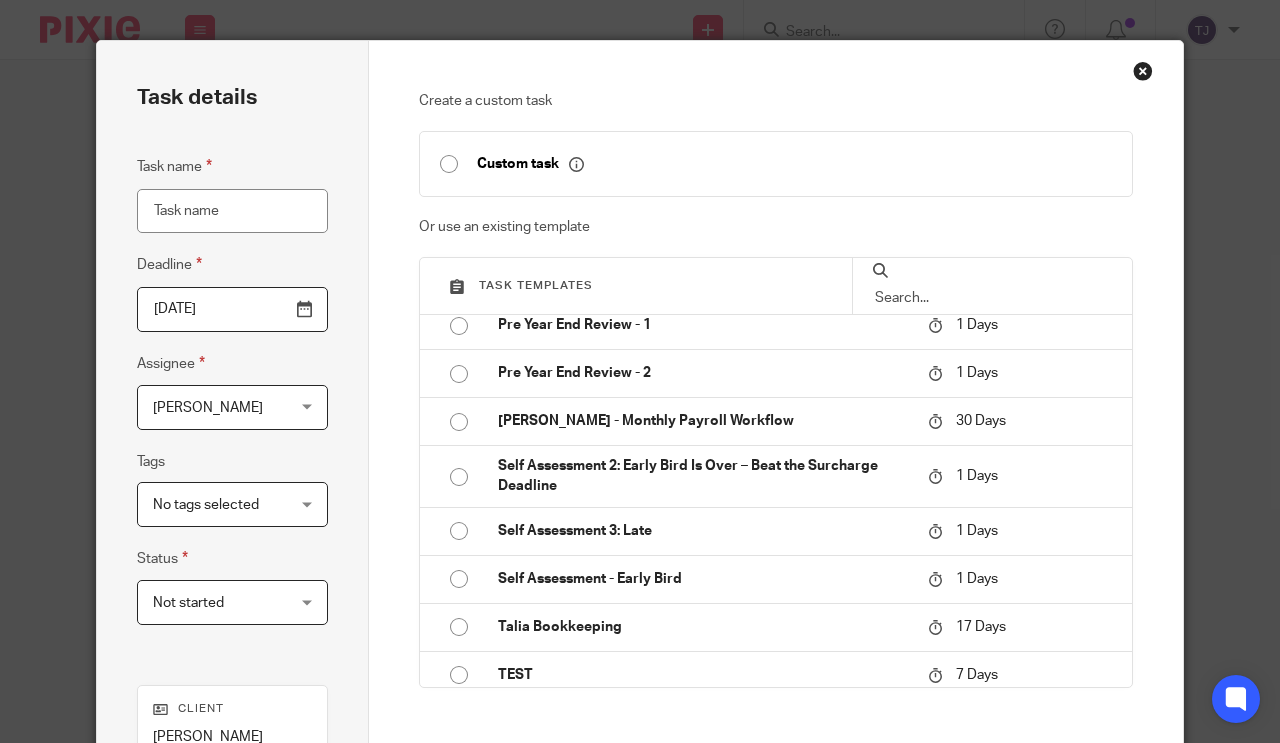 type on "2025-07-17" 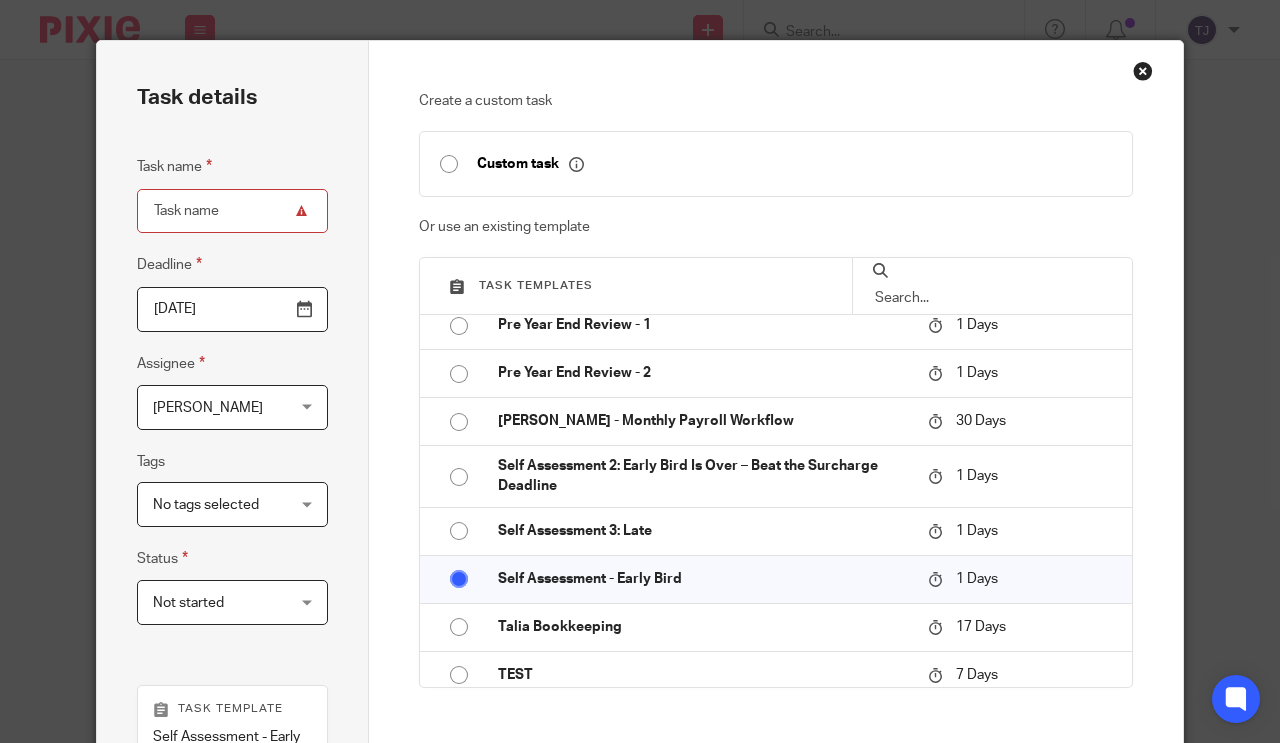 type on "Self Assessment - Early Bird" 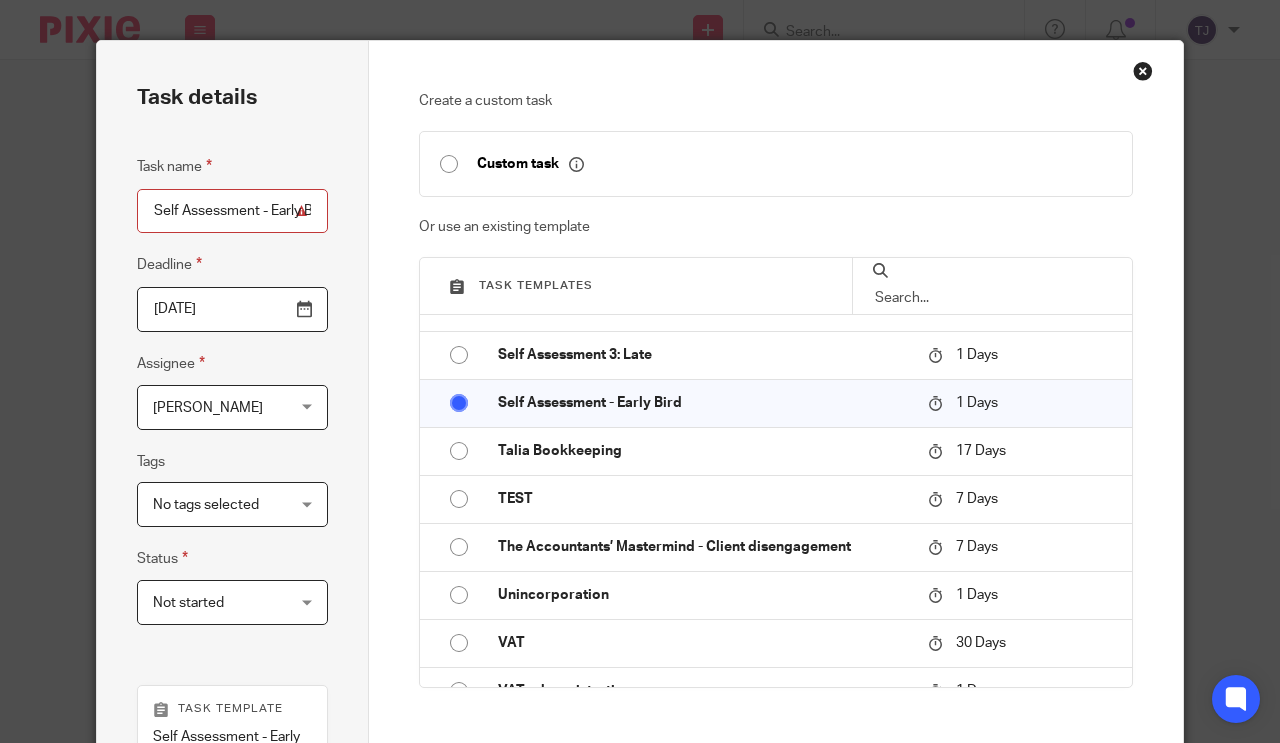scroll, scrollTop: 900, scrollLeft: 0, axis: vertical 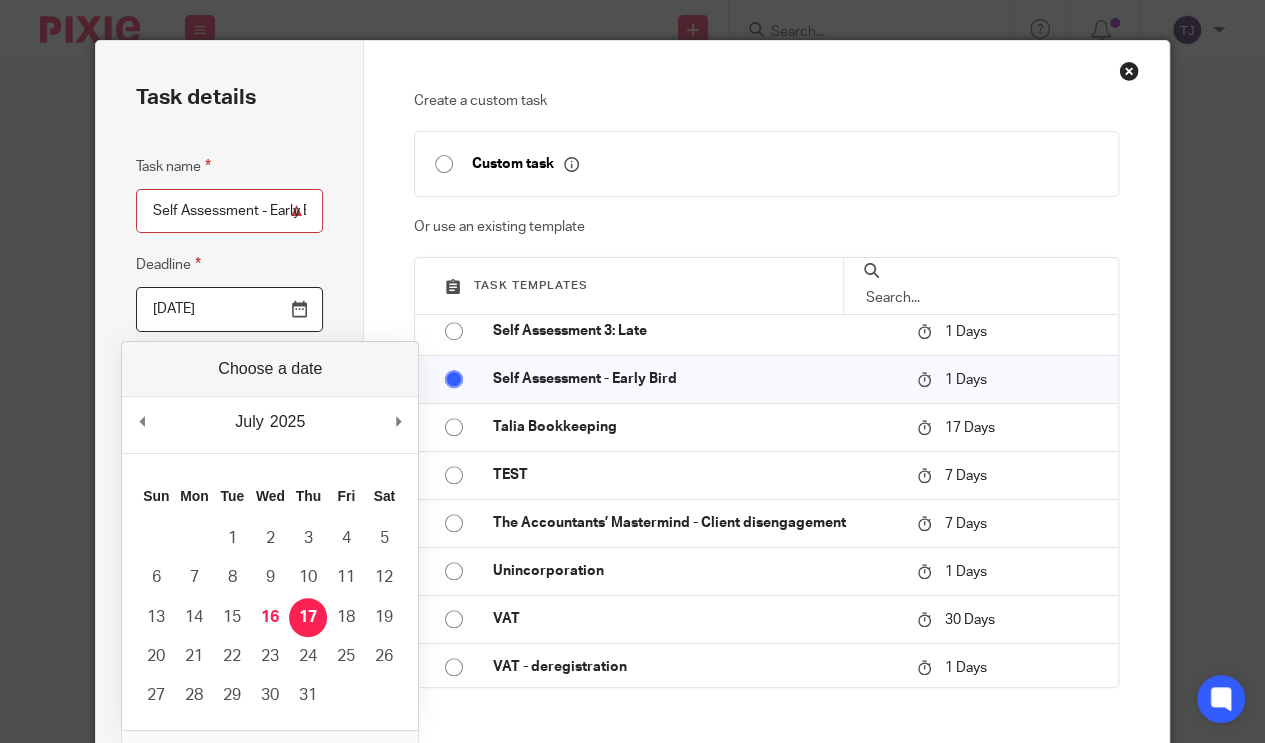 click on "2025-07-17" at bounding box center [229, 309] 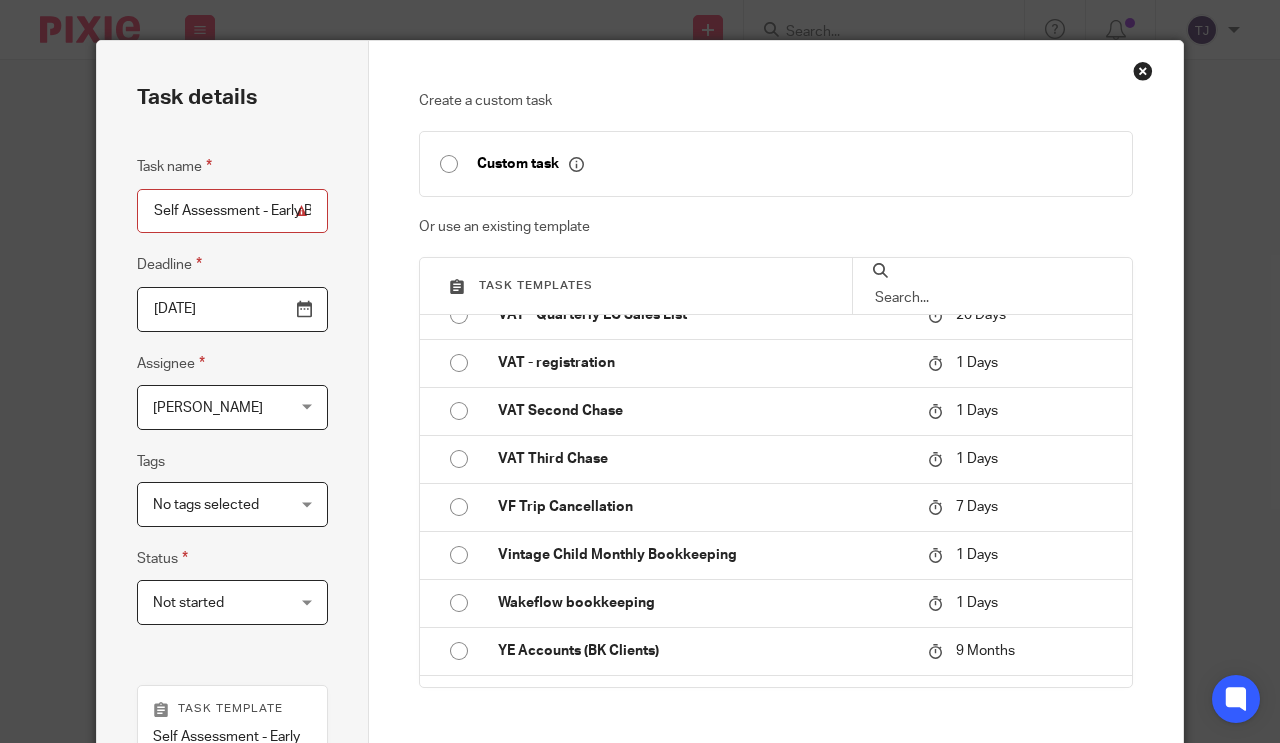 scroll, scrollTop: 1600, scrollLeft: 0, axis: vertical 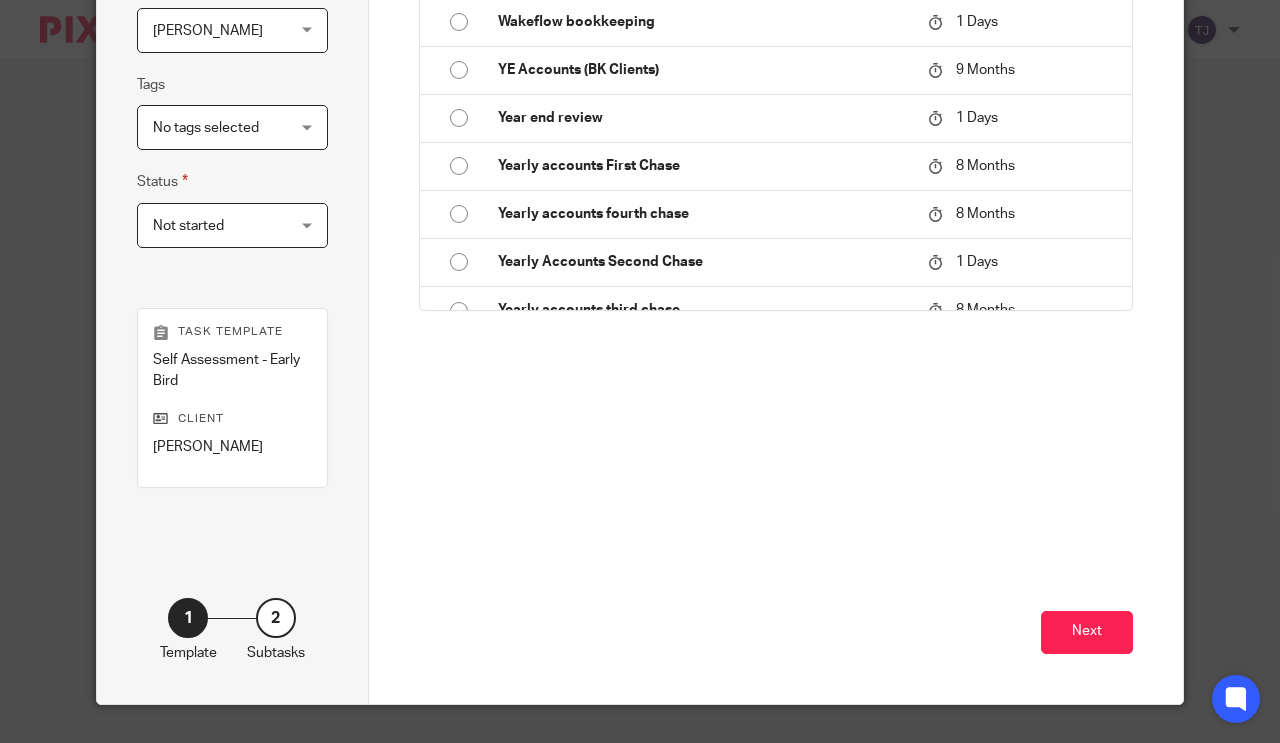 click on "Next" at bounding box center [1087, 632] 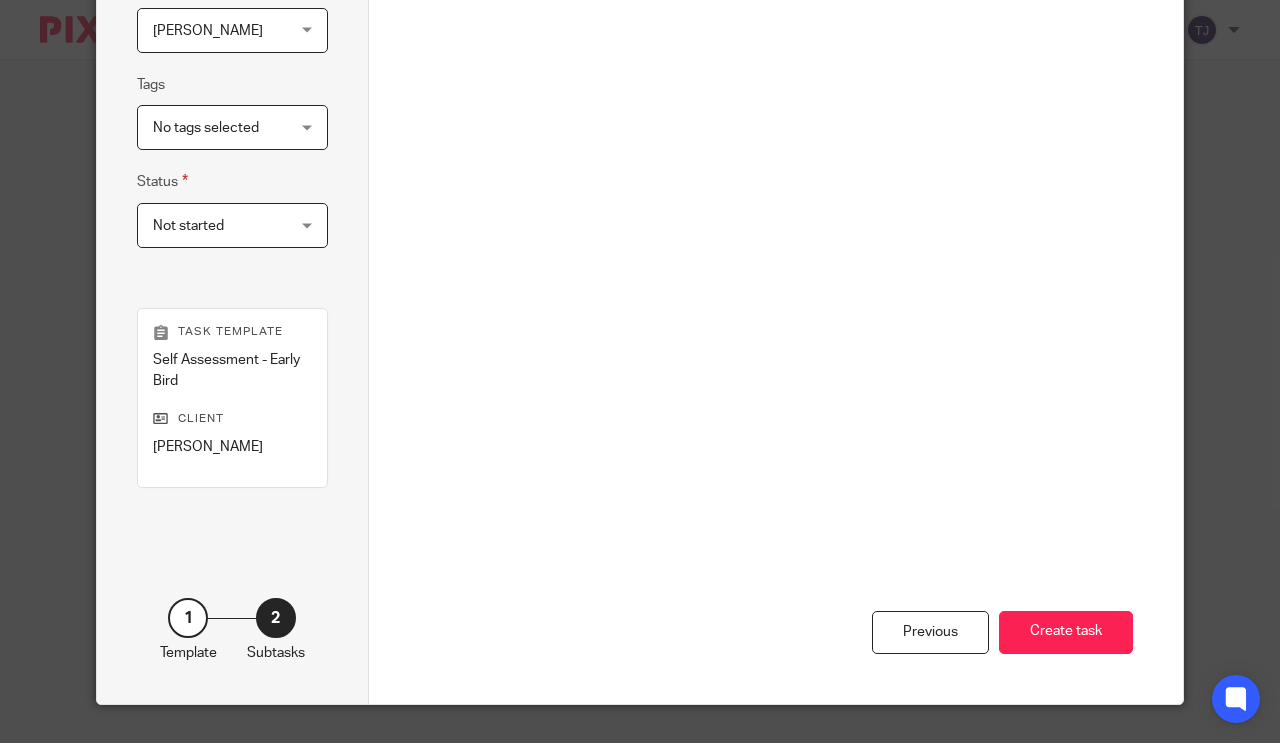 click on "Create task" at bounding box center [1066, 632] 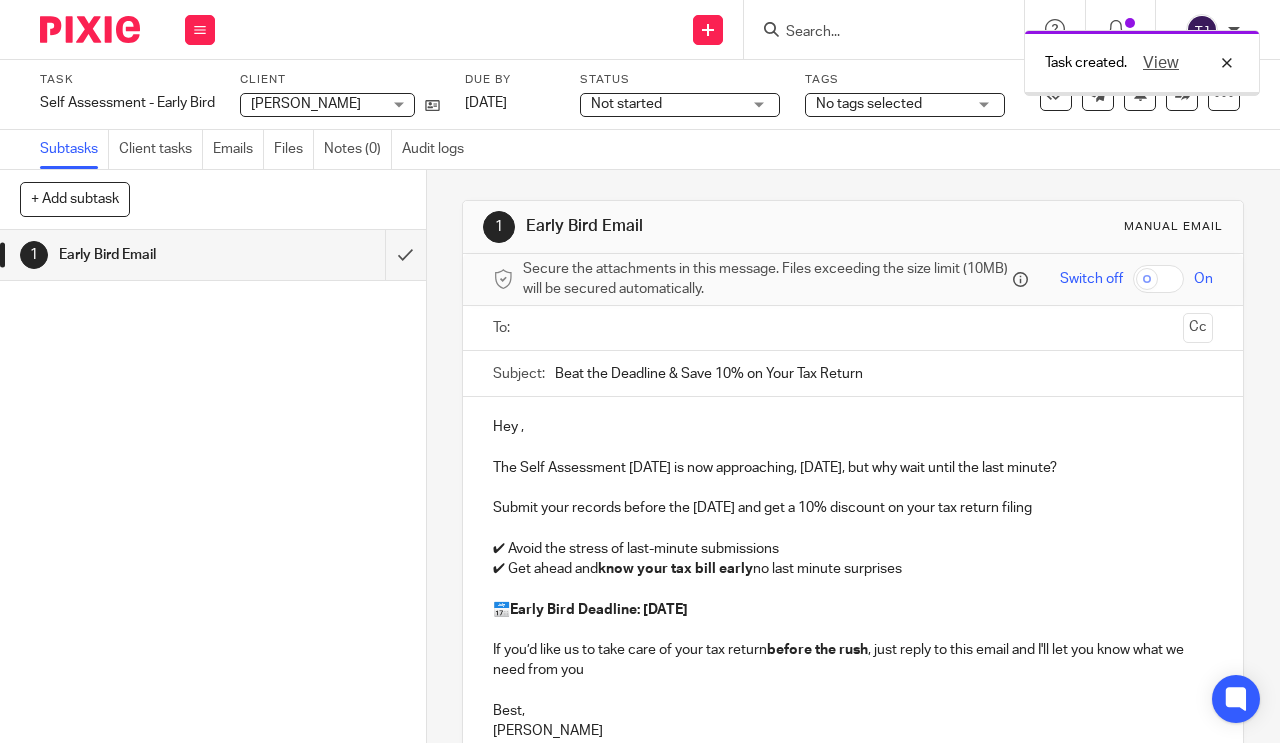 scroll, scrollTop: 0, scrollLeft: 0, axis: both 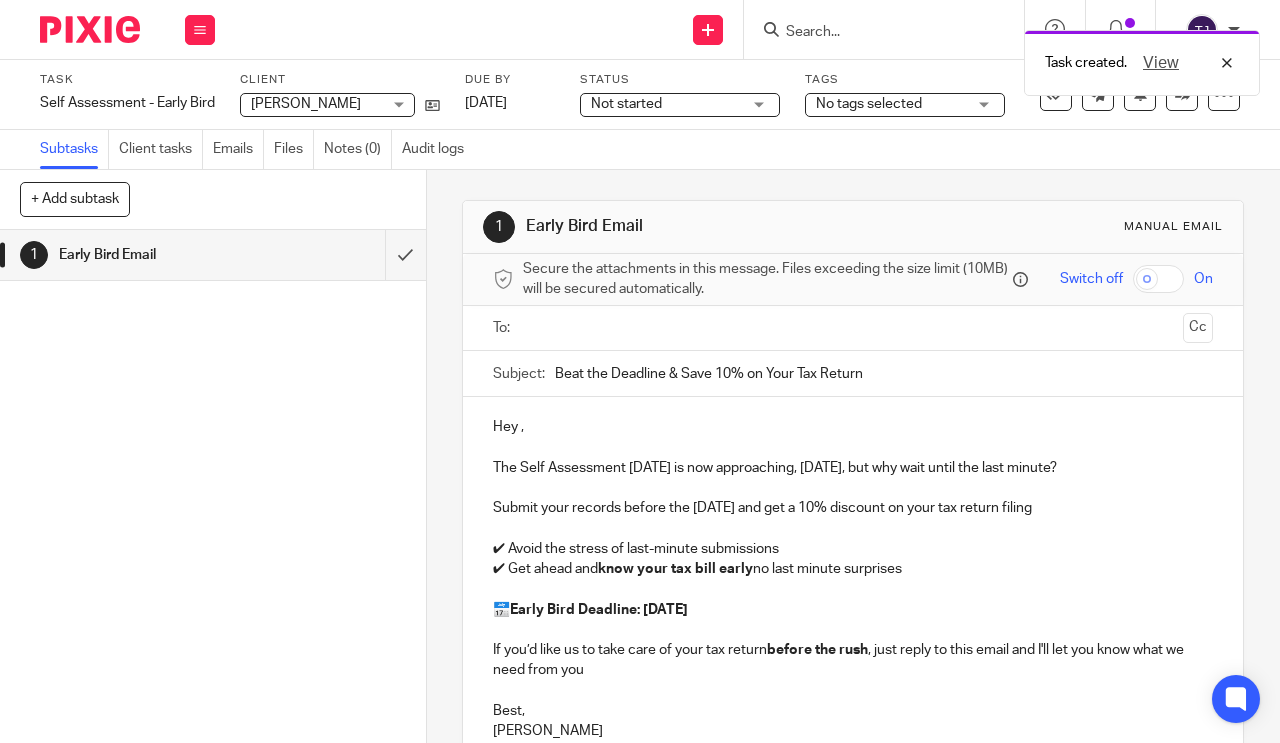 click at bounding box center [200, 30] 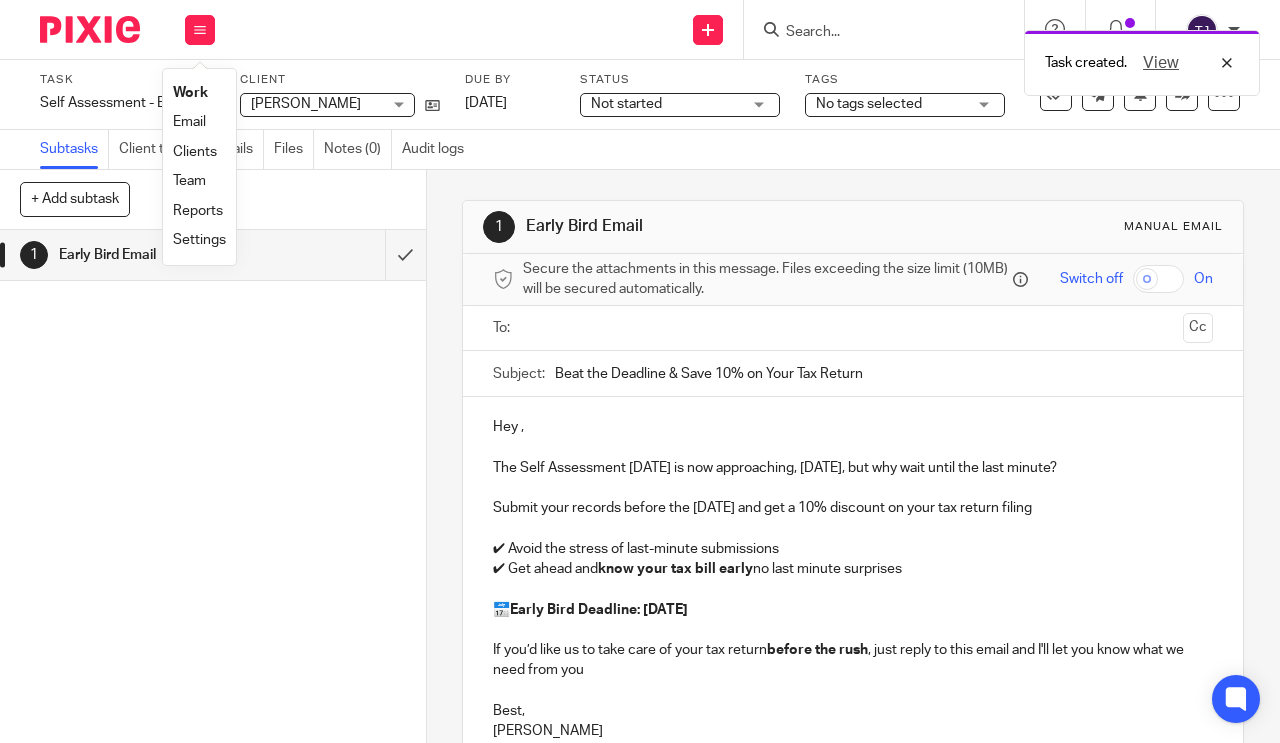 click on "Work" at bounding box center (190, 93) 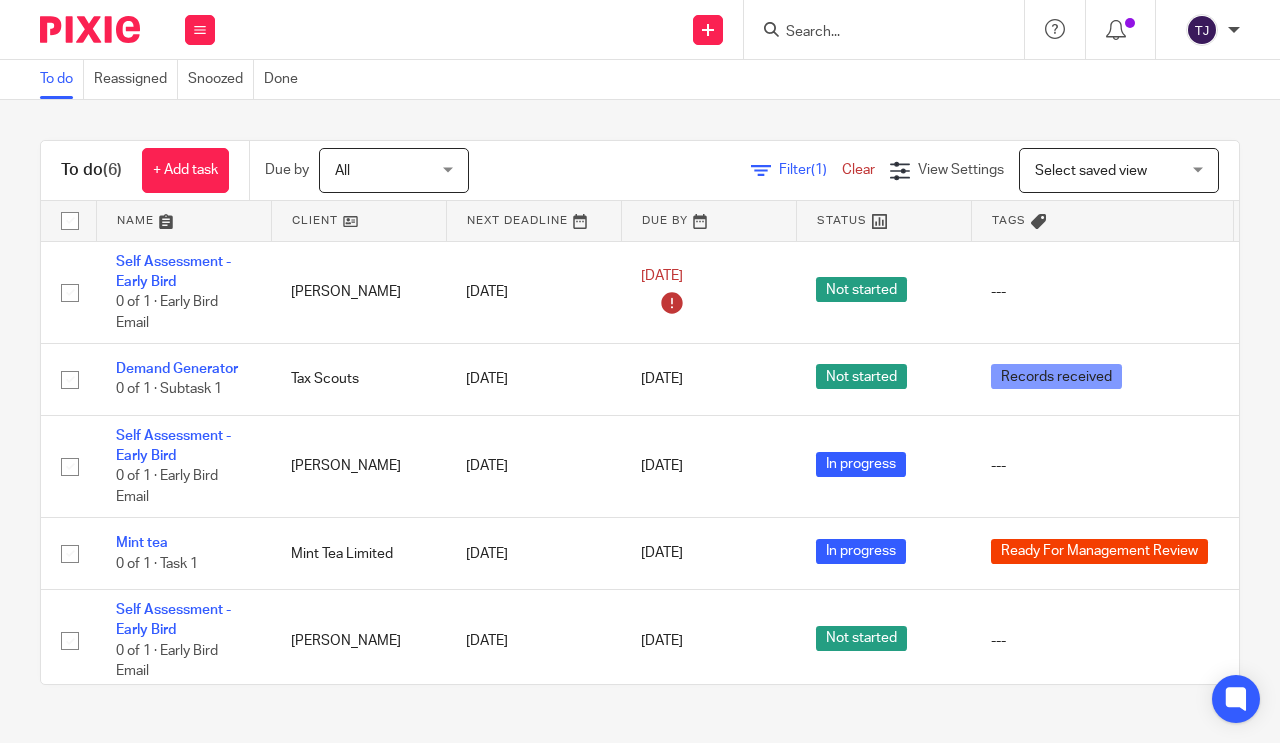 scroll, scrollTop: 0, scrollLeft: 0, axis: both 